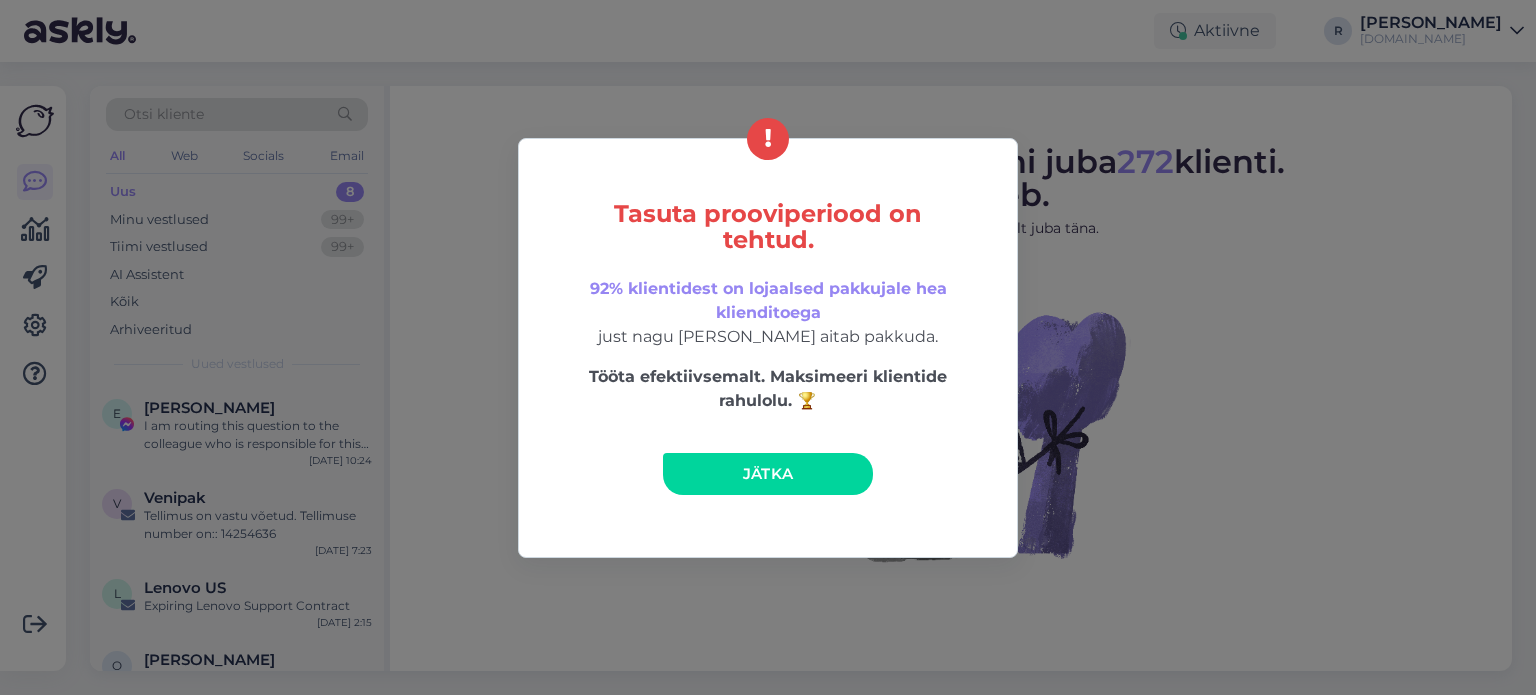 scroll, scrollTop: 0, scrollLeft: 0, axis: both 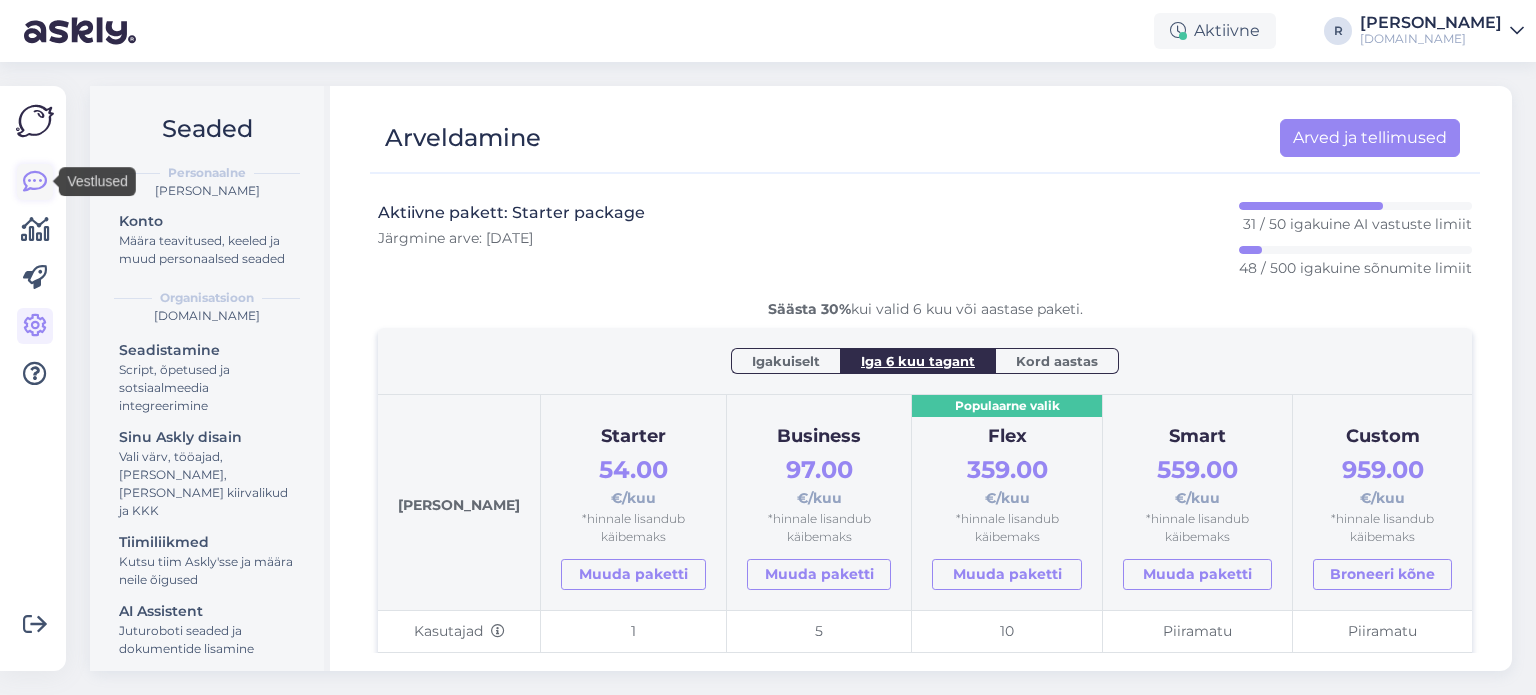 click at bounding box center (35, 182) 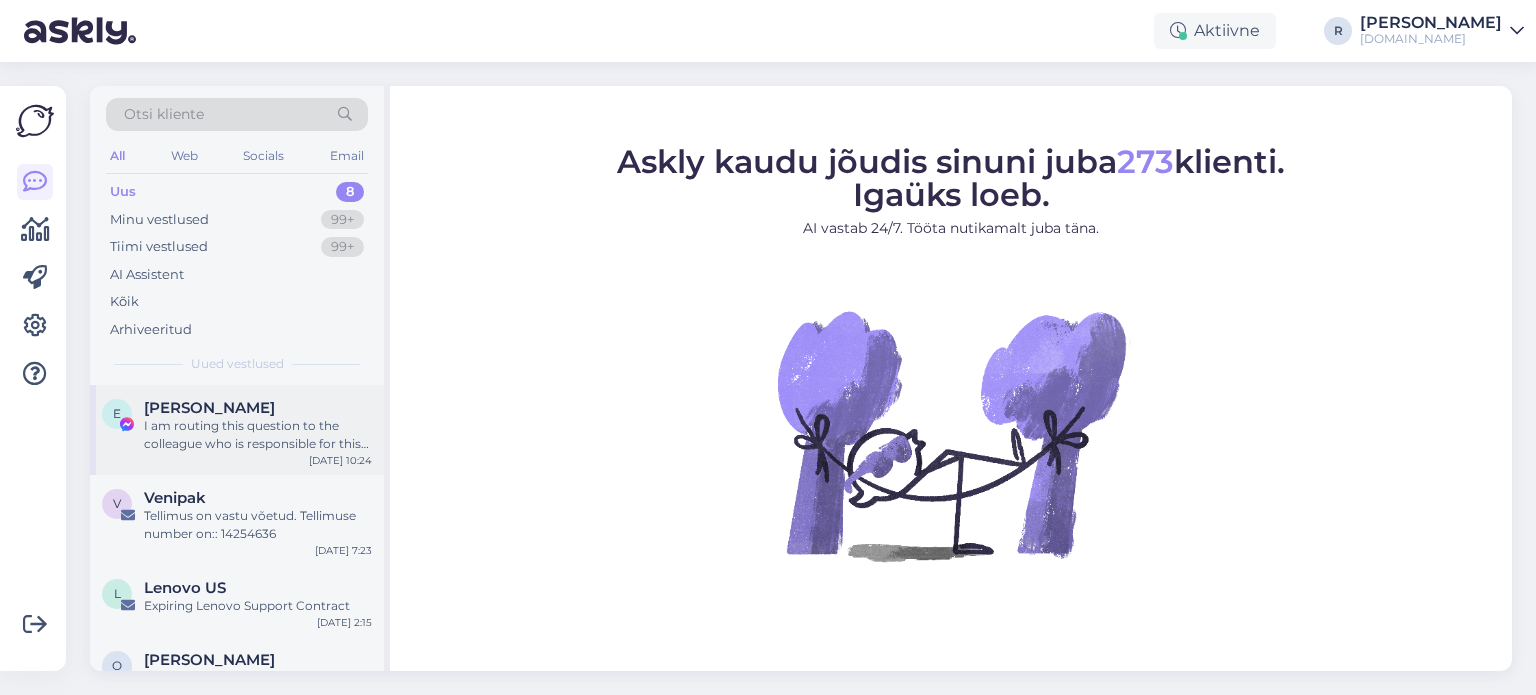 click on "I am routing this question to the colleague who is responsible for this topic. The reply might take a bit. But it’ll be saved here for you to read later." at bounding box center [258, 435] 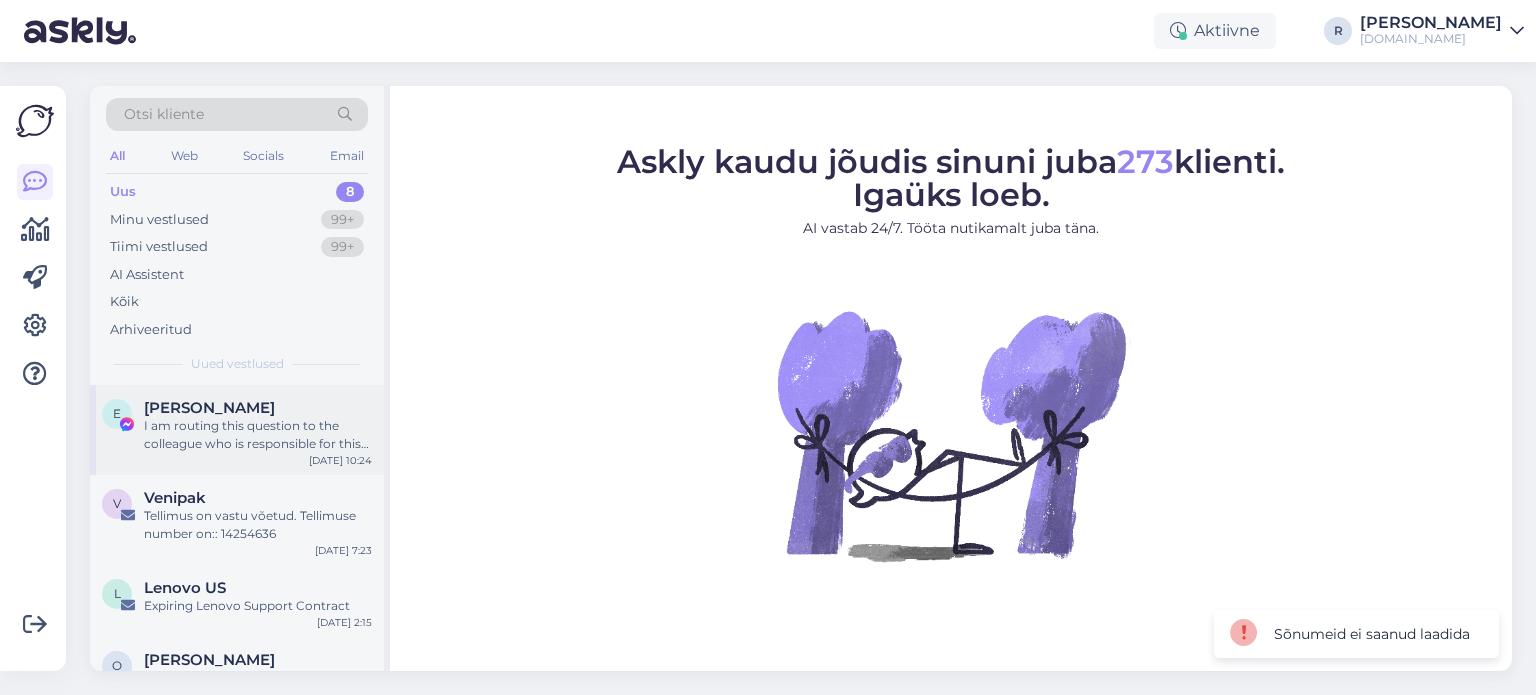 click on "I am routing this question to the colleague who is responsible for this topic. The reply might take a bit. But it’ll be saved here for you to read later." at bounding box center [258, 435] 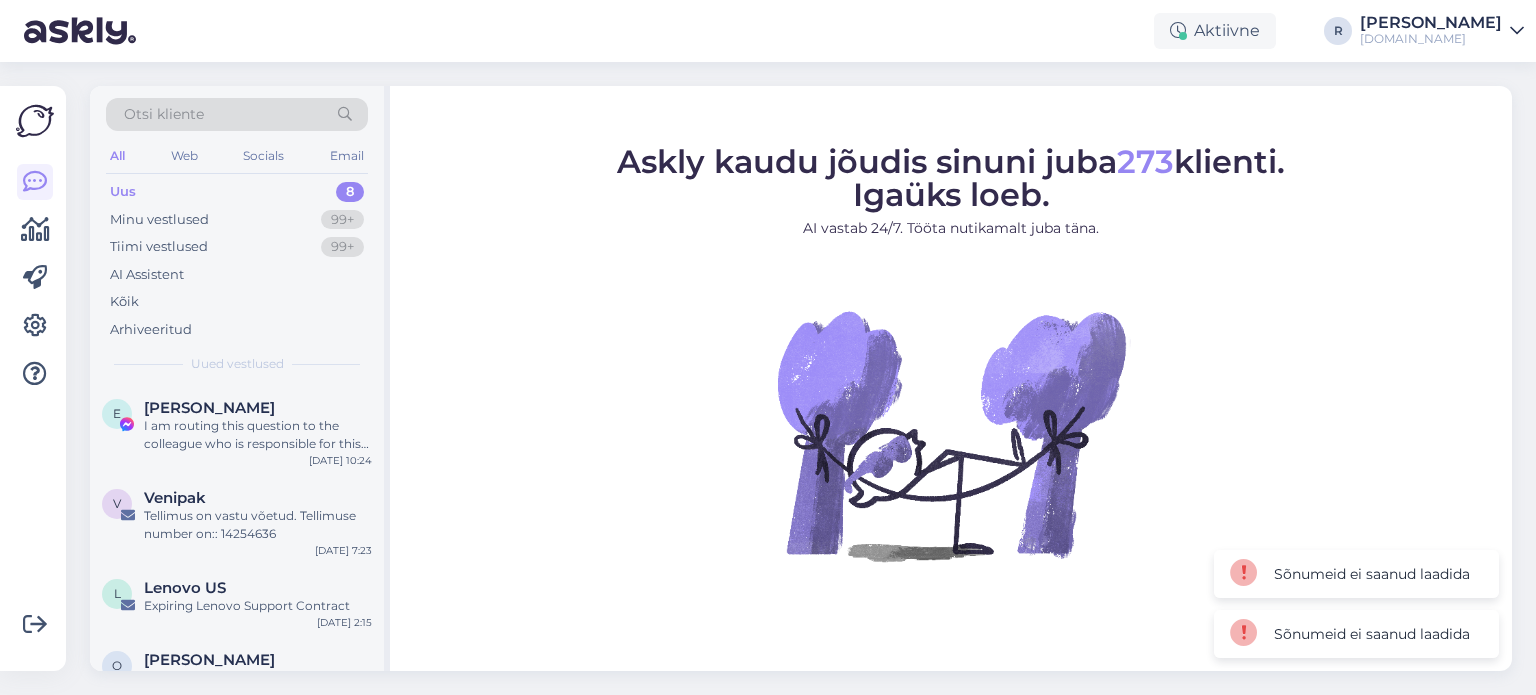 click on "Aktiivne R [PERSON_NAME] [DOMAIN_NAME]" at bounding box center (768, 31) 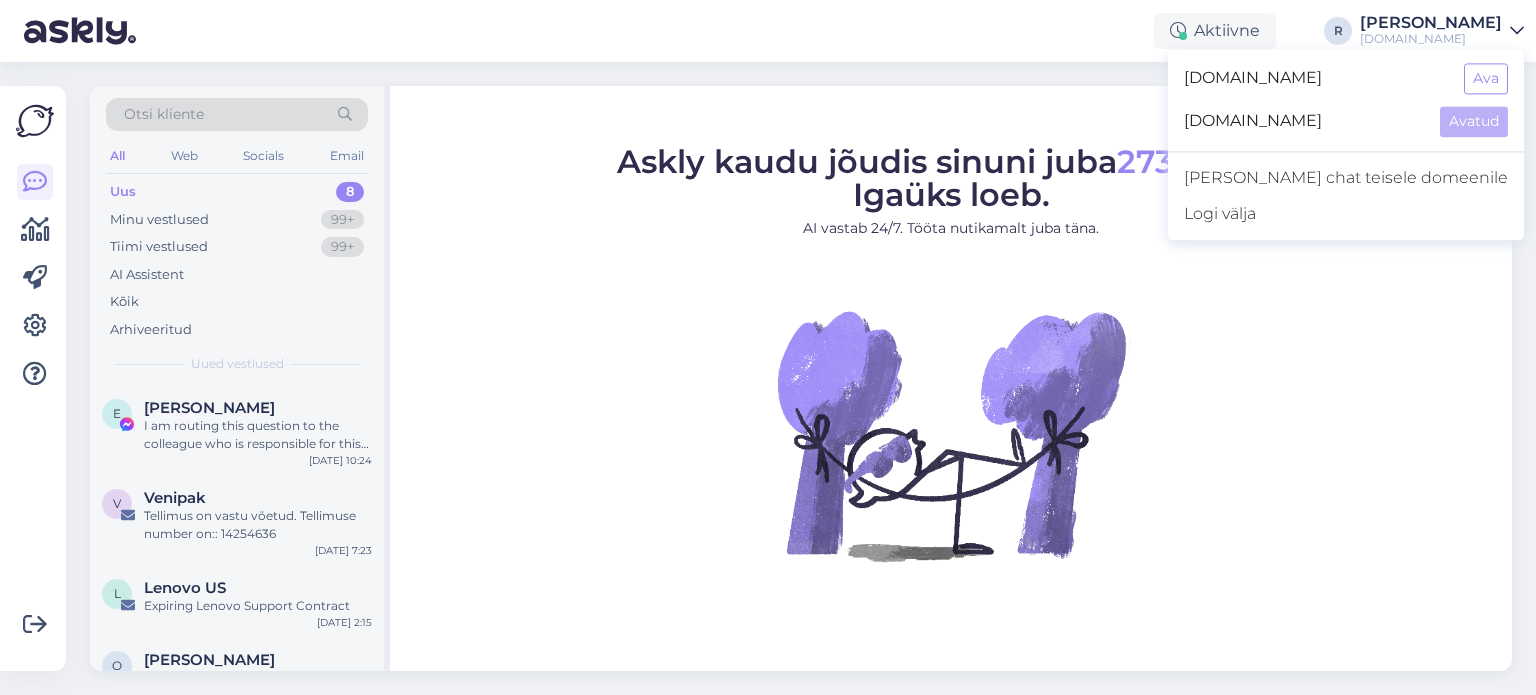 click on "[DOMAIN_NAME]" at bounding box center (1304, 121) 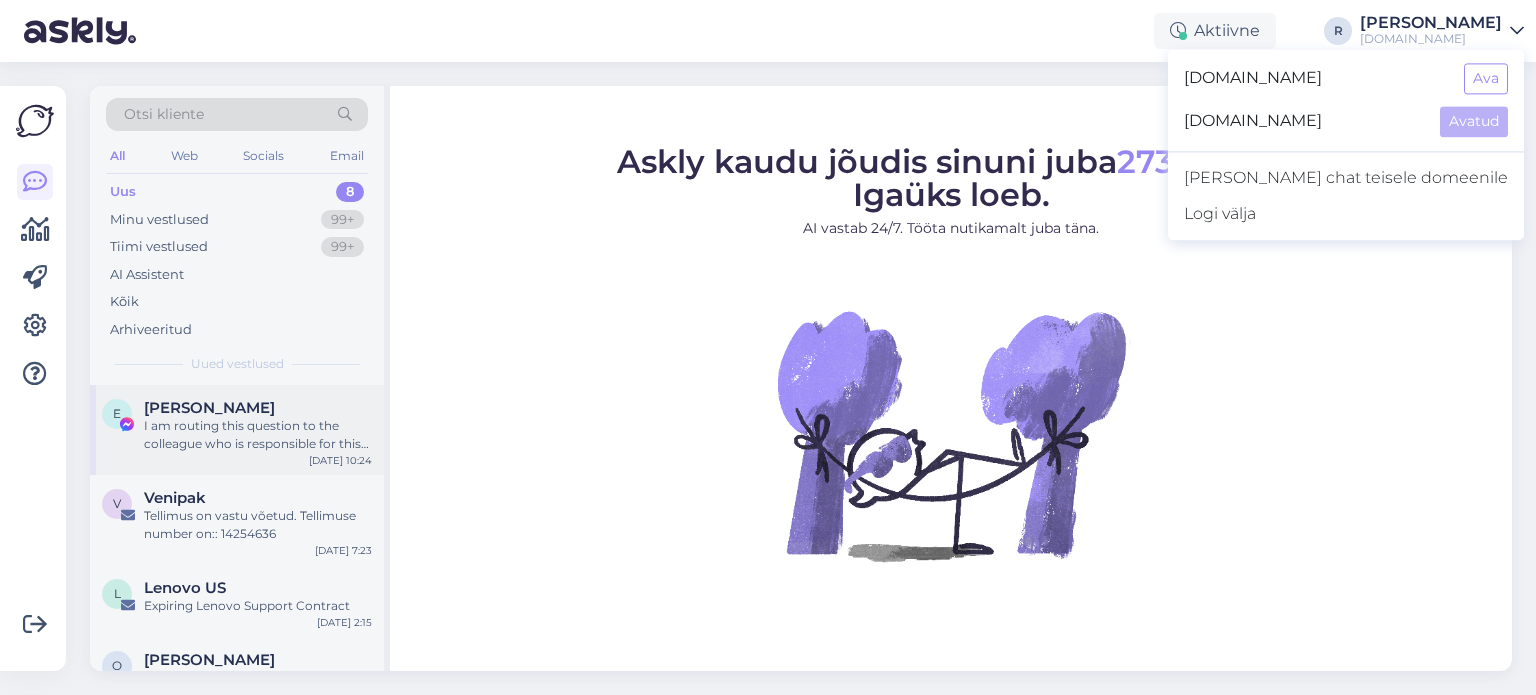click on "I am routing this question to the colleague who is responsible for this topic. The reply might take a bit. But it’ll be saved here for you to read later." at bounding box center [258, 435] 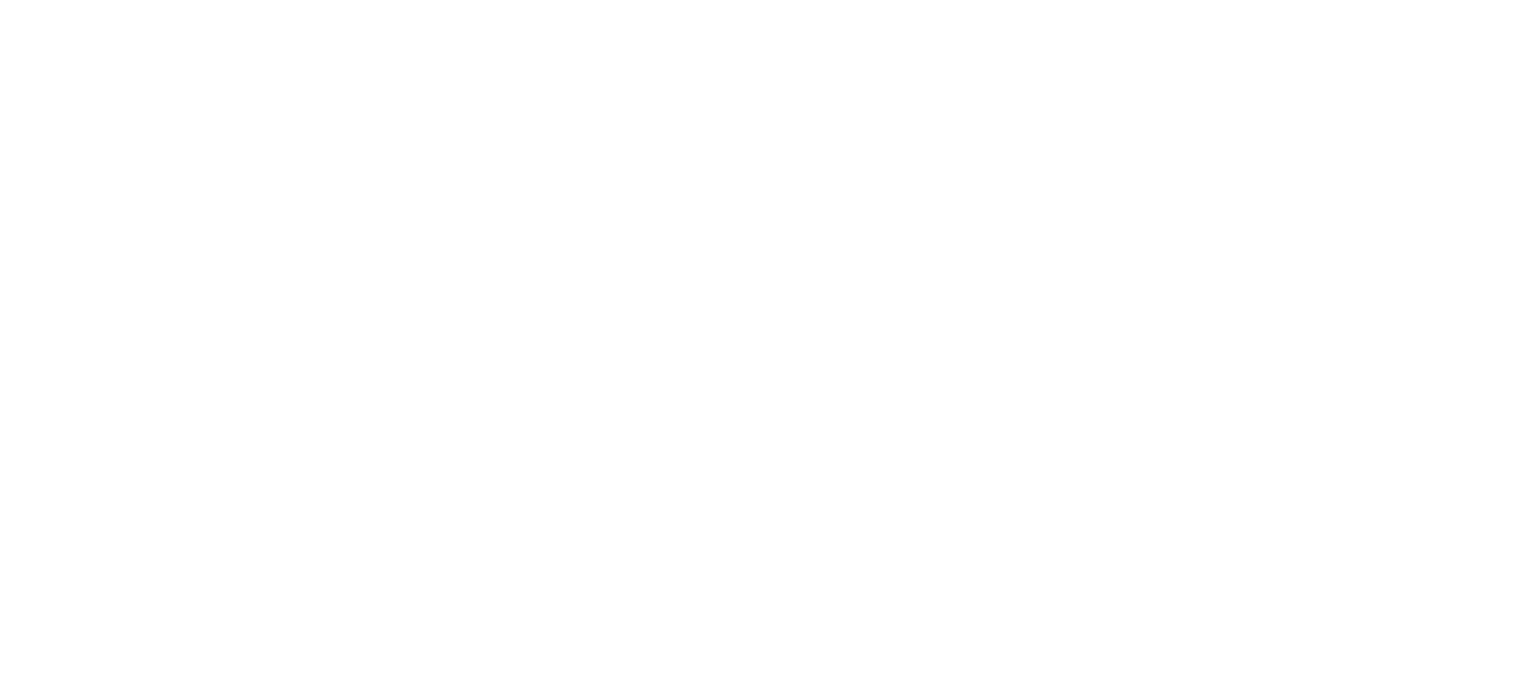 scroll, scrollTop: 0, scrollLeft: 0, axis: both 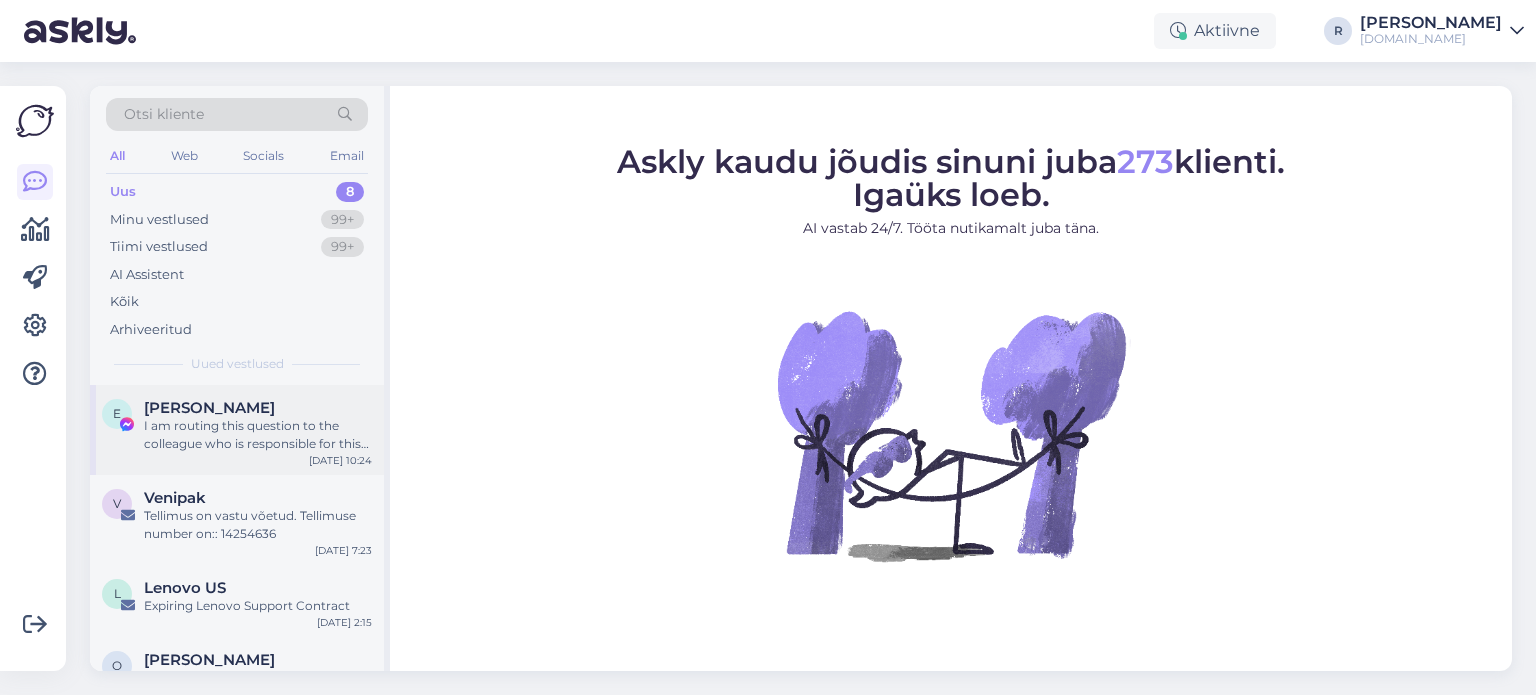 click on "I am routing this question to the colleague who is responsible for this topic. The reply might take a bit. But it’ll be saved here for you to read later." at bounding box center (258, 435) 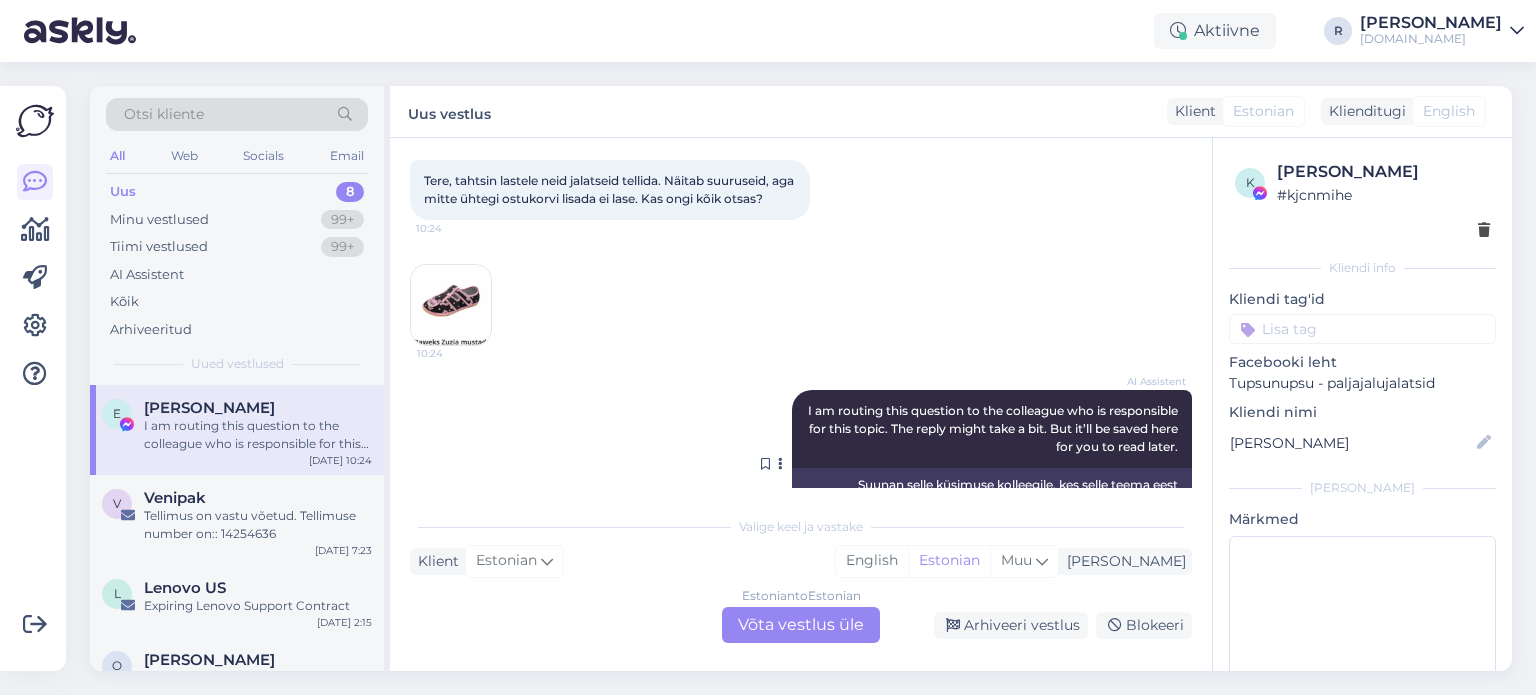 scroll, scrollTop: 175, scrollLeft: 0, axis: vertical 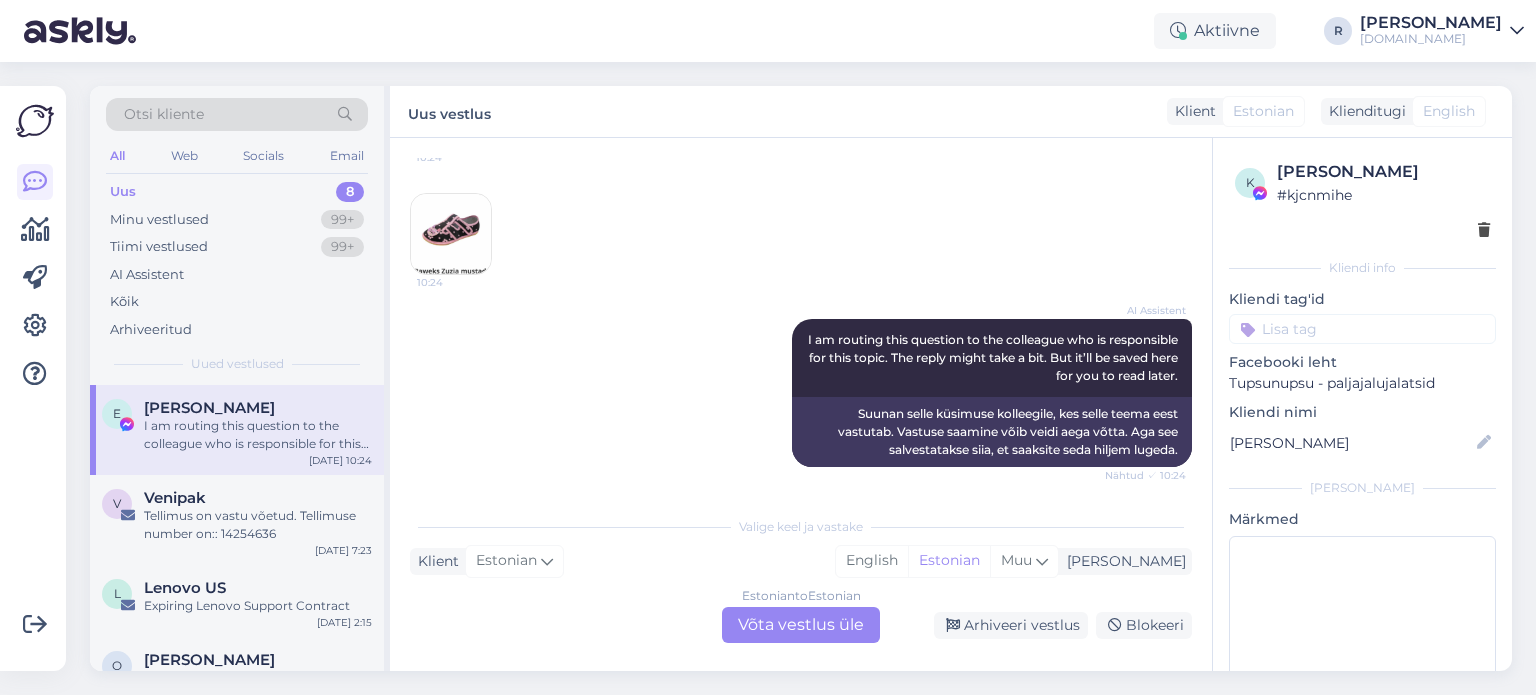 click on "Estonian  to  Estonian Võta vestlus üle" at bounding box center (801, 625) 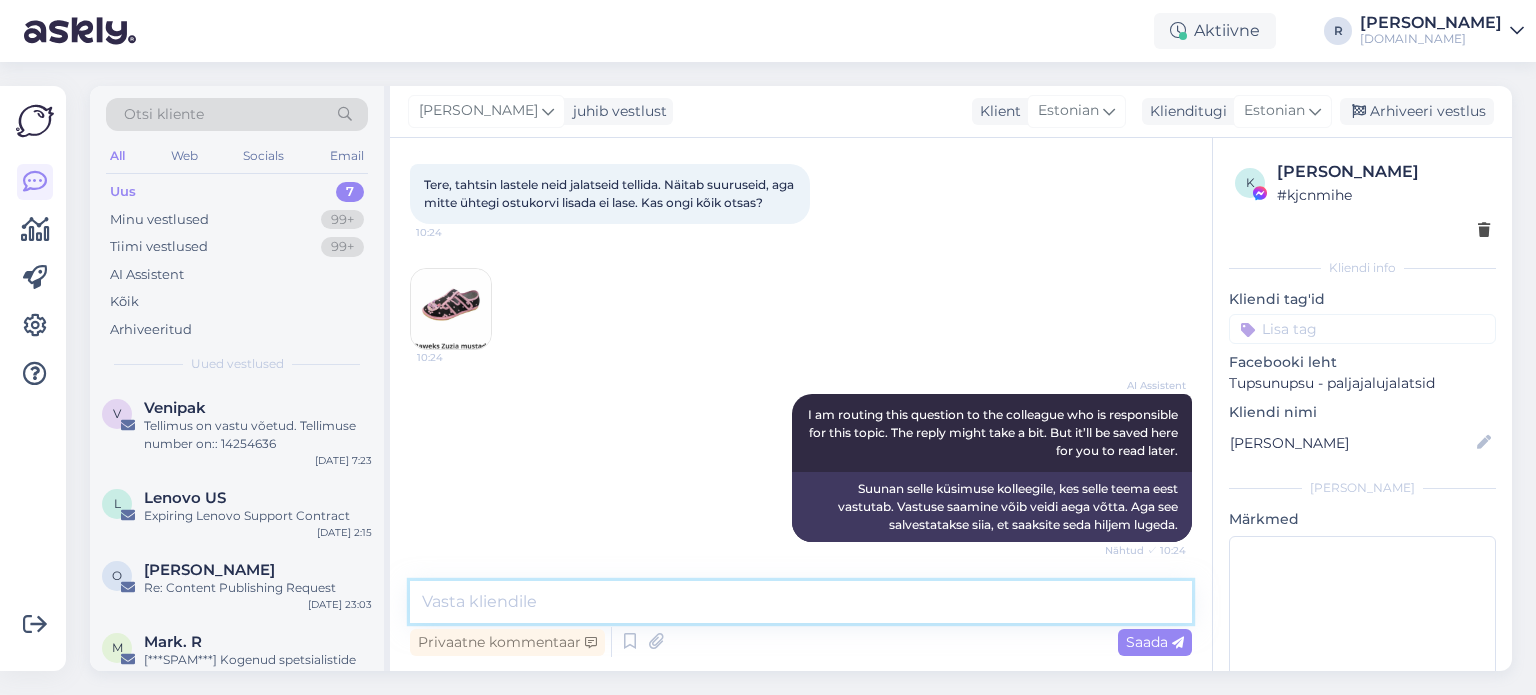 click at bounding box center [801, 602] 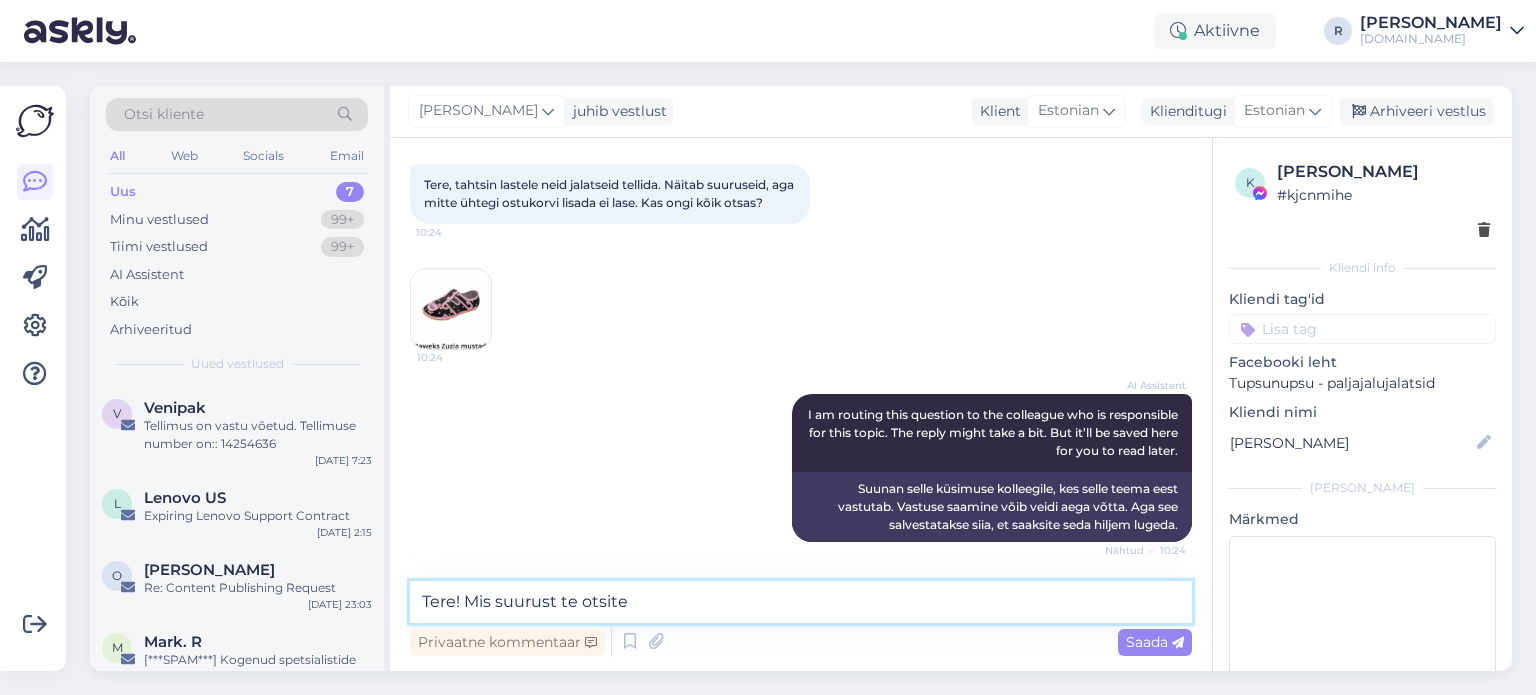 type on "Tere! Mis suurust te otsite?" 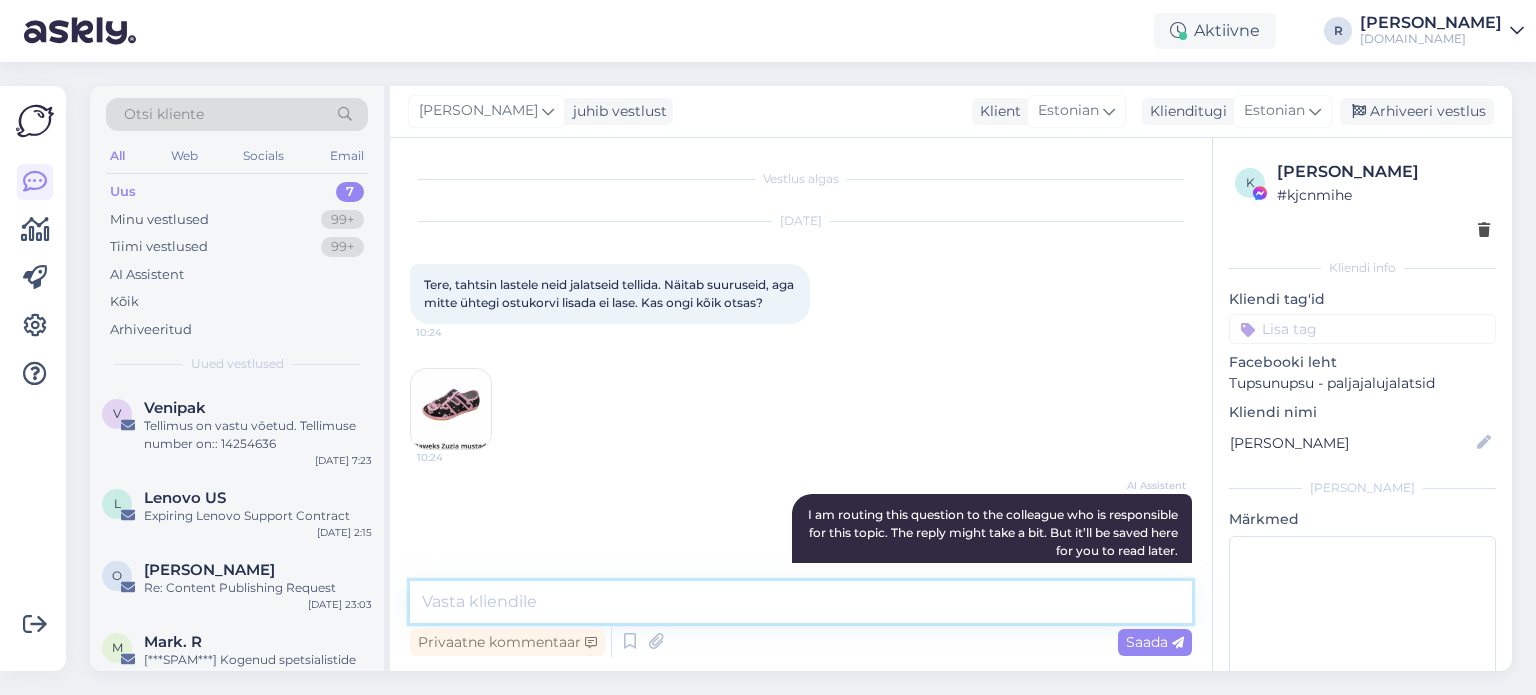 scroll, scrollTop: 186, scrollLeft: 0, axis: vertical 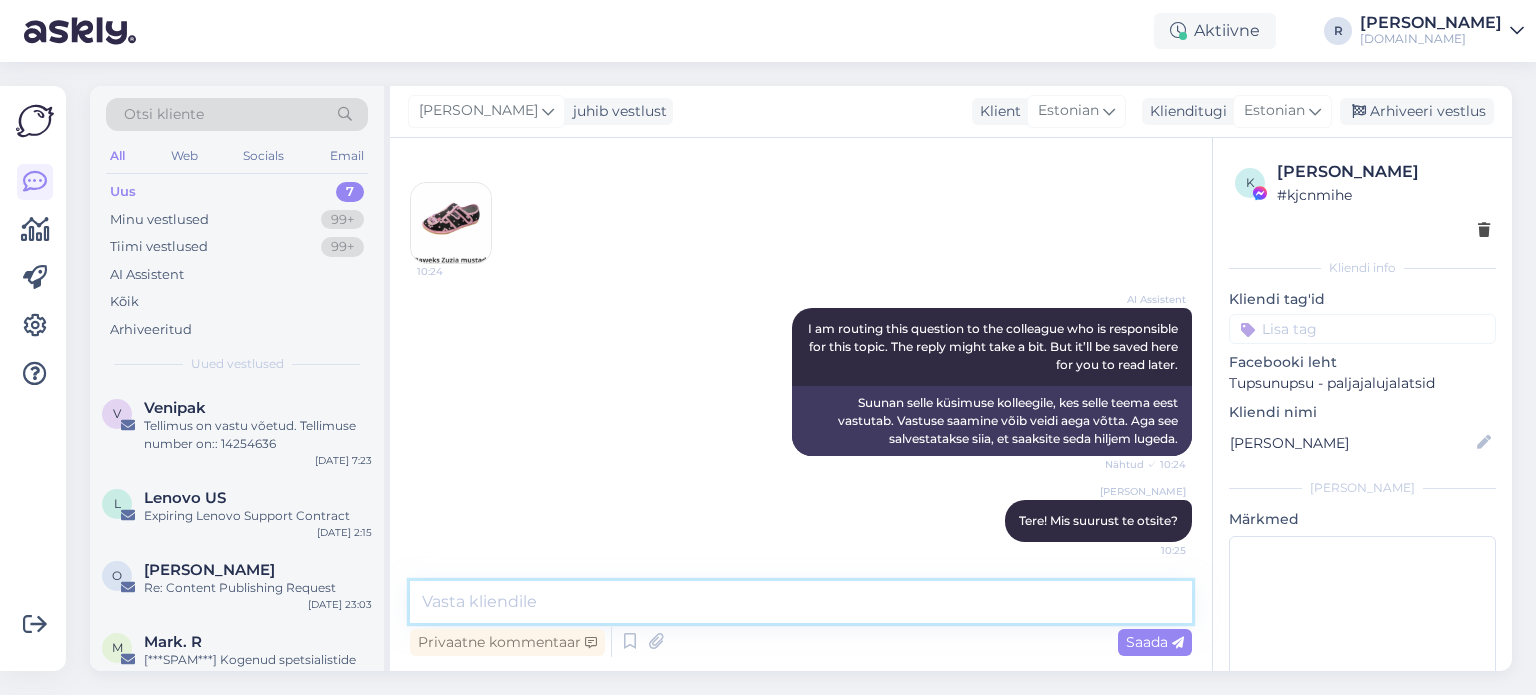 click at bounding box center [801, 602] 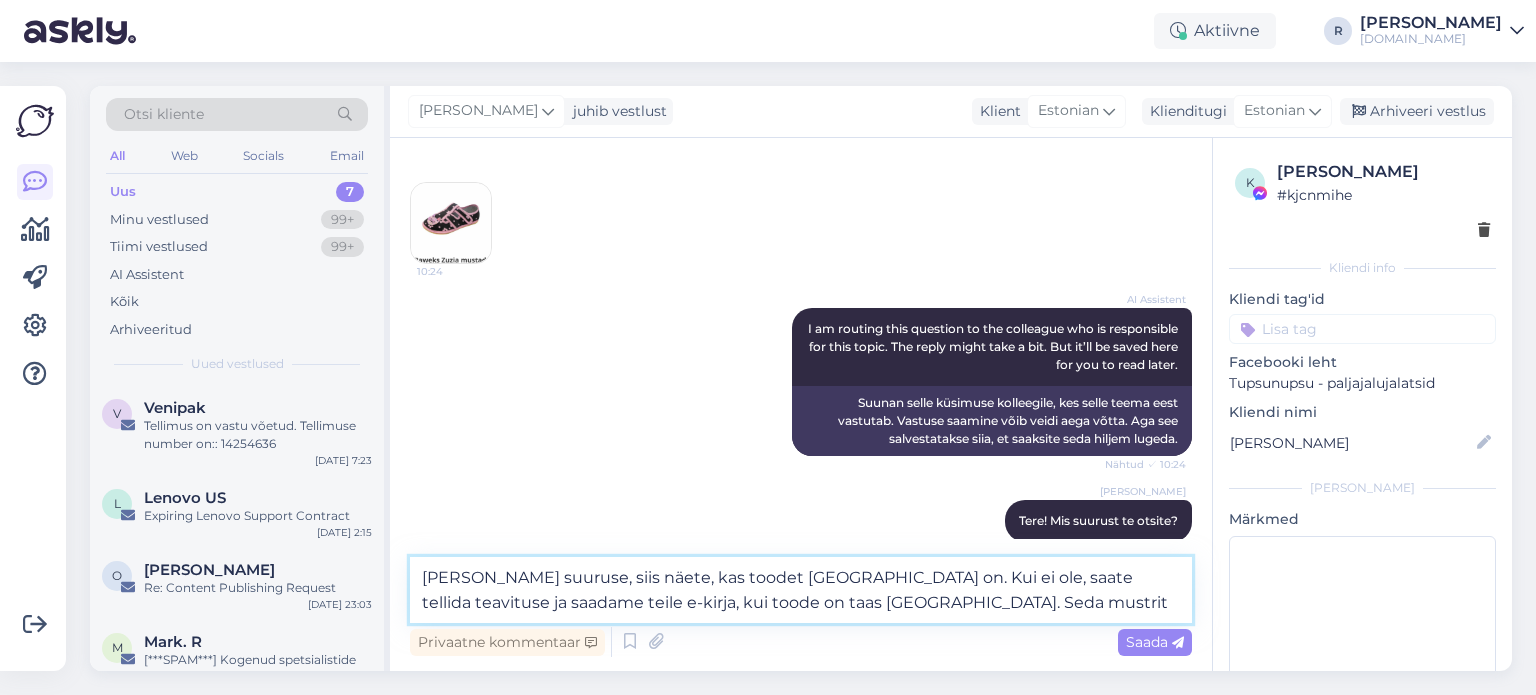 type on "Kui valite suuruse, siis näete, kas toodet laos on. Kui ei ole, saate tellida teavituse ja saadame teile e-kirja, kui toode on taas laos." 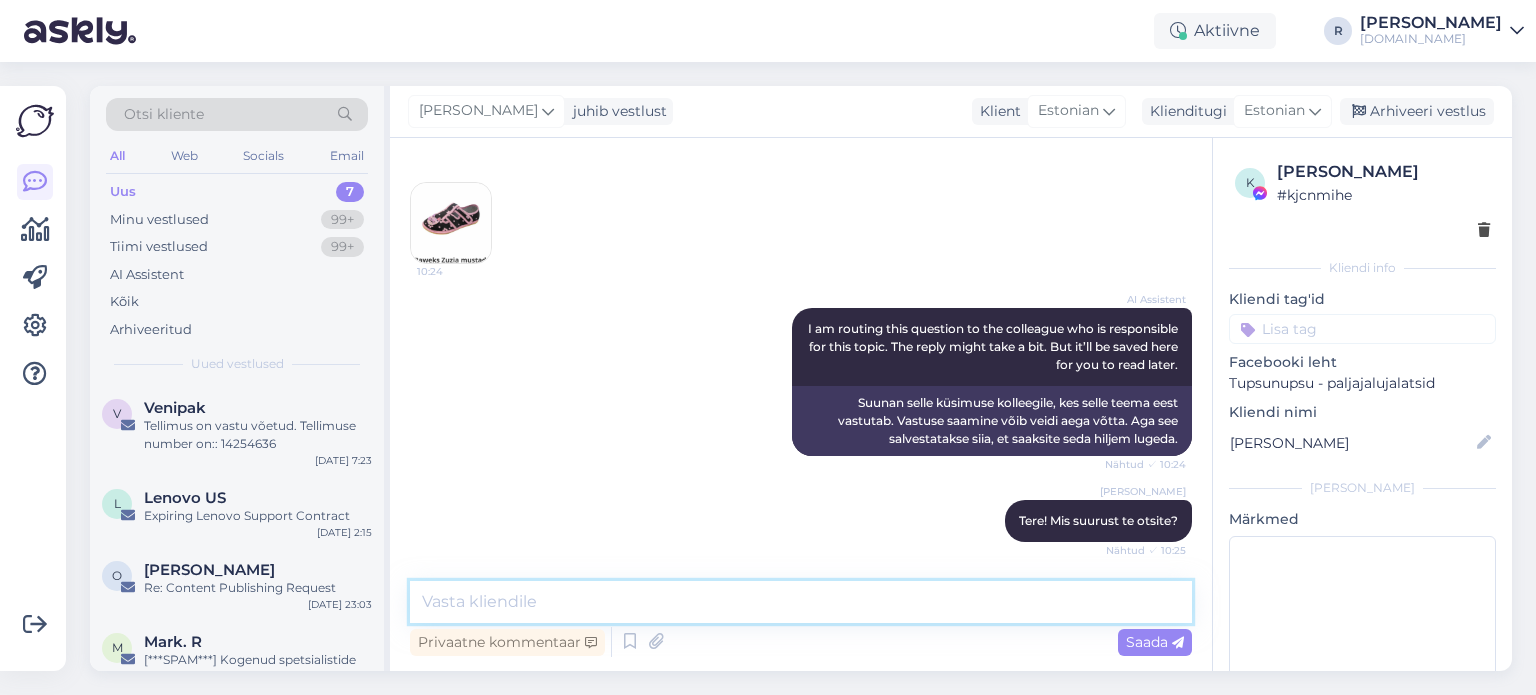 scroll, scrollTop: 308, scrollLeft: 0, axis: vertical 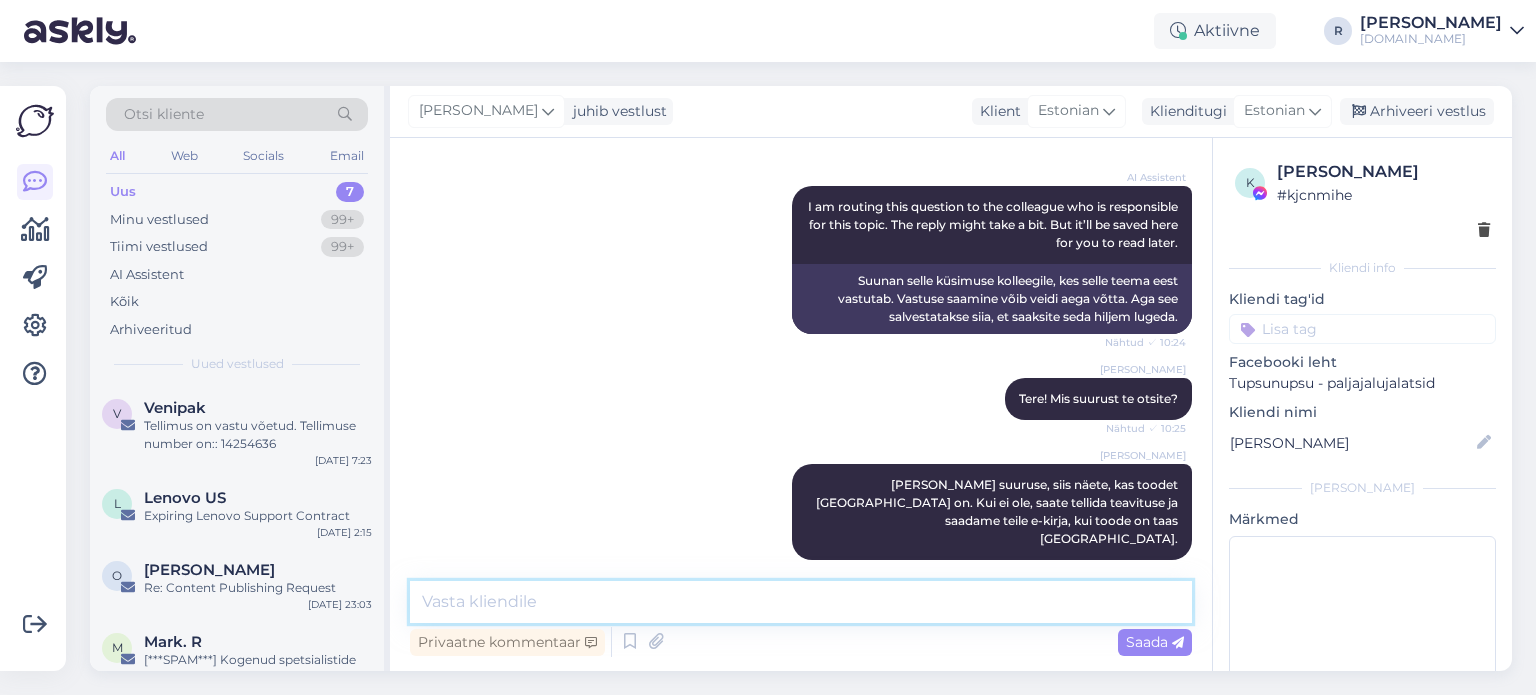 click at bounding box center [801, 602] 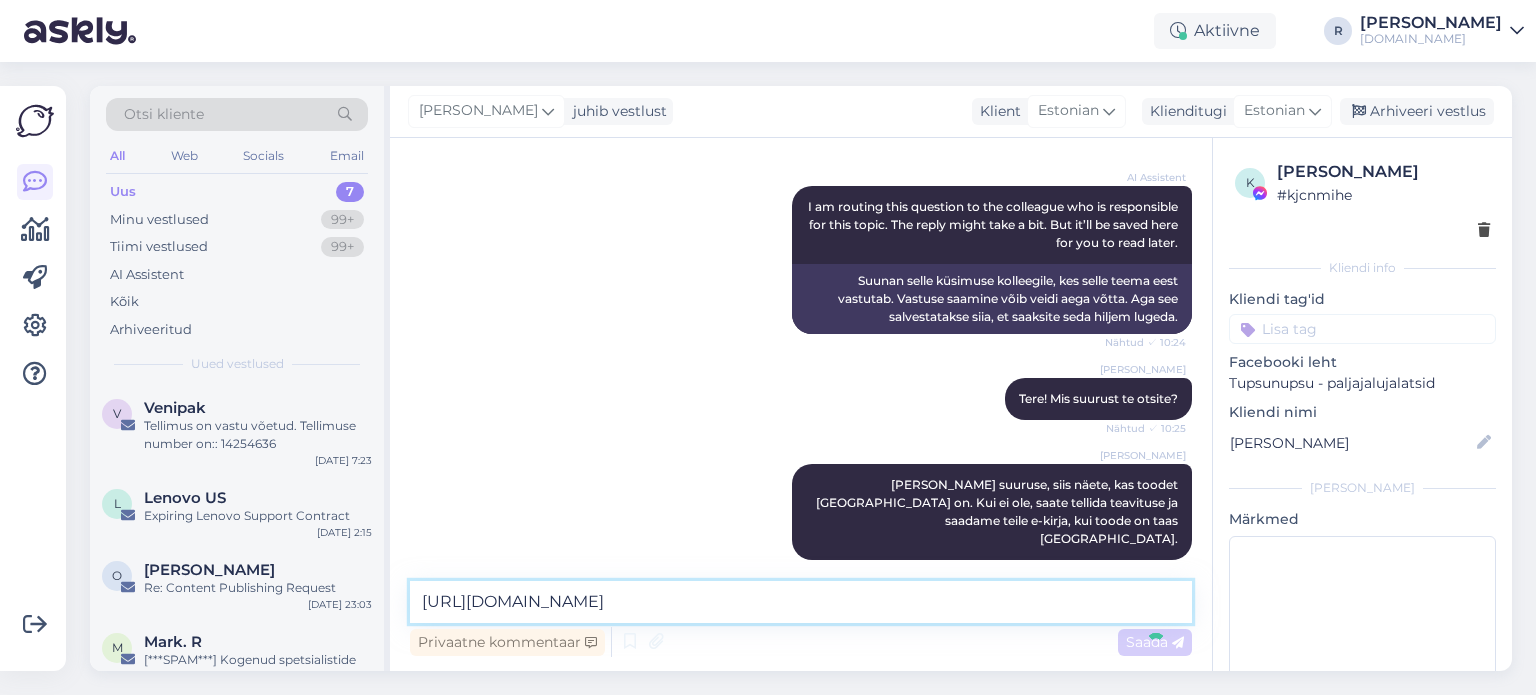 type on "https://www.tupsunupsu.ee/?s=zuzia&post_type=productP" 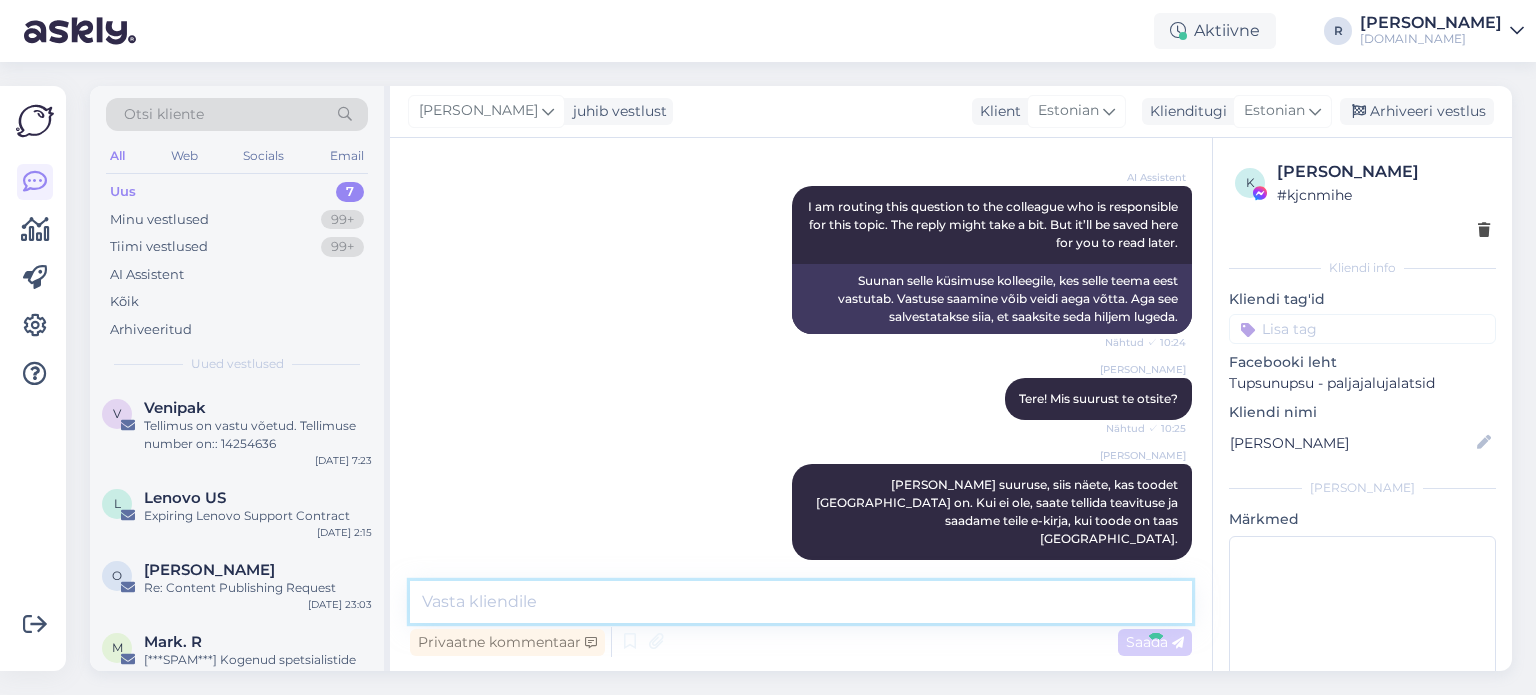 scroll, scrollTop: 394, scrollLeft: 0, axis: vertical 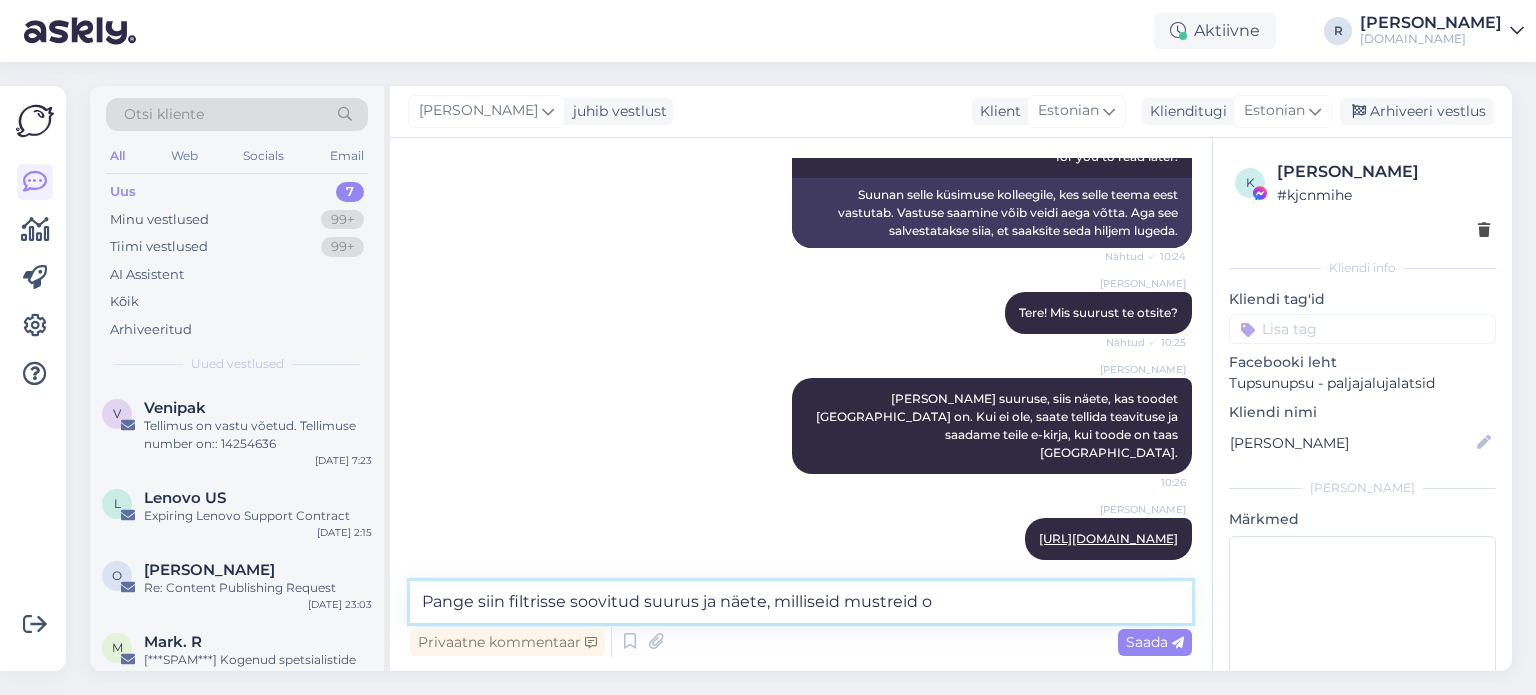 type on "Pange siin filtrisse soovitud suurus ja näete, milliseid mustreid on" 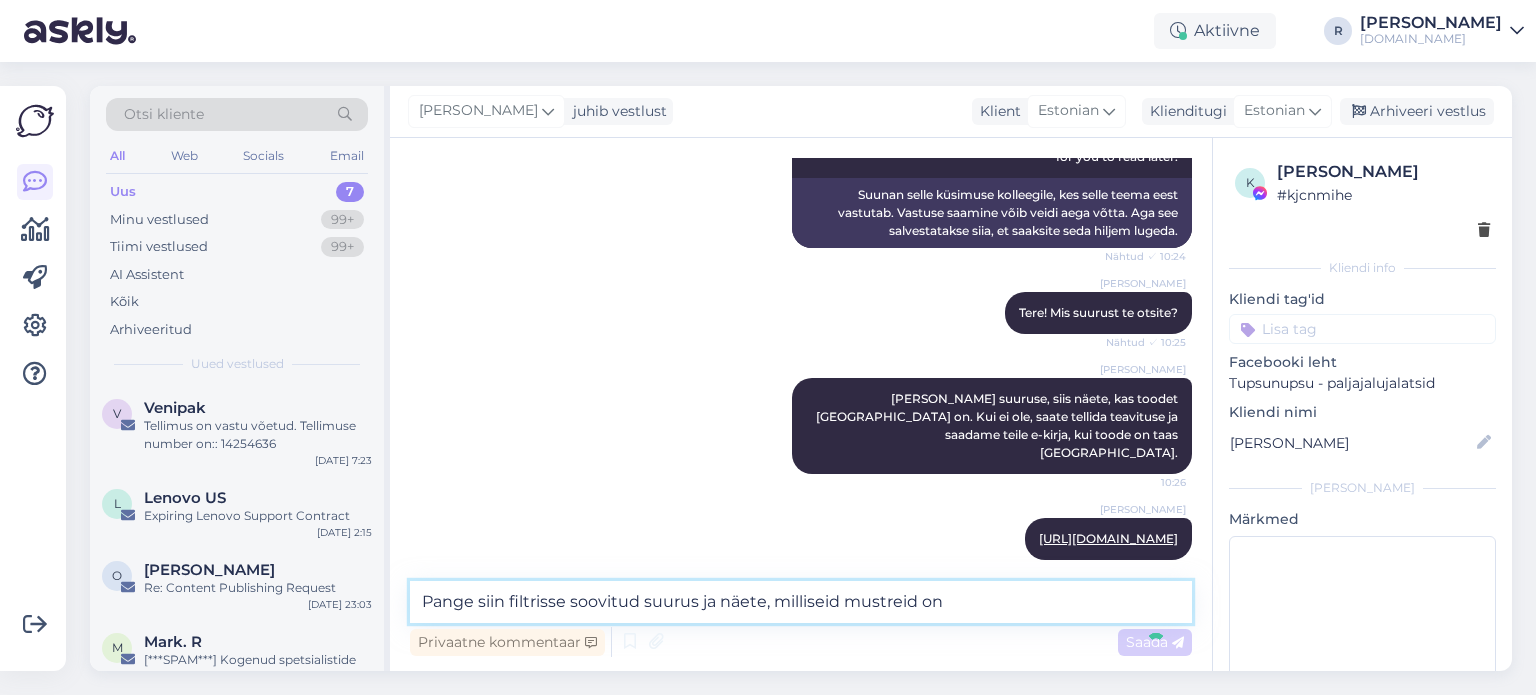 type 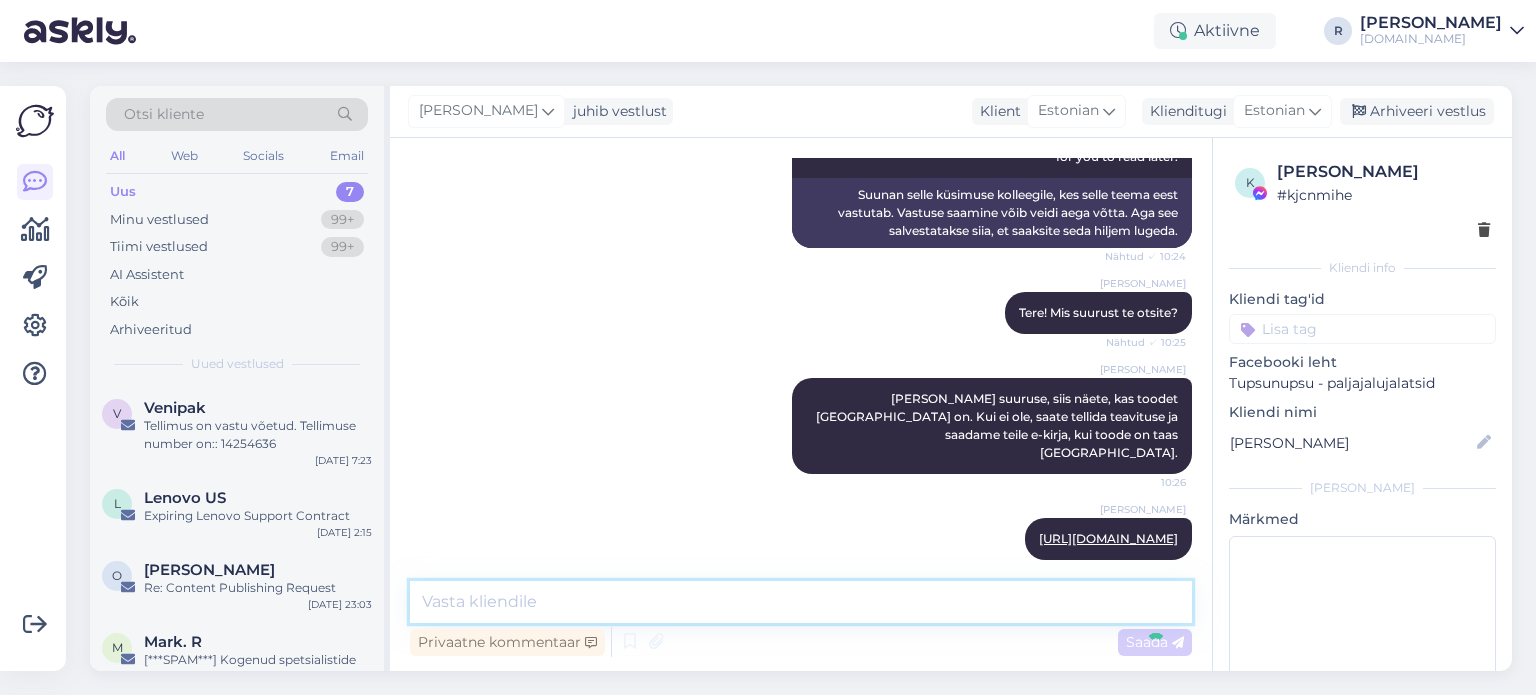 scroll, scrollTop: 498, scrollLeft: 0, axis: vertical 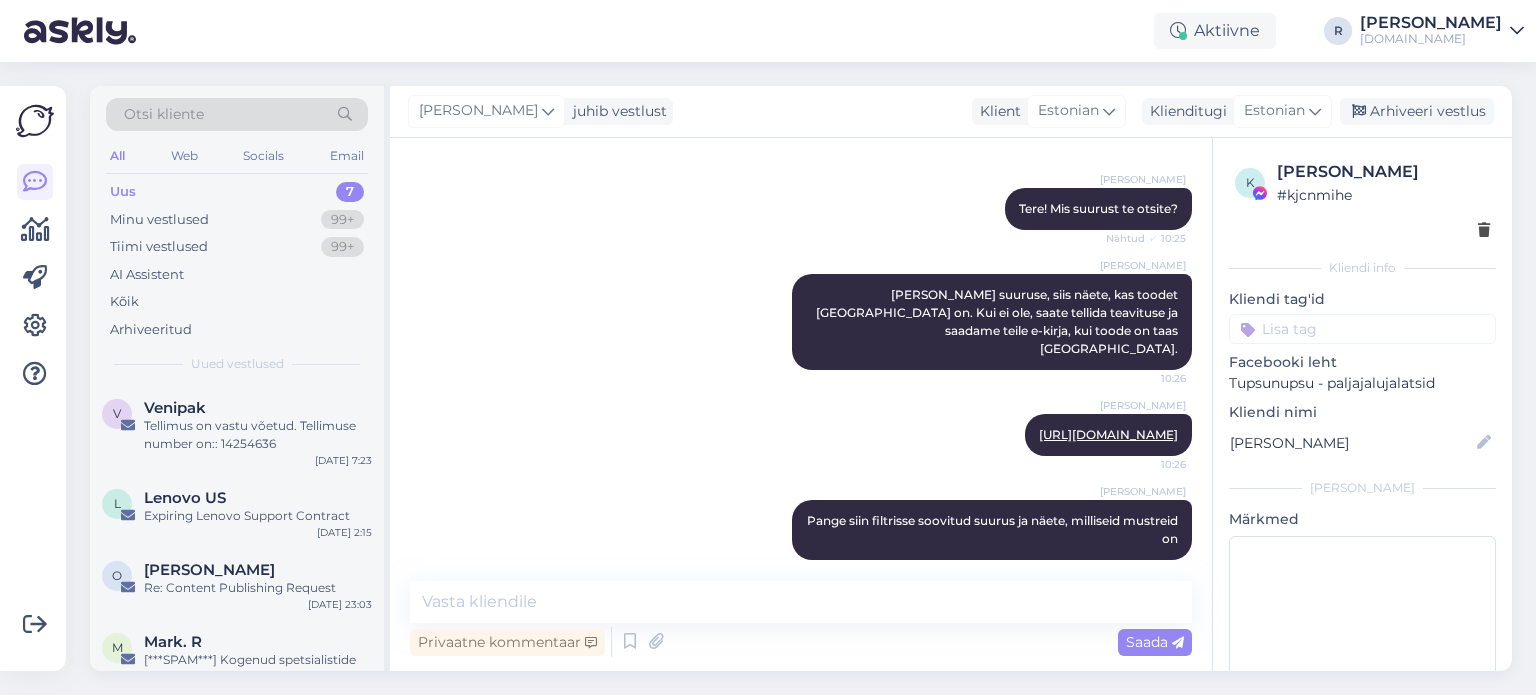 click on "All" at bounding box center (117, 156) 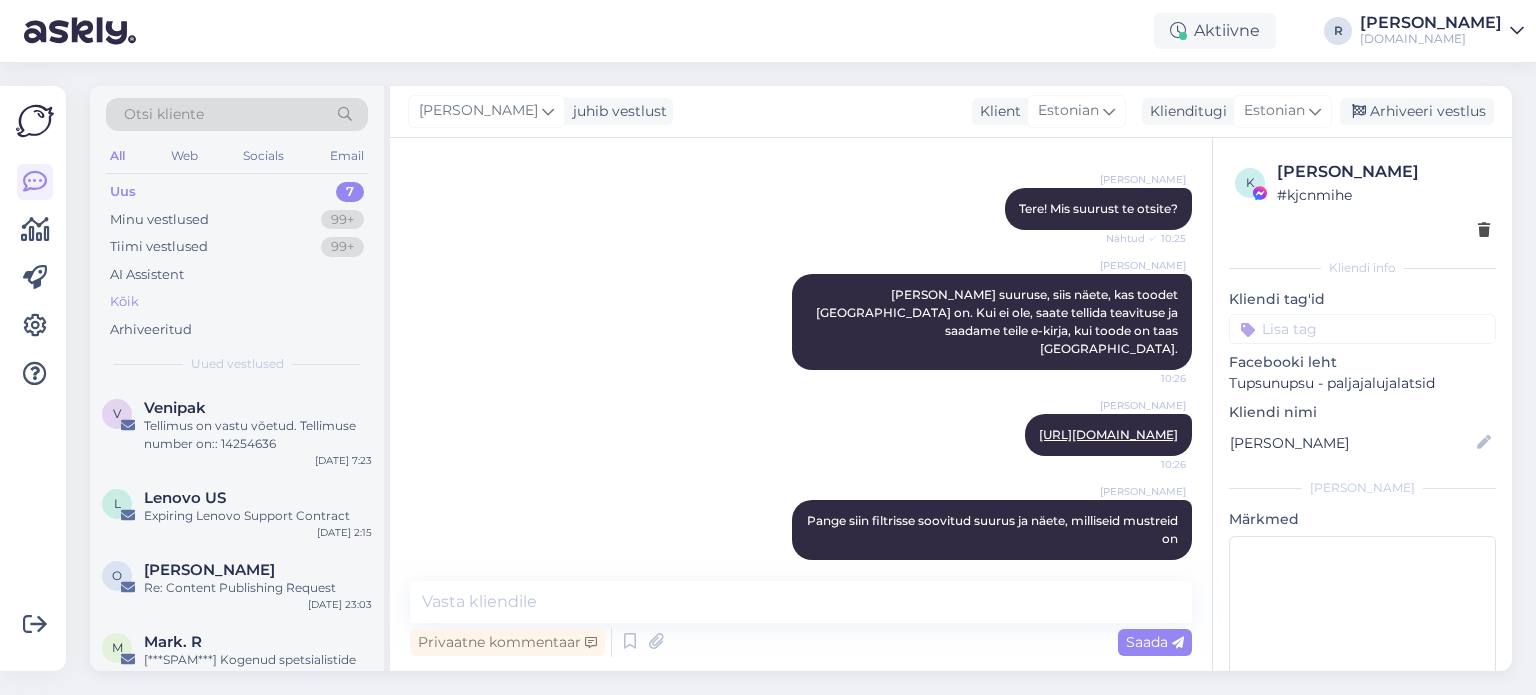 click on "Kõik" at bounding box center [124, 302] 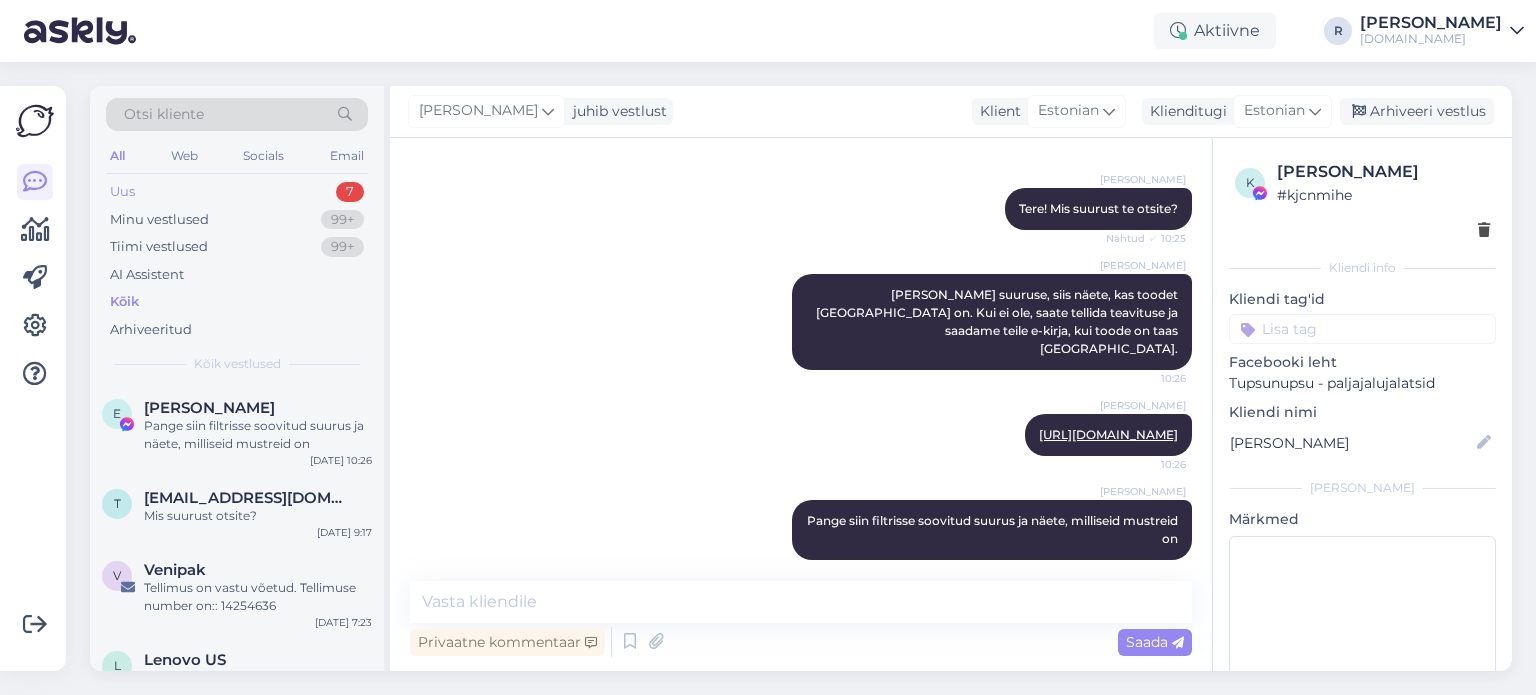 click on "Uus 7" at bounding box center [237, 192] 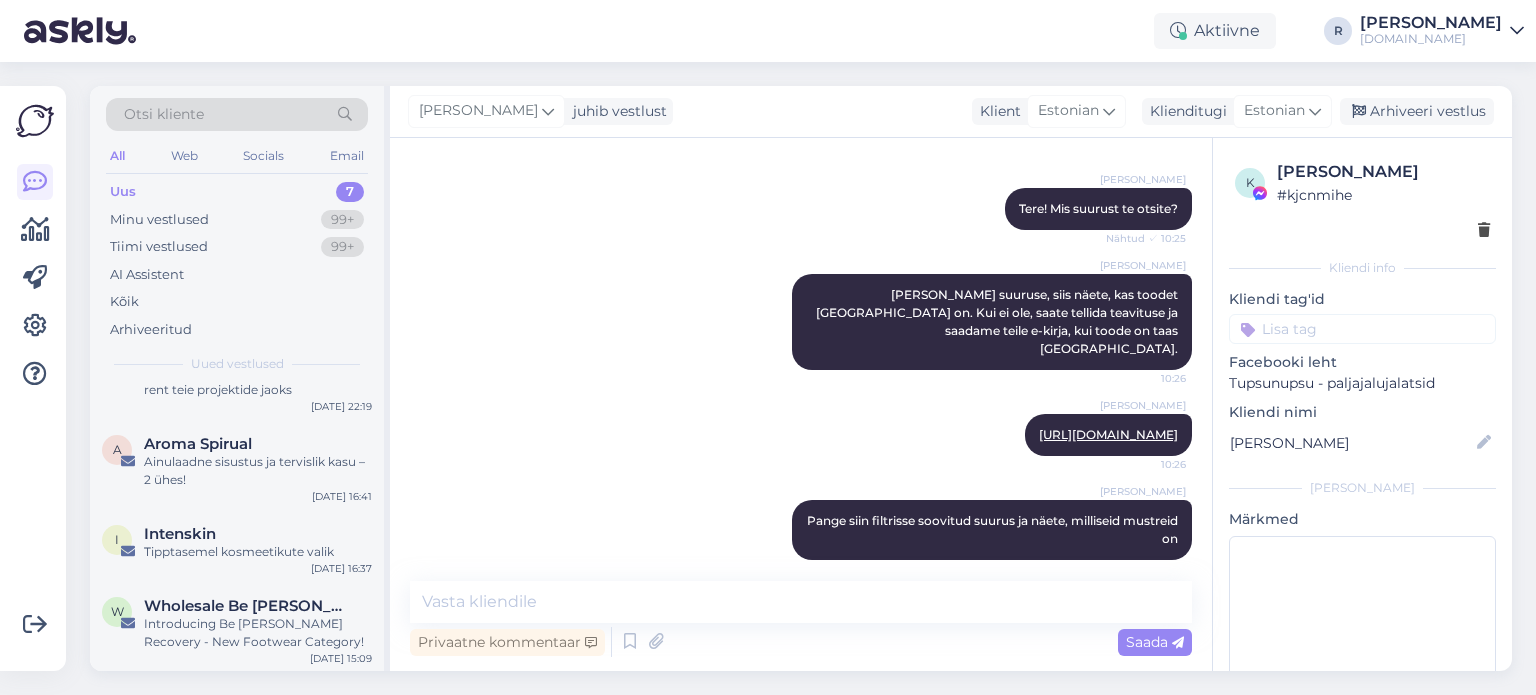scroll, scrollTop: 0, scrollLeft: 0, axis: both 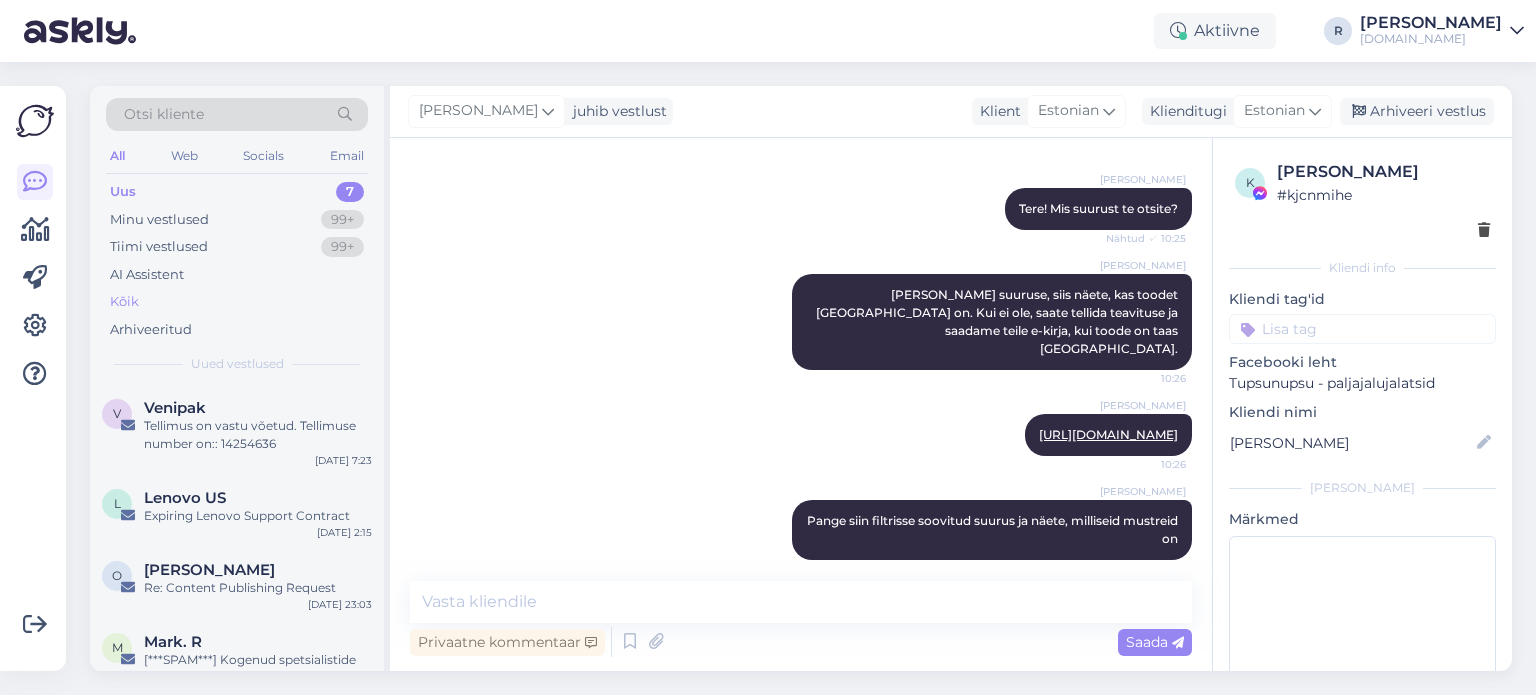 click on "Kõik" at bounding box center [237, 302] 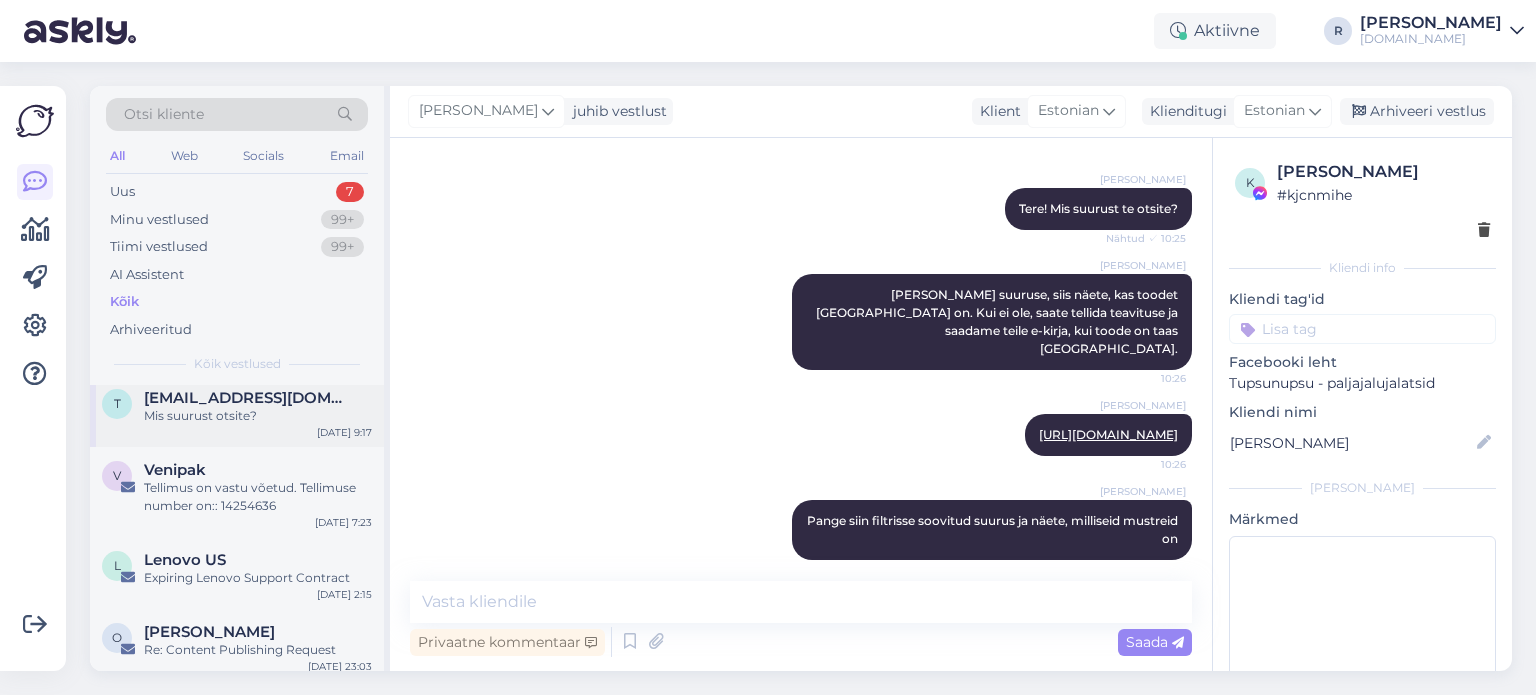 scroll, scrollTop: 200, scrollLeft: 0, axis: vertical 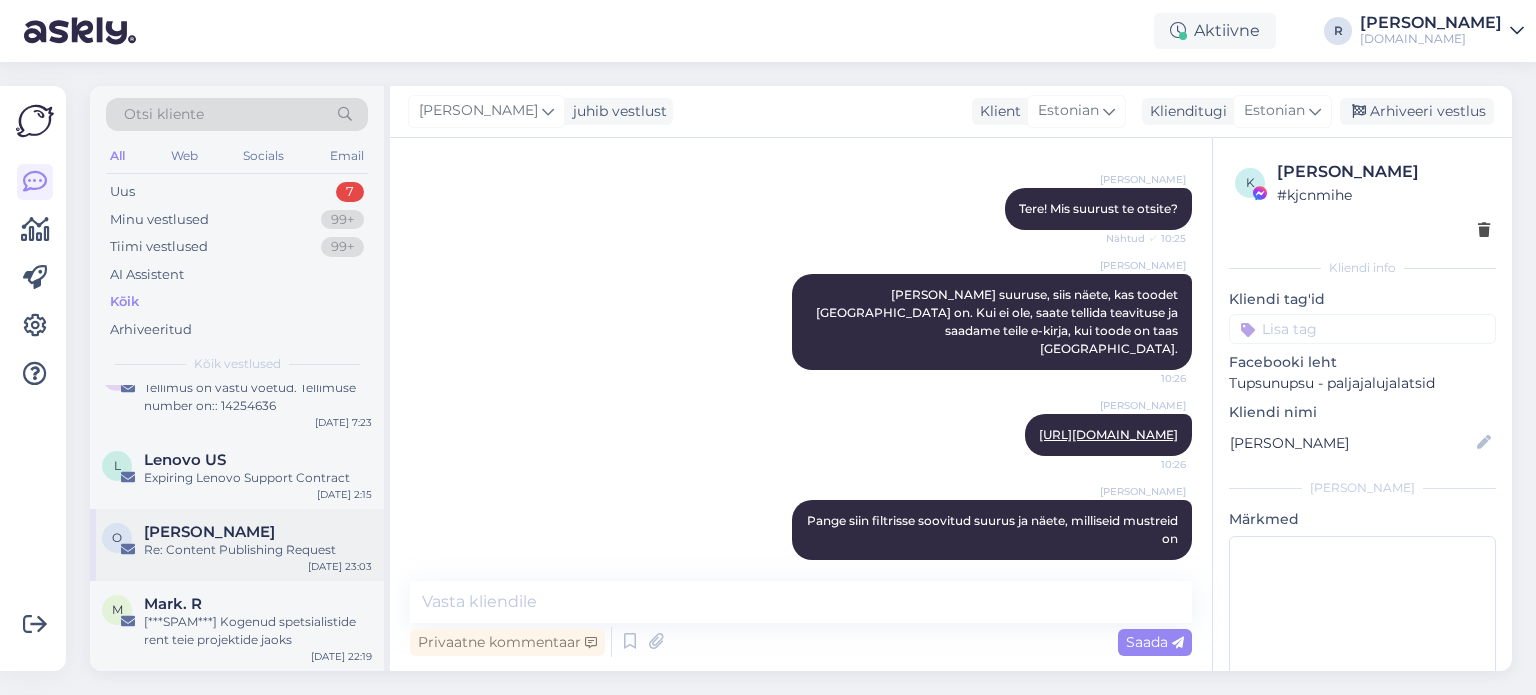 click on "[PERSON_NAME]" at bounding box center (209, 532) 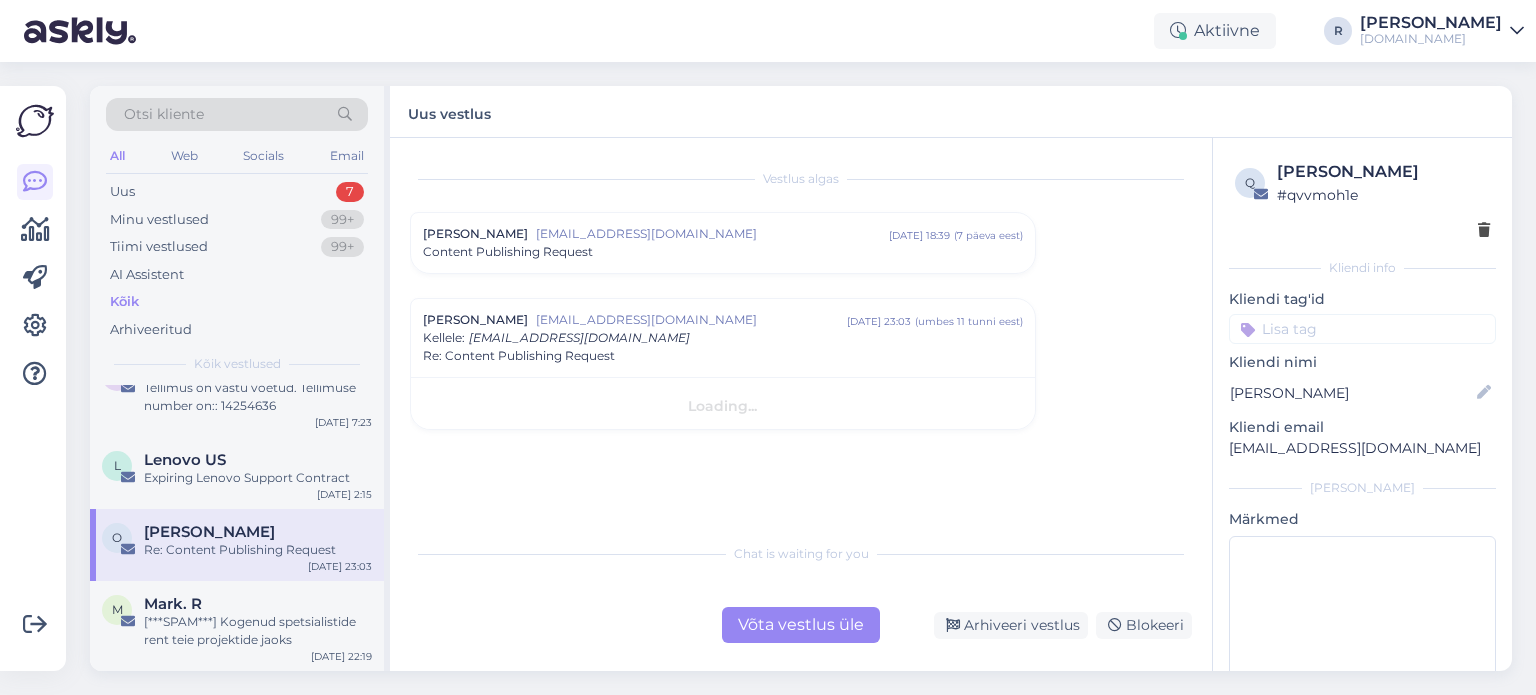 scroll, scrollTop: 0, scrollLeft: 0, axis: both 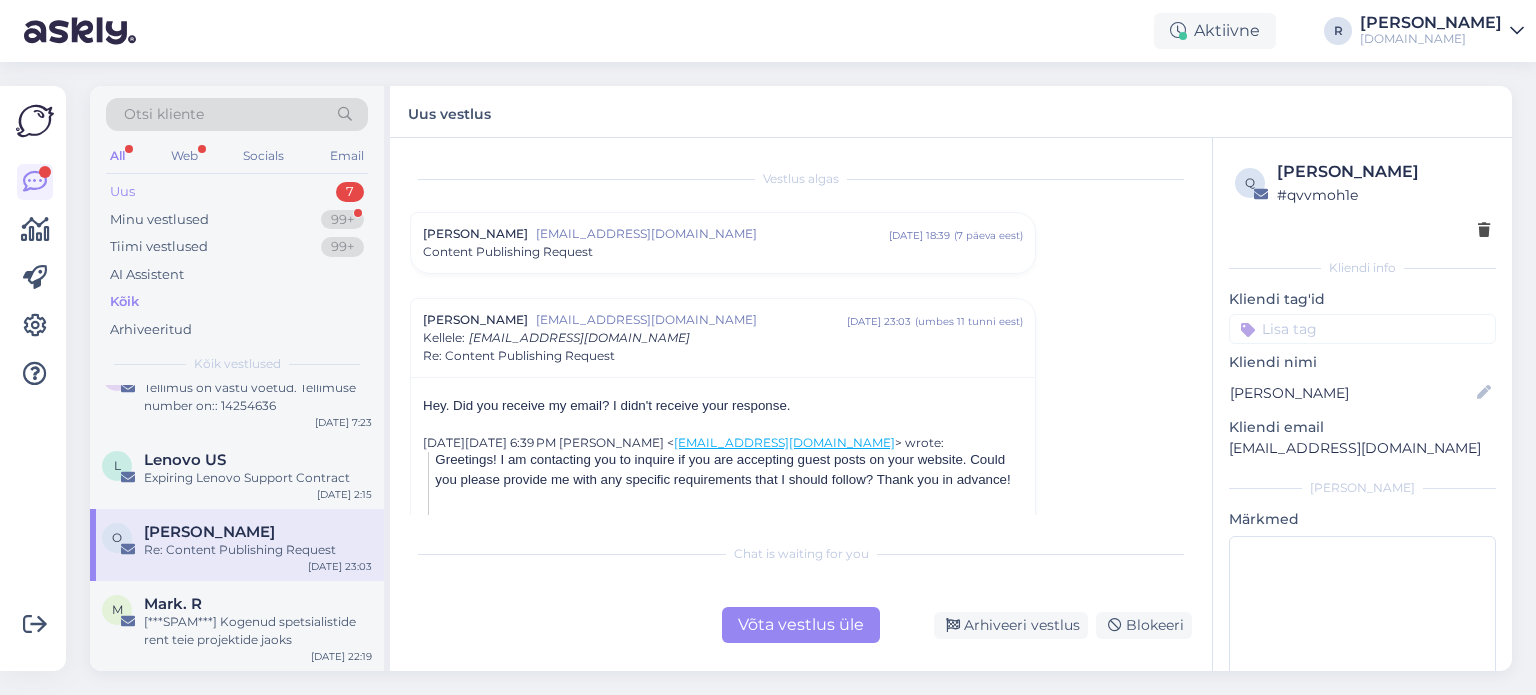 click on "Uus 7" at bounding box center [237, 192] 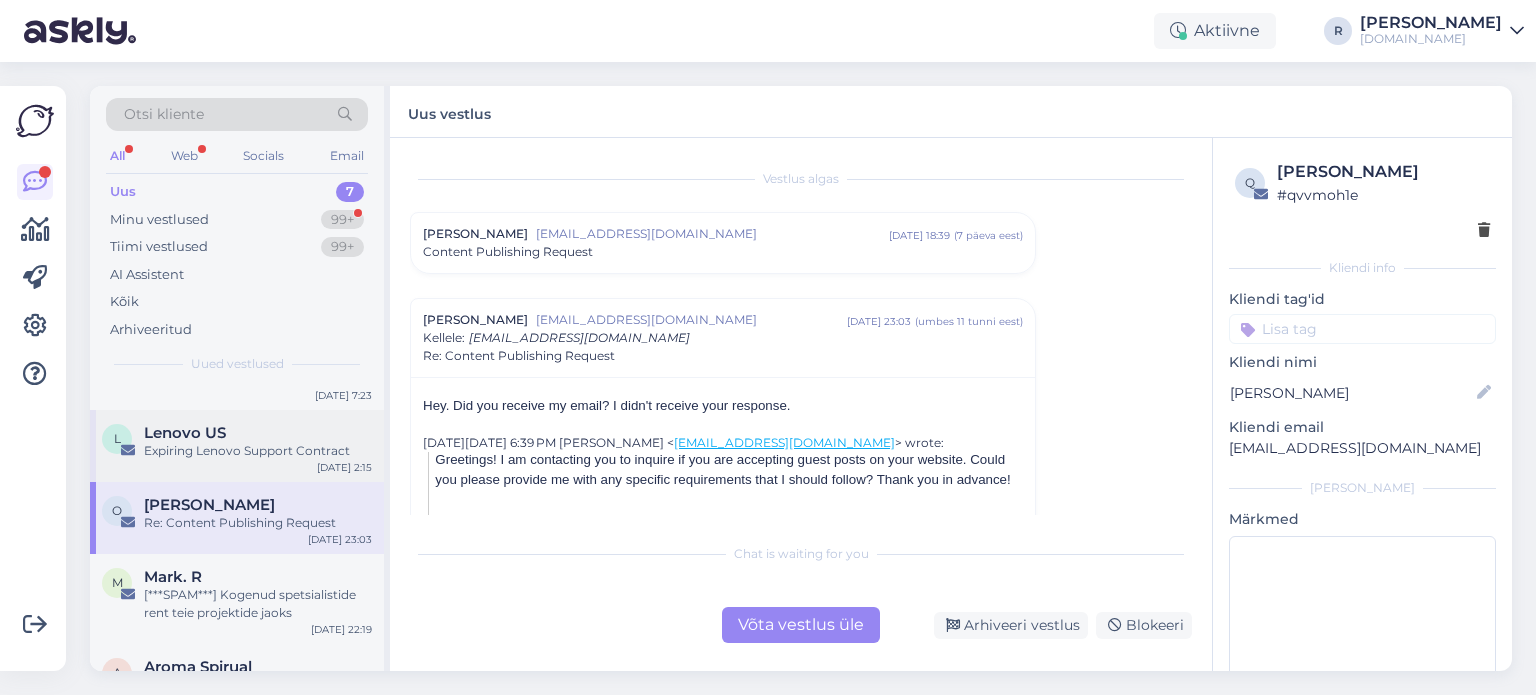 scroll, scrollTop: 100, scrollLeft: 0, axis: vertical 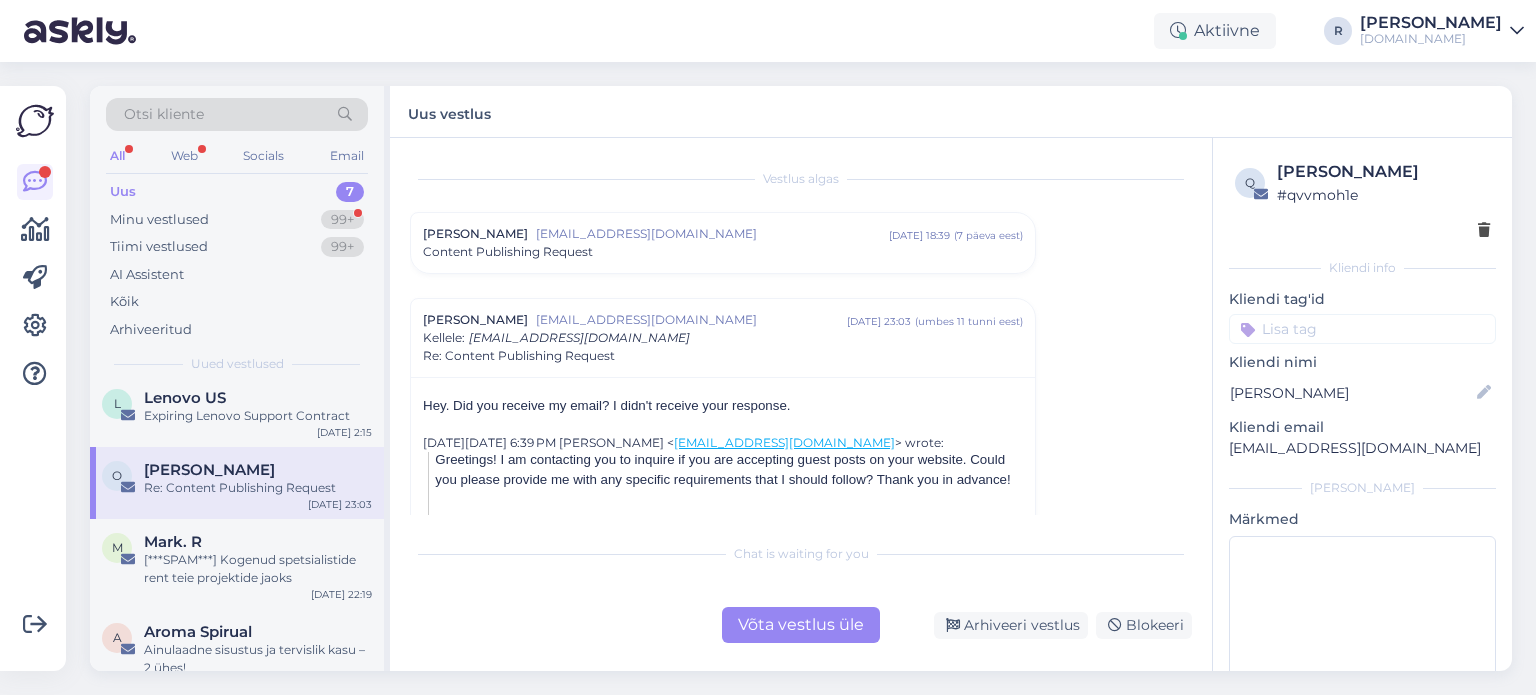 click on "Re: Content Publishing Request" at bounding box center [258, 488] 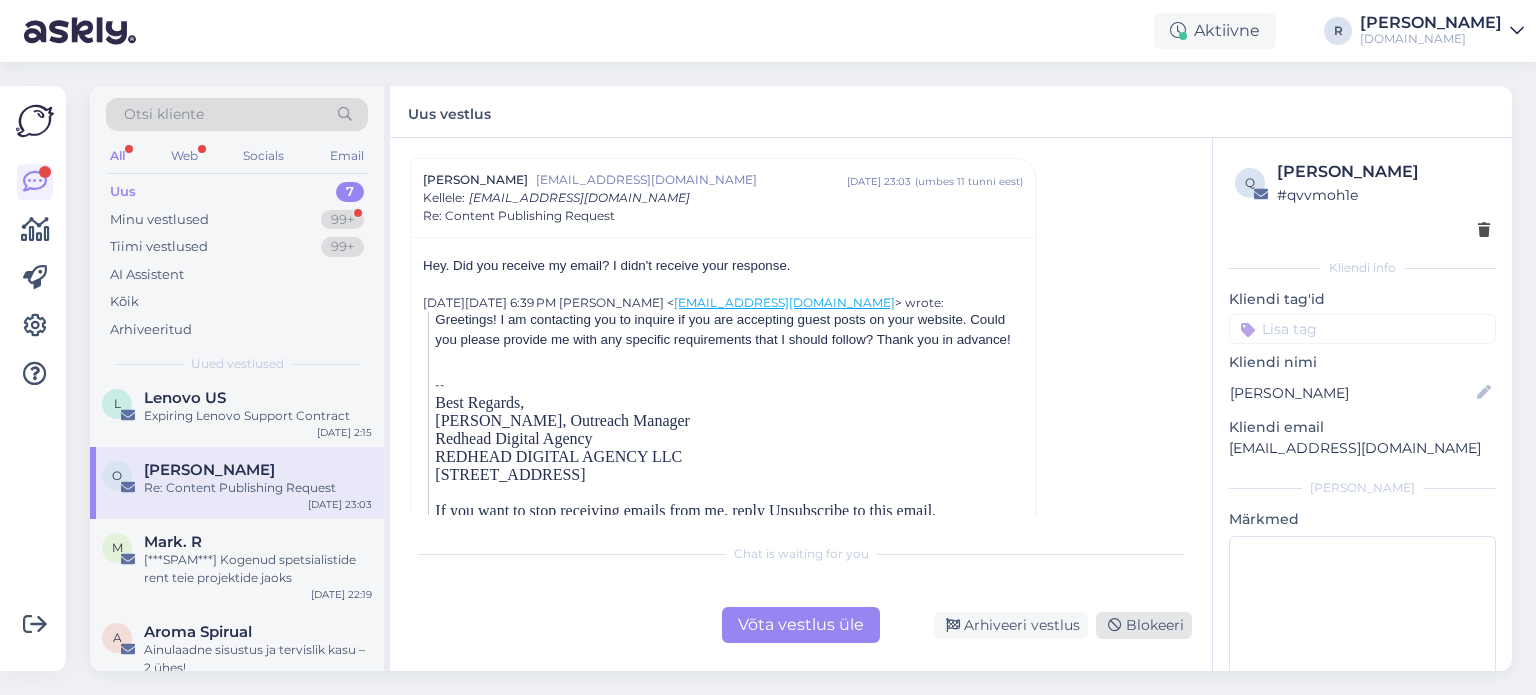 click at bounding box center (1115, 626) 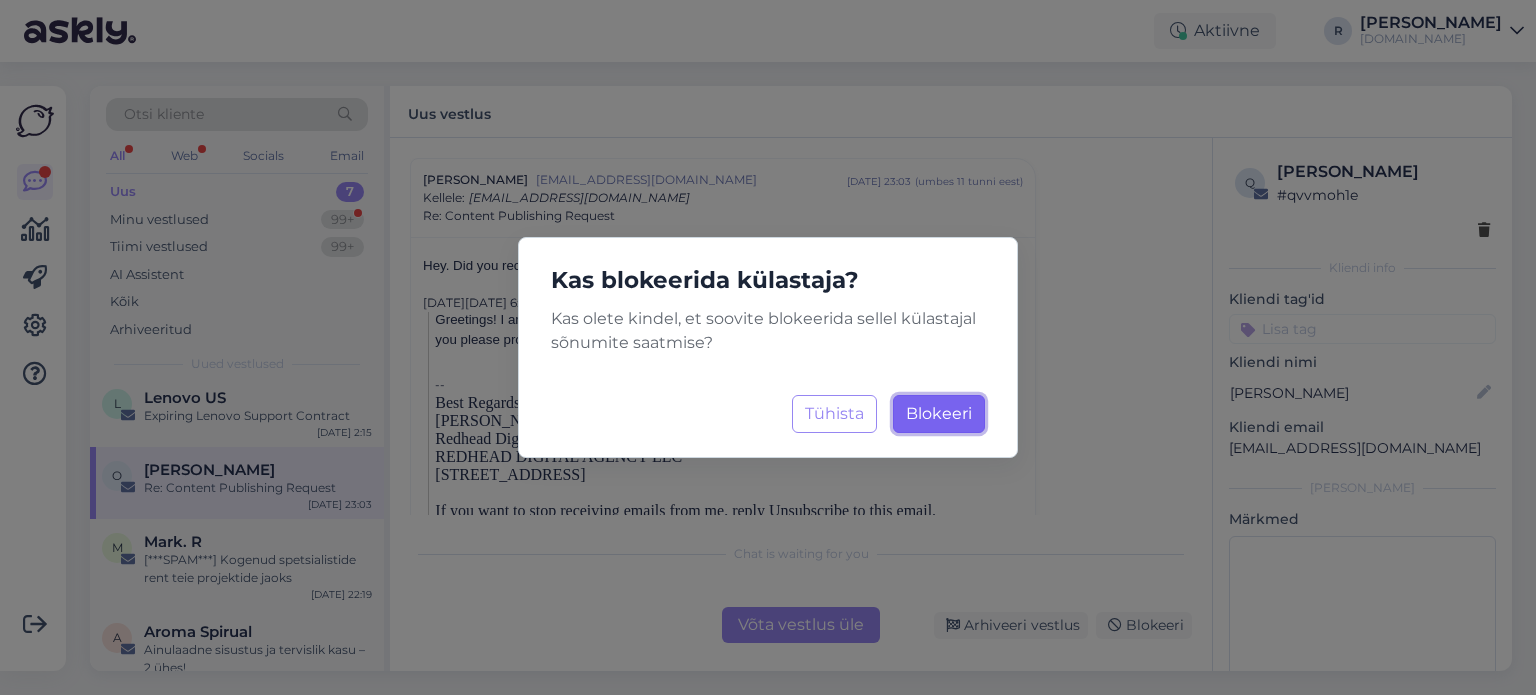 click on "Blokeeri" at bounding box center (939, 413) 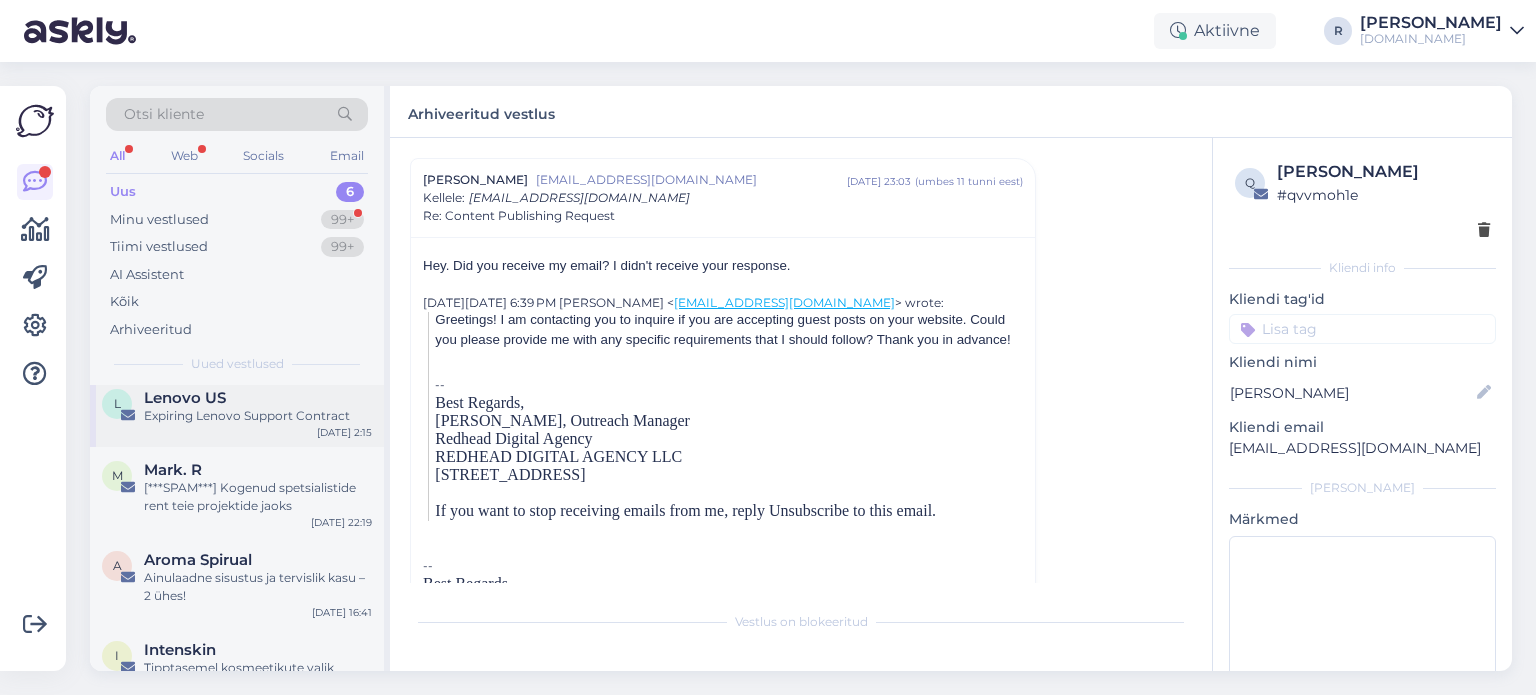 scroll, scrollTop: 0, scrollLeft: 0, axis: both 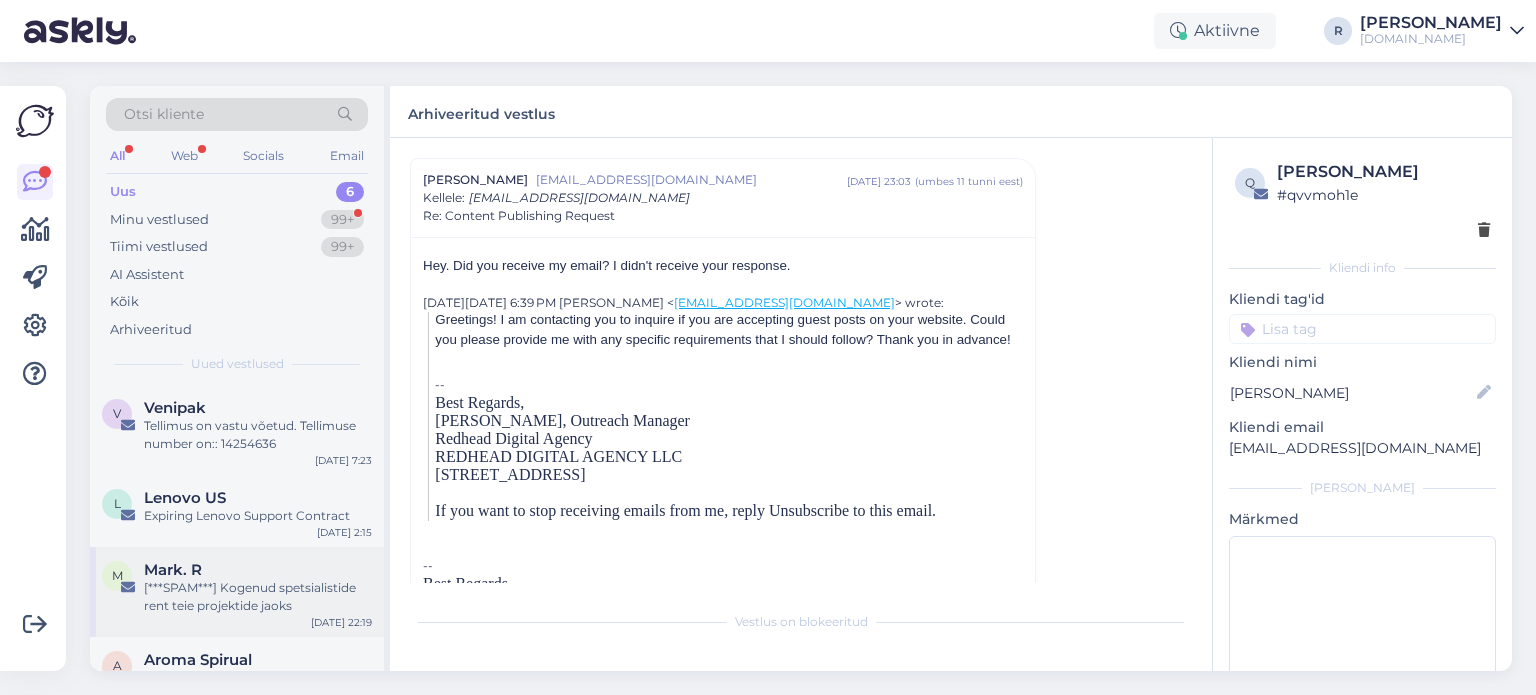 click on "Mark. R" at bounding box center (173, 570) 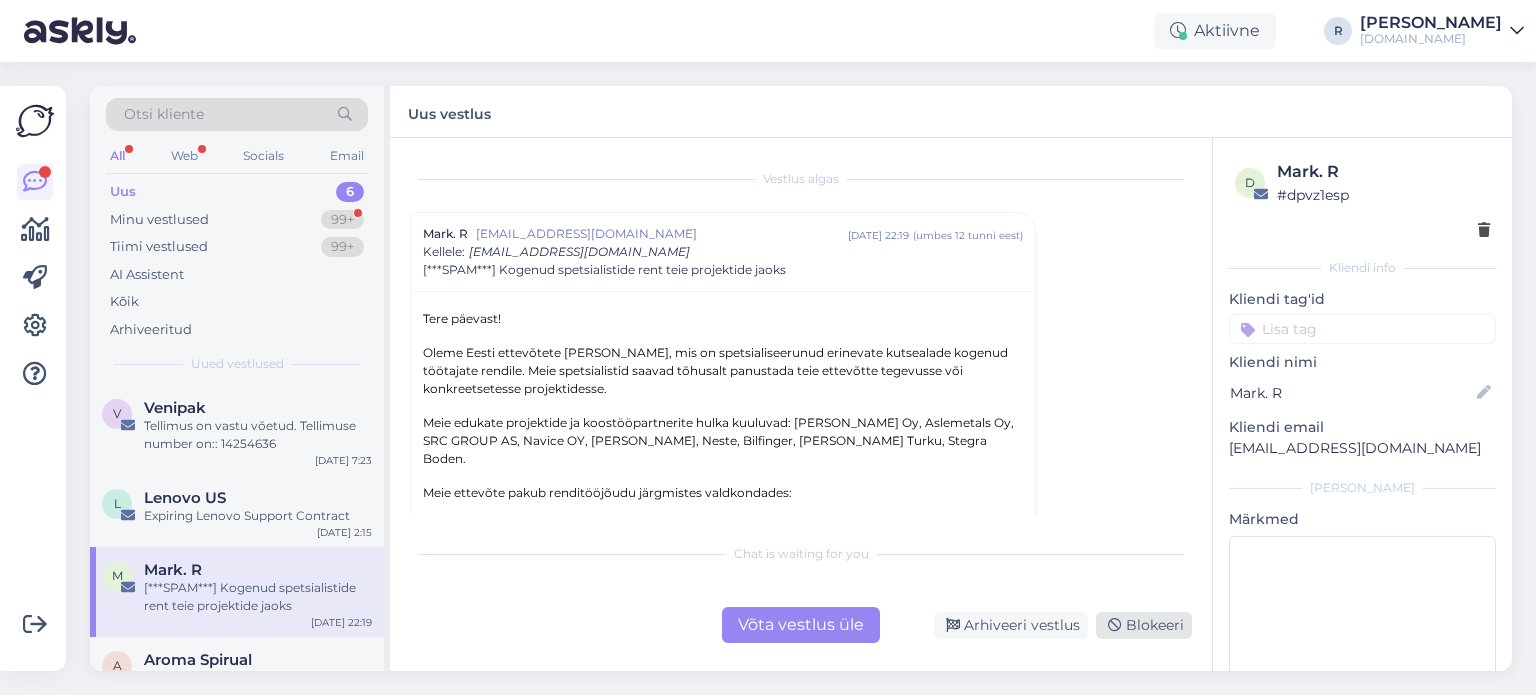 click on "Blokeeri" at bounding box center (1144, 625) 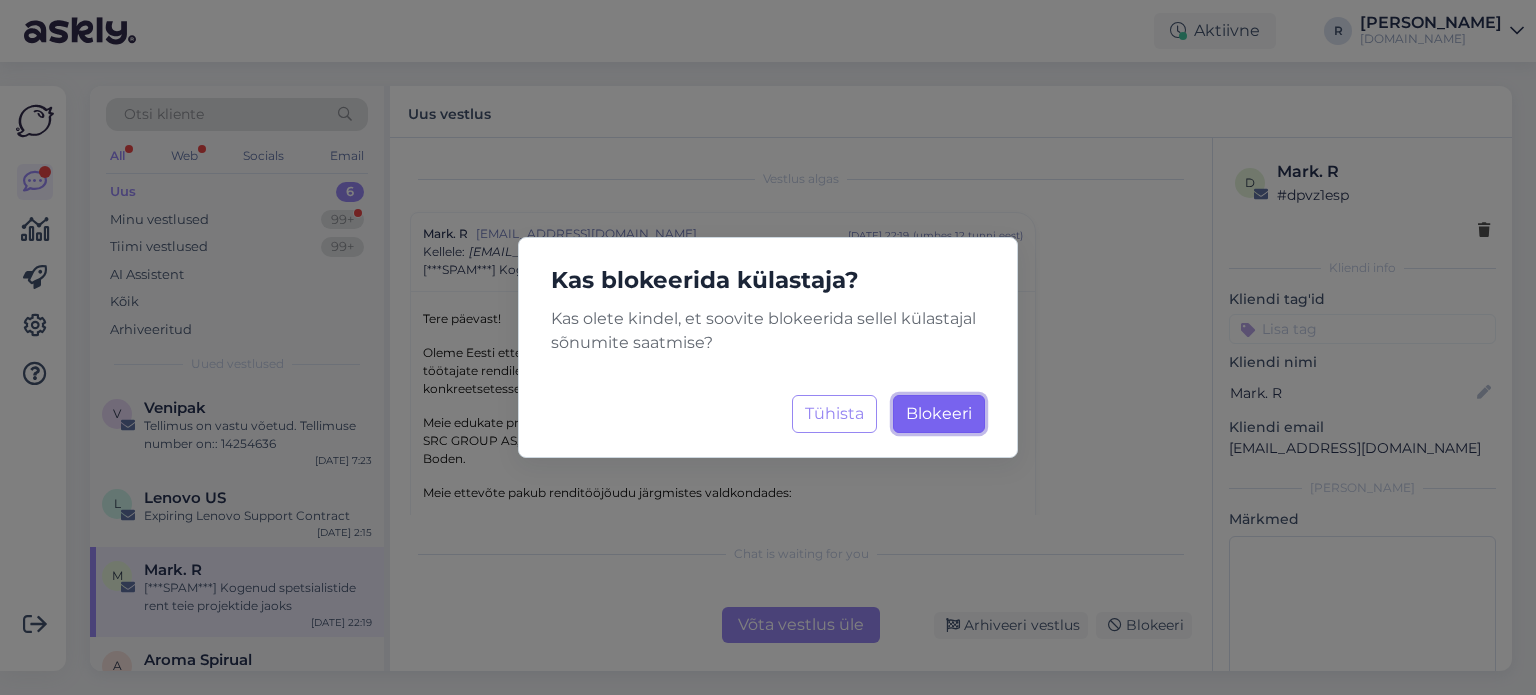 click on "Blokeeri" at bounding box center (939, 413) 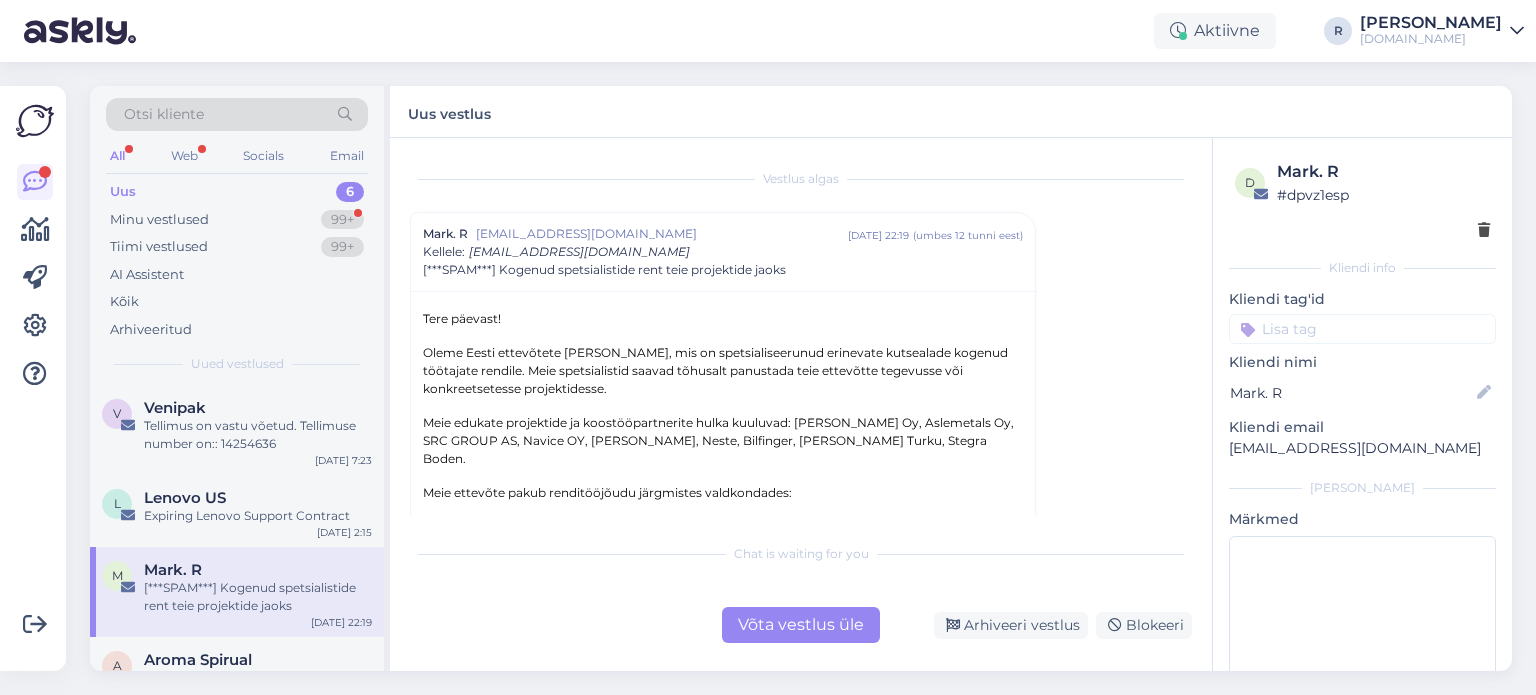 scroll, scrollTop: 54, scrollLeft: 0, axis: vertical 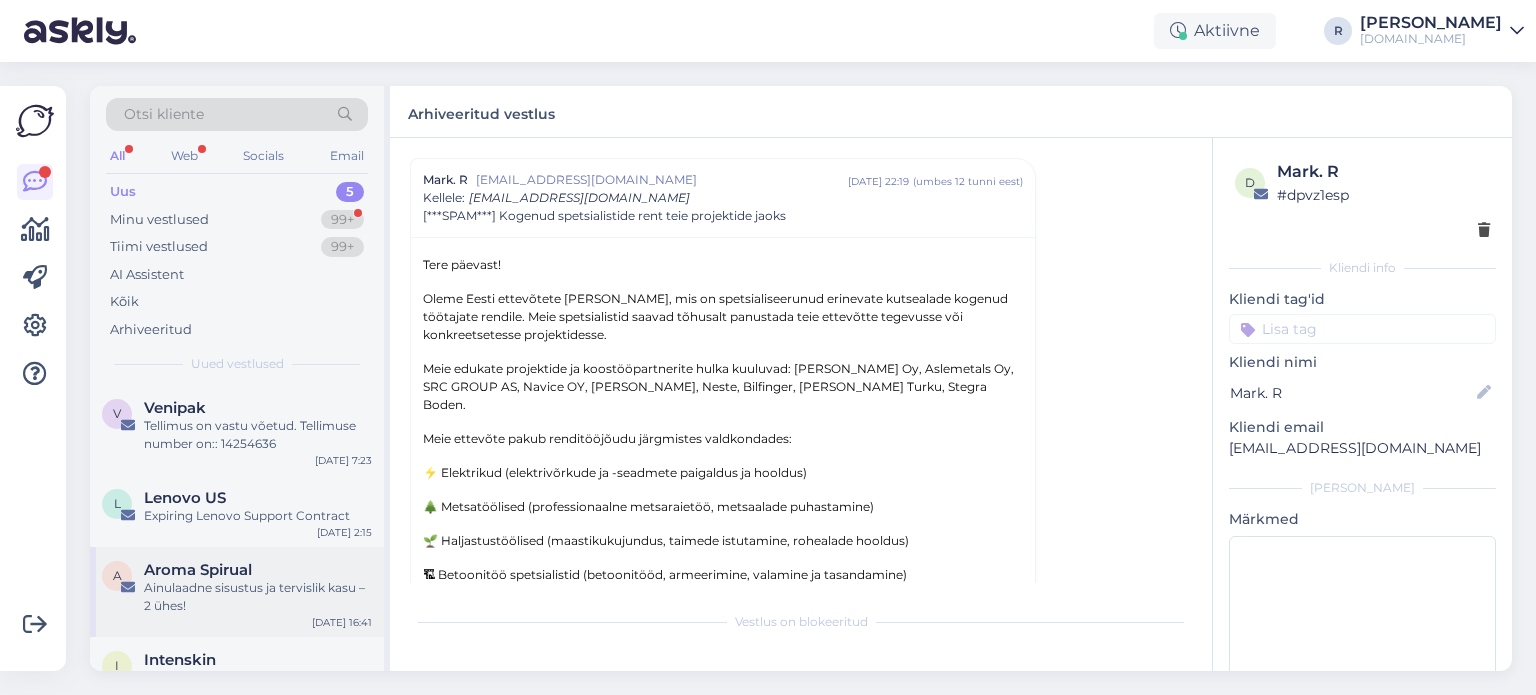 click on "Ainulaadne sisustus ja tervislik kasu – 2 ühes!" at bounding box center (258, 597) 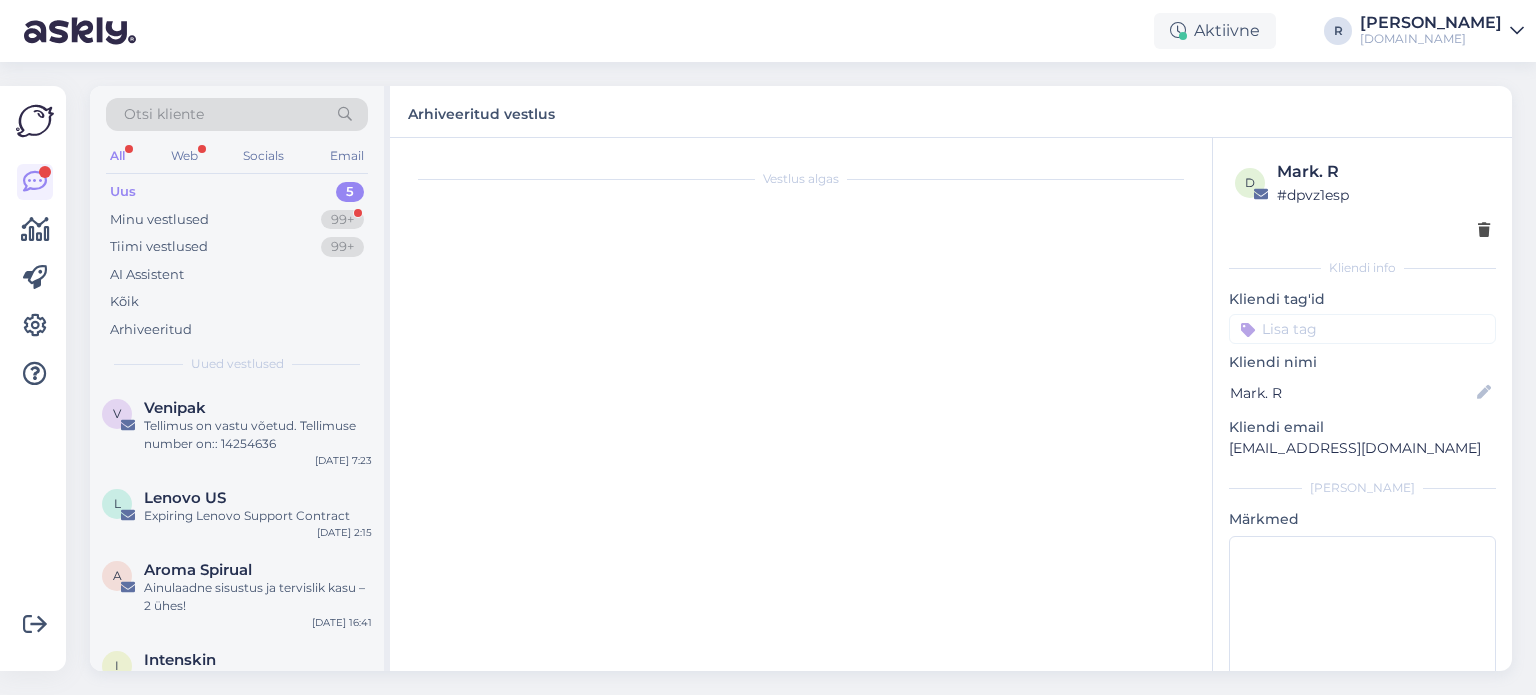 scroll, scrollTop: 0, scrollLeft: 0, axis: both 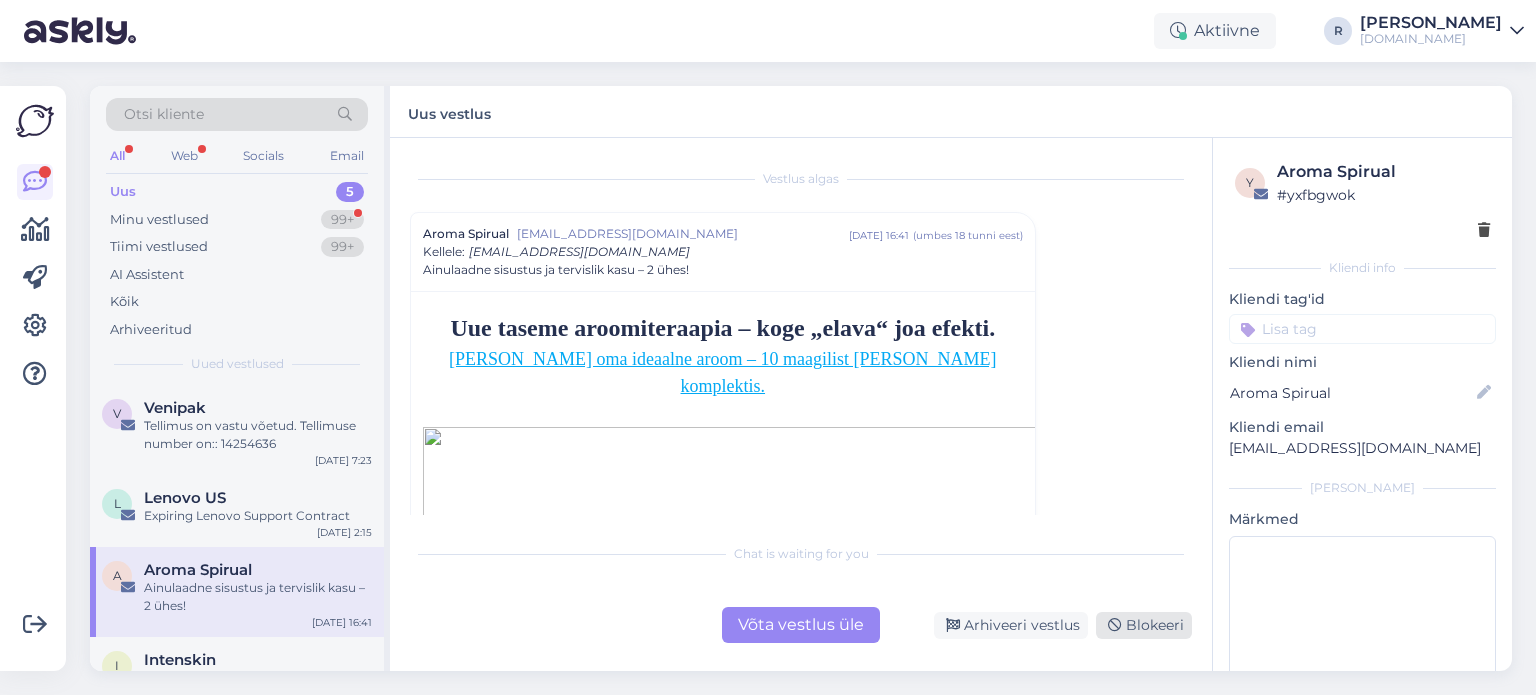 click on "Blokeeri" at bounding box center (1144, 625) 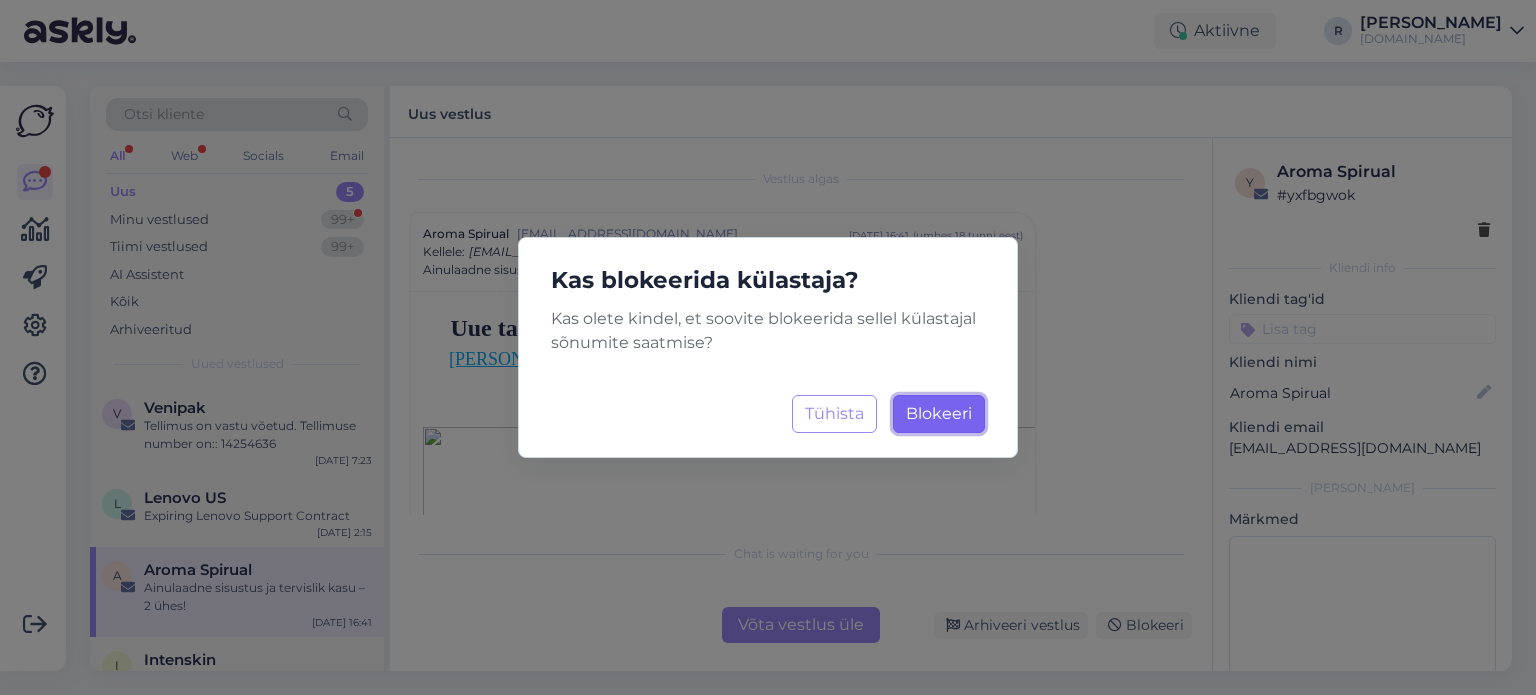 click on "Blokeeri Laadimine..." at bounding box center [939, 414] 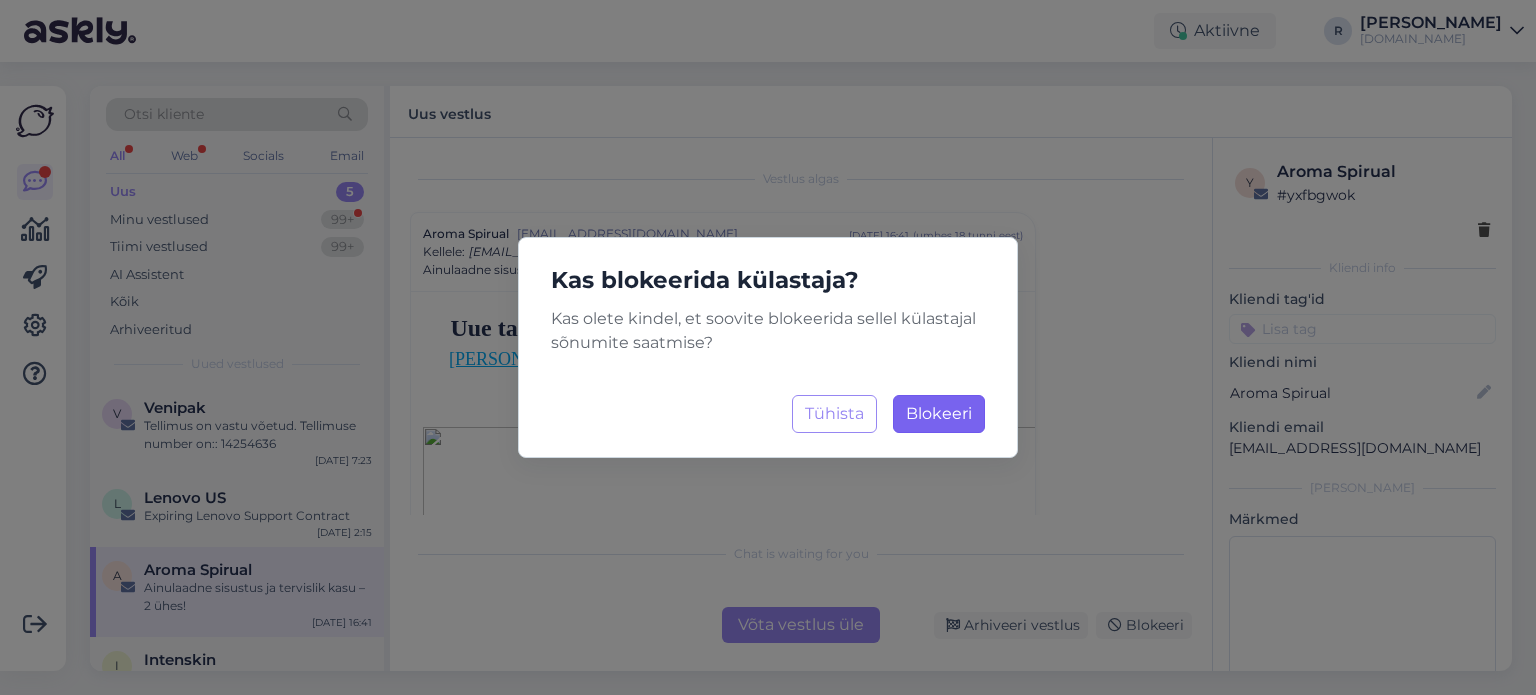 scroll, scrollTop: 54, scrollLeft: 0, axis: vertical 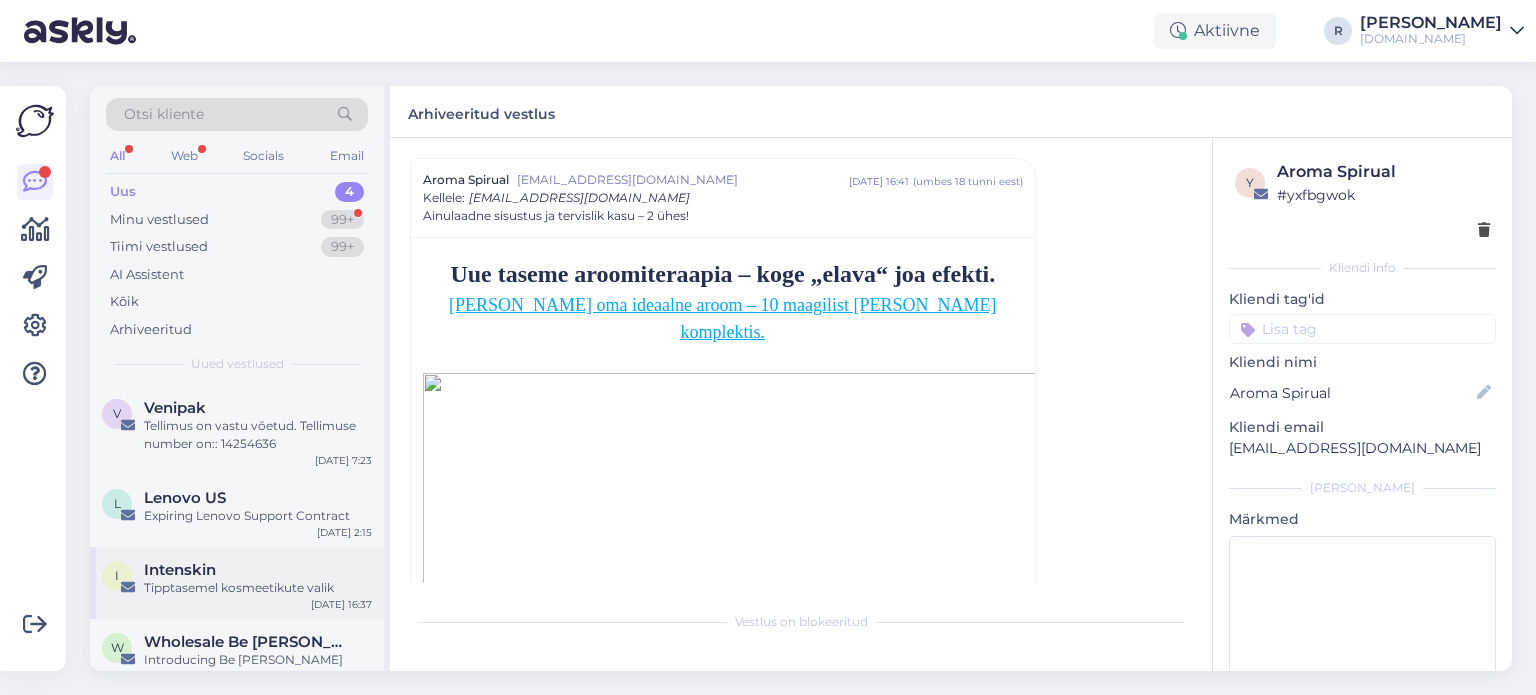 click on "Tipptasemel kosmeetikute valik" at bounding box center [258, 588] 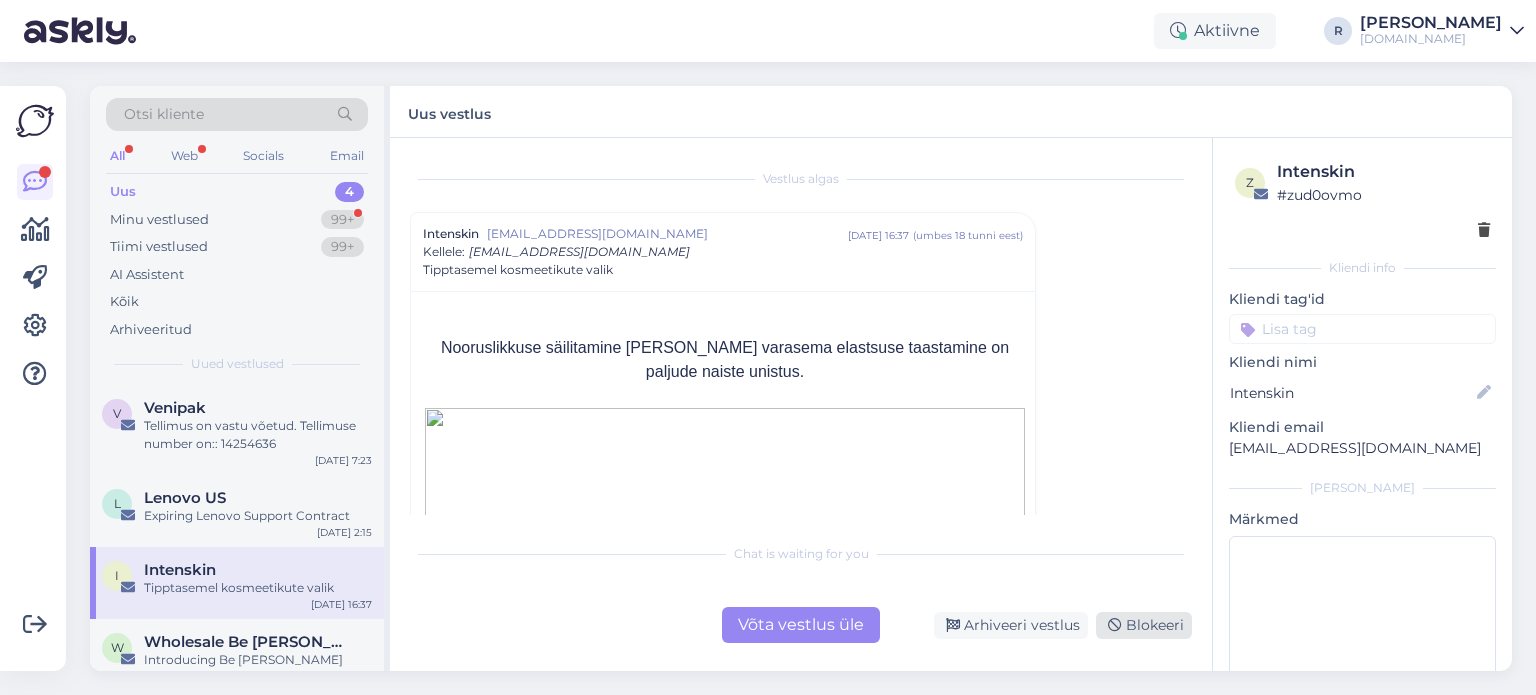 click on "Blokeeri" at bounding box center (1144, 625) 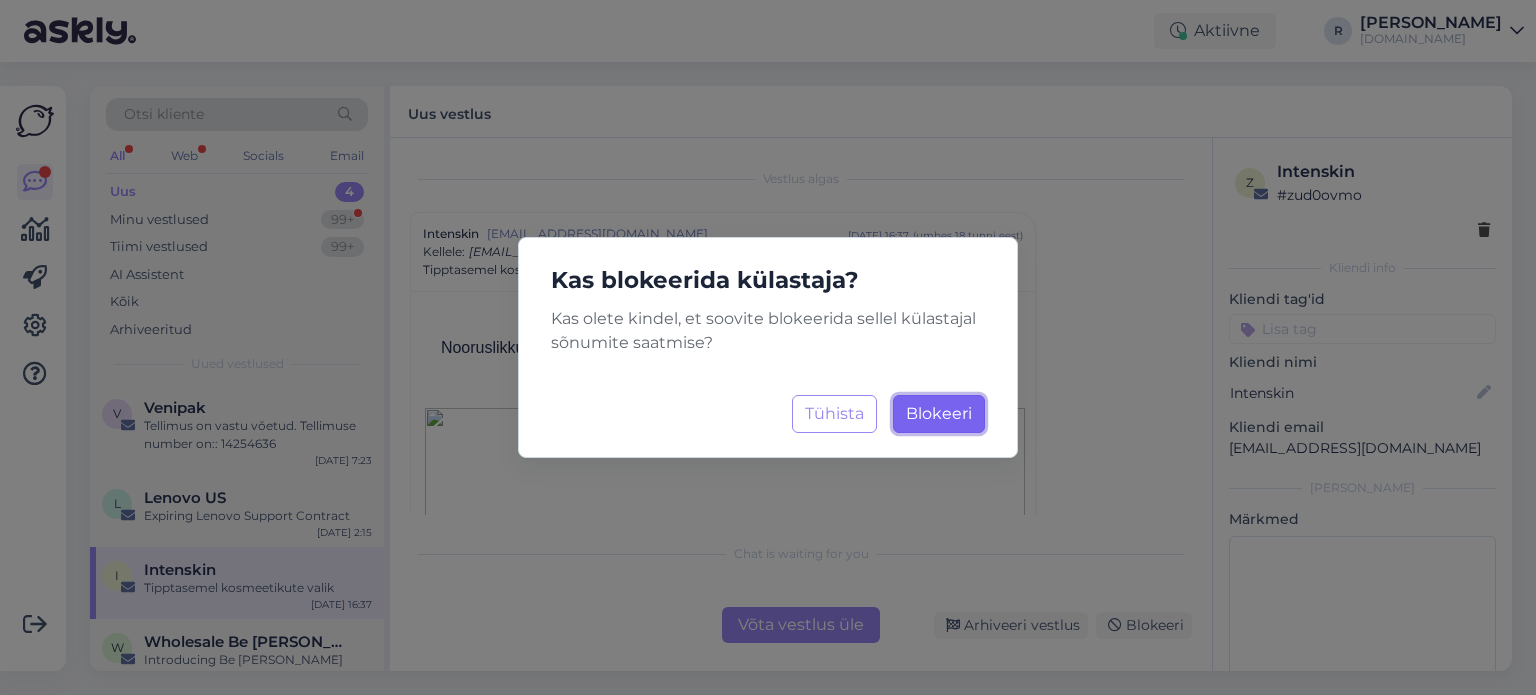 click on "Blokeeri" at bounding box center [939, 413] 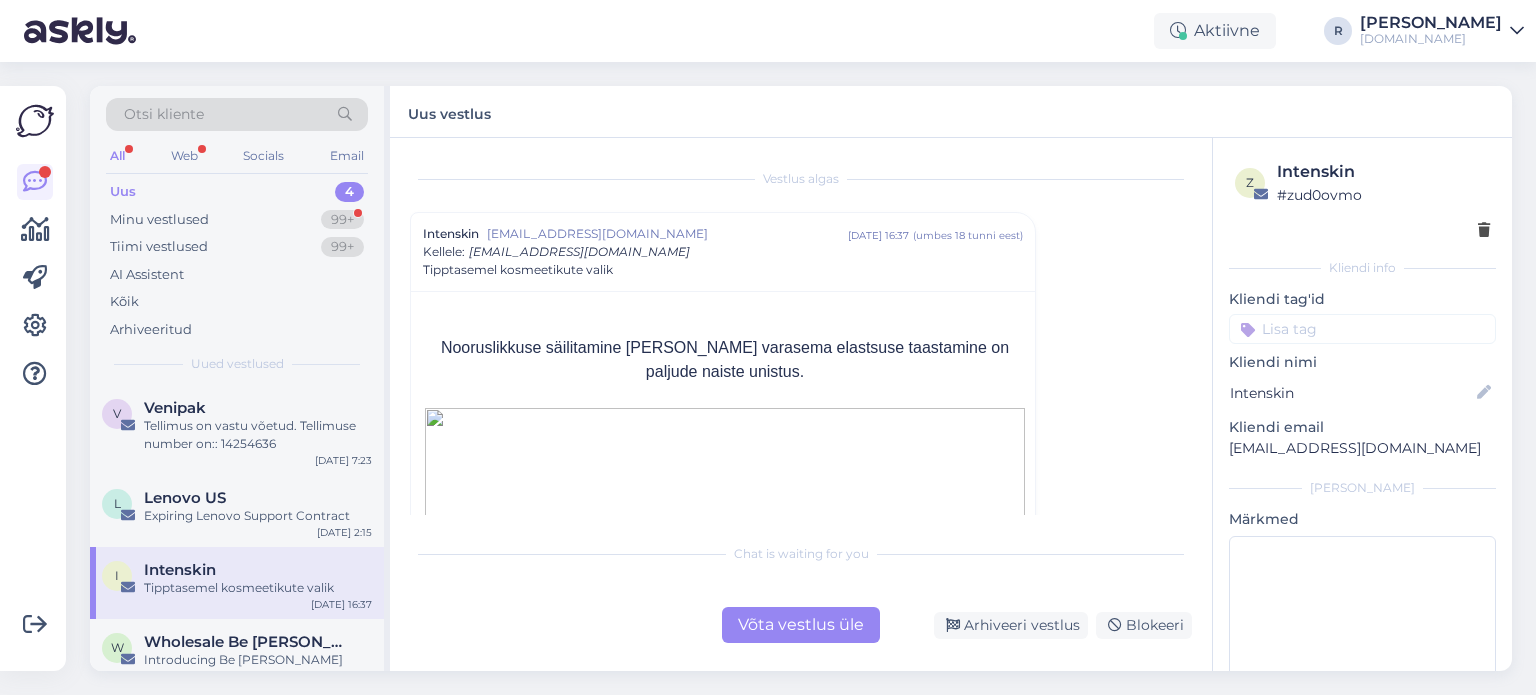 scroll, scrollTop: 54, scrollLeft: 0, axis: vertical 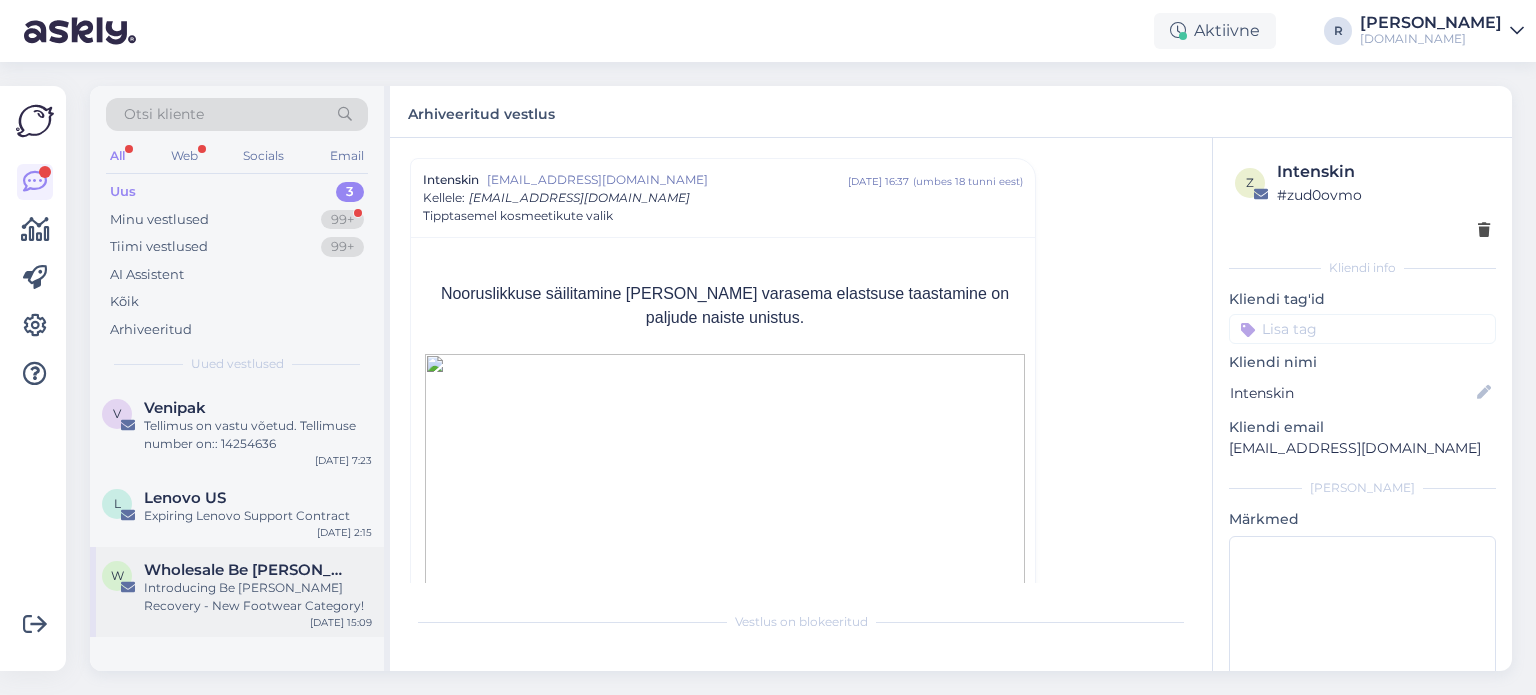 click on "Introducing Be [PERSON_NAME] Recovery - New Footwear Category!" at bounding box center (258, 597) 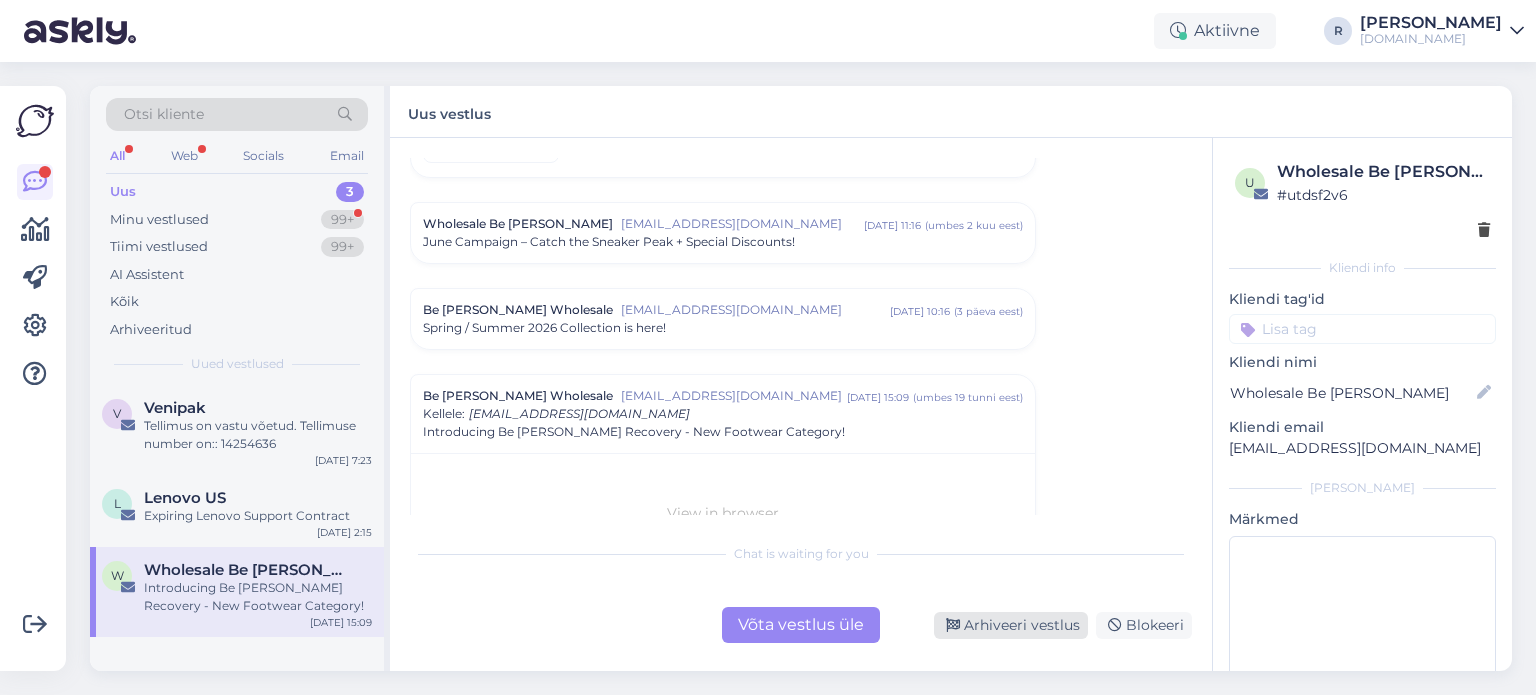 click on "Arhiveeri vestlus" at bounding box center (1011, 625) 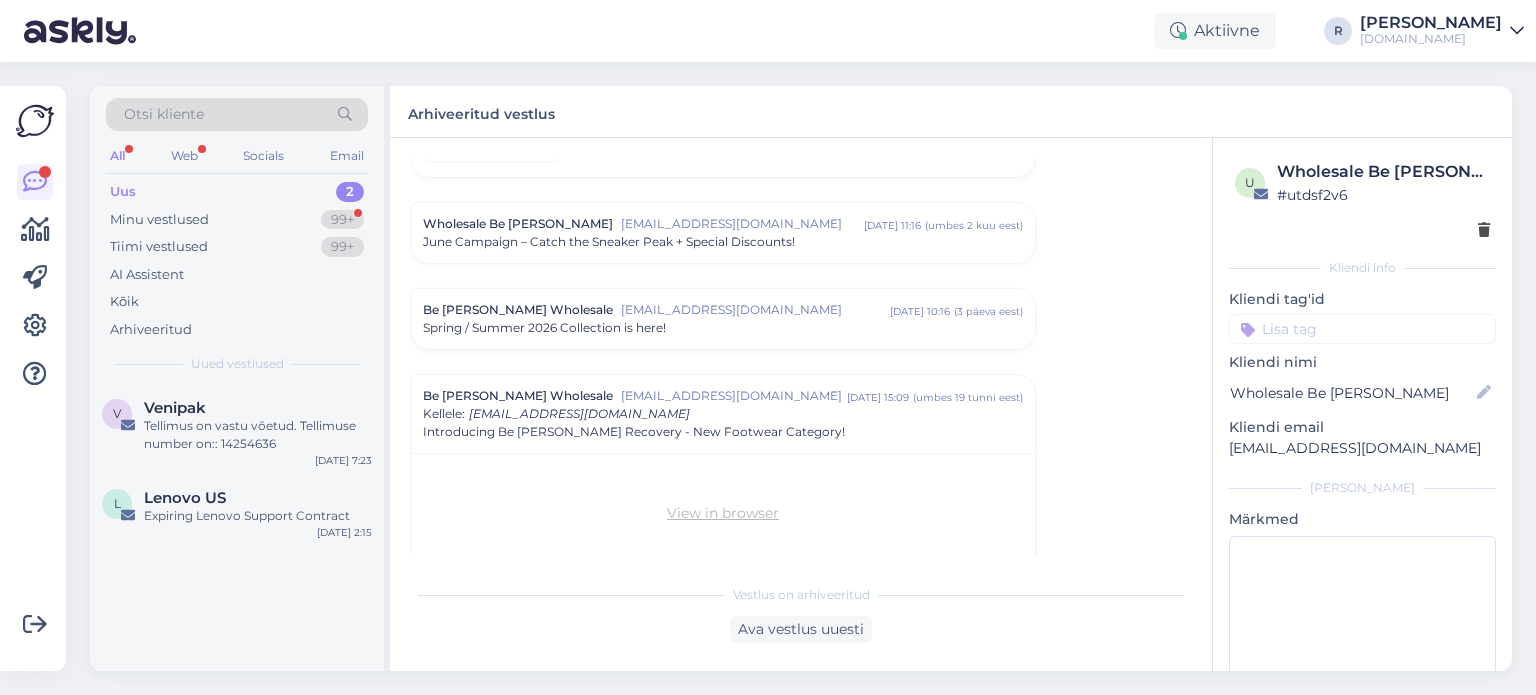 scroll, scrollTop: 353, scrollLeft: 0, axis: vertical 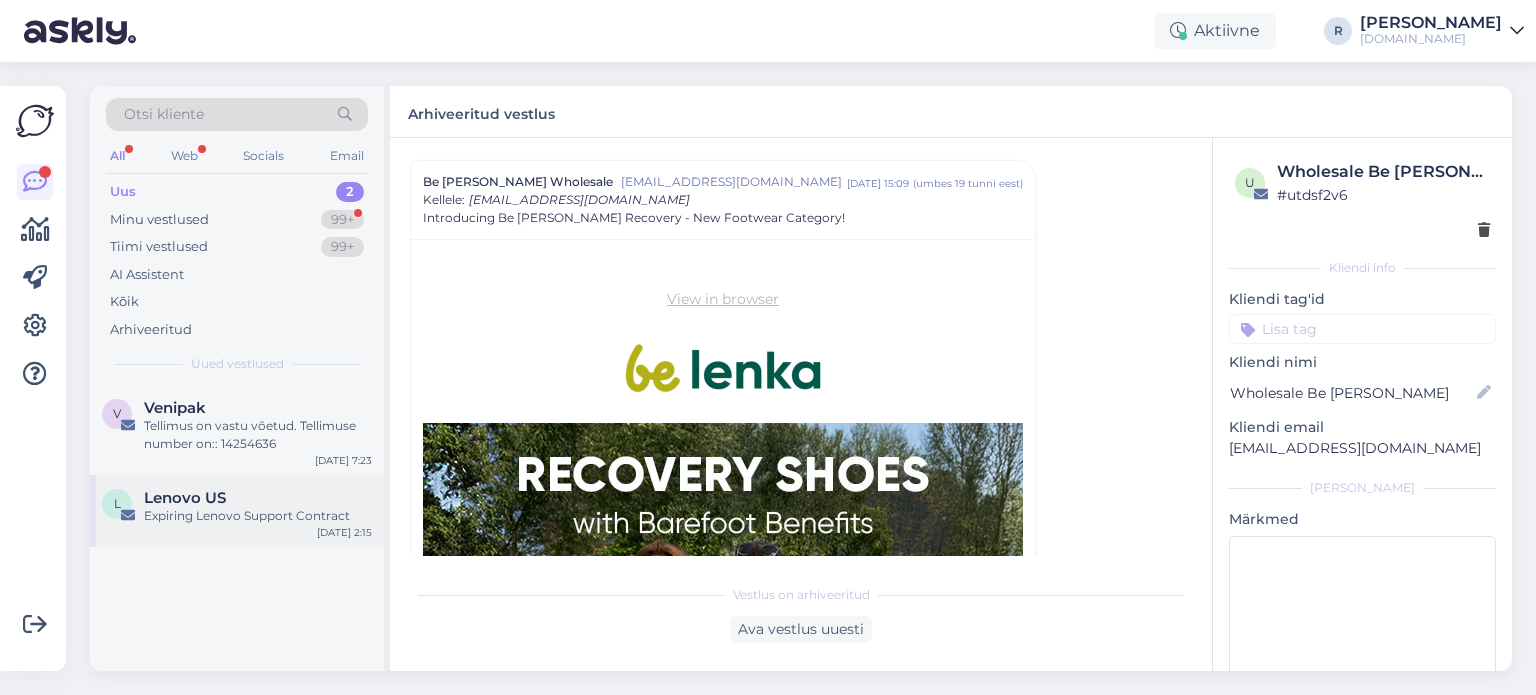 click on "Lenovo US" at bounding box center [258, 498] 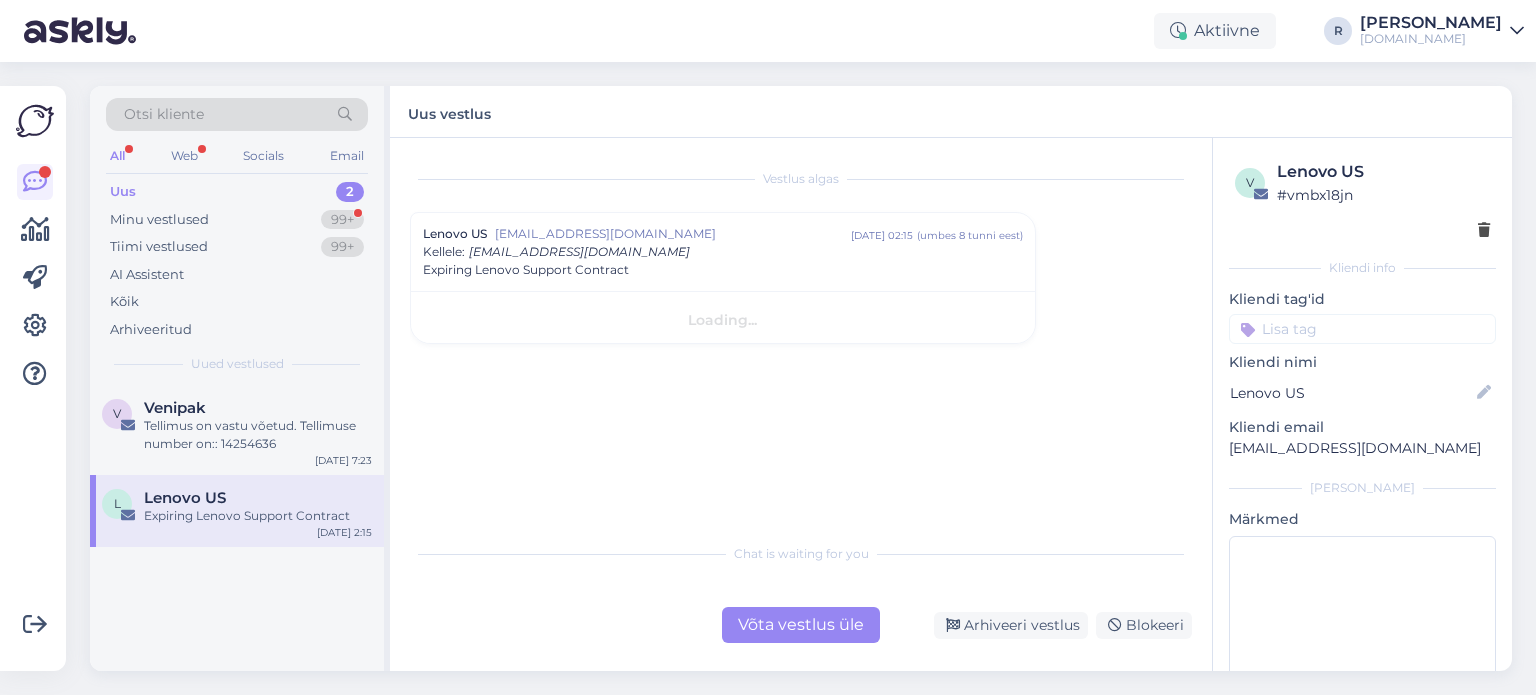 scroll, scrollTop: 0, scrollLeft: 0, axis: both 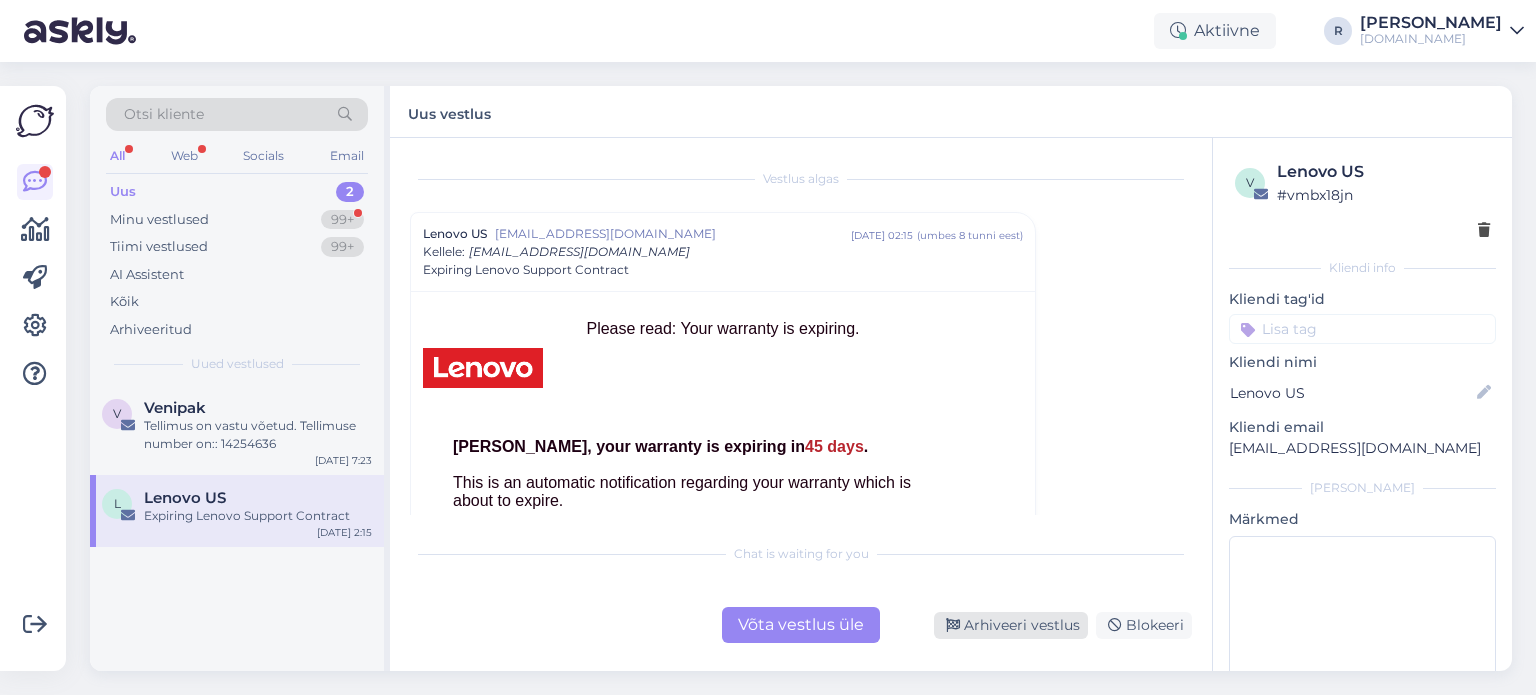 click on "Arhiveeri vestlus" at bounding box center [1011, 625] 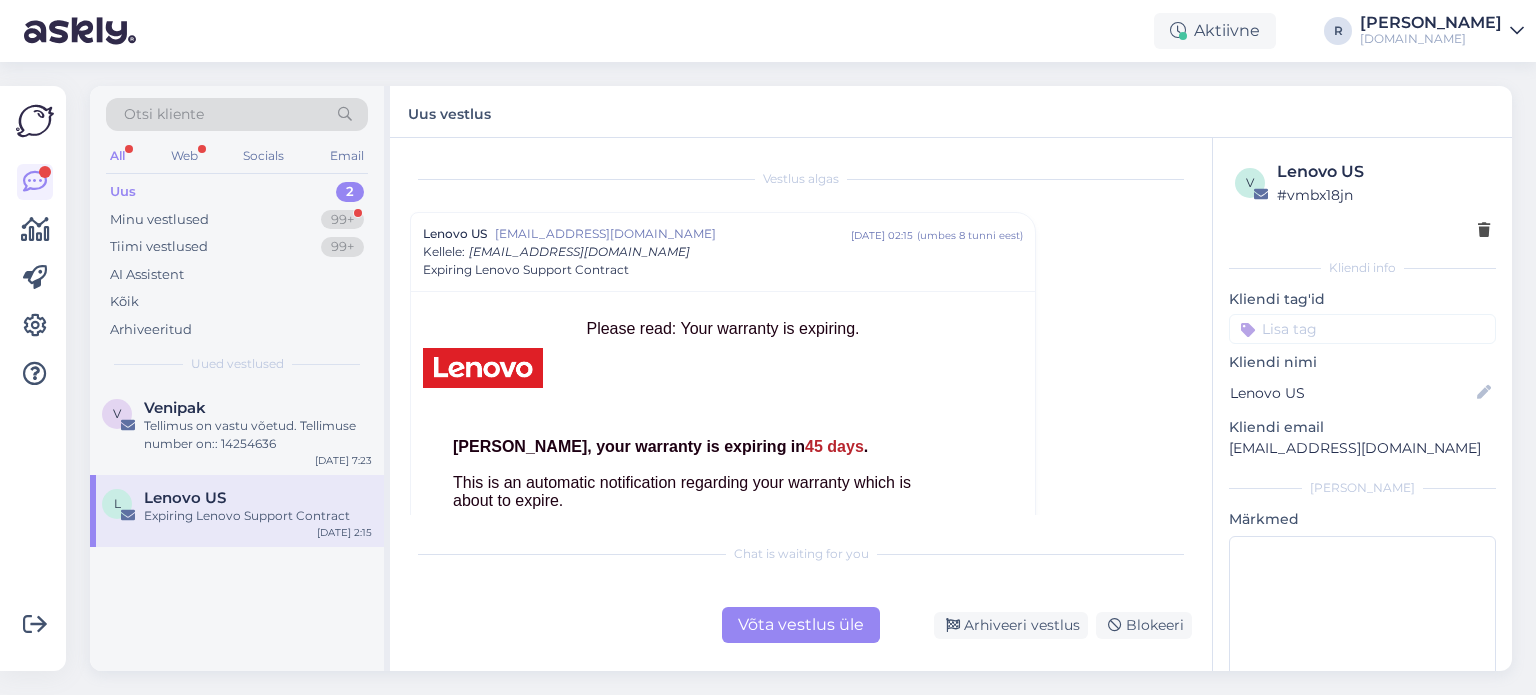 scroll, scrollTop: 54, scrollLeft: 0, axis: vertical 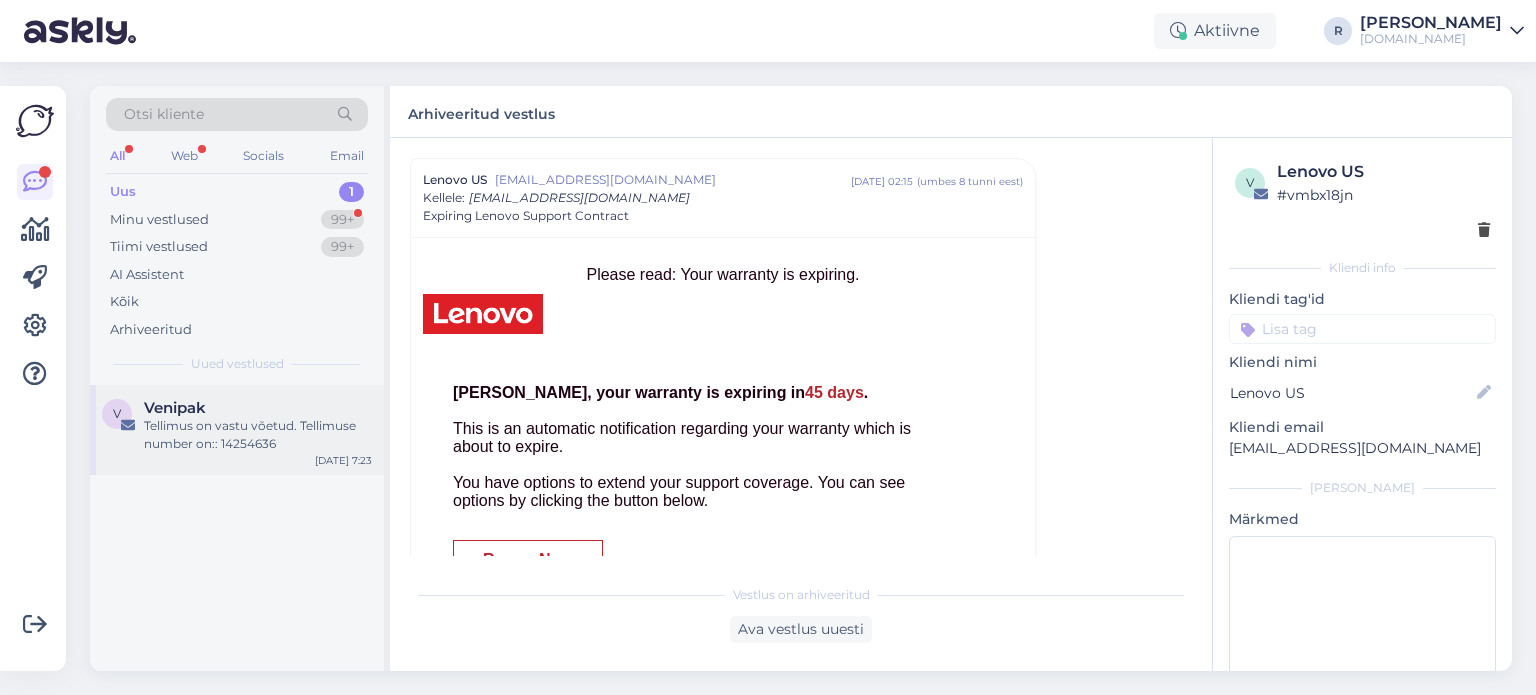 click on "Tellimus on vastu võetud. Tellimuse number on:: 14254636" at bounding box center (258, 435) 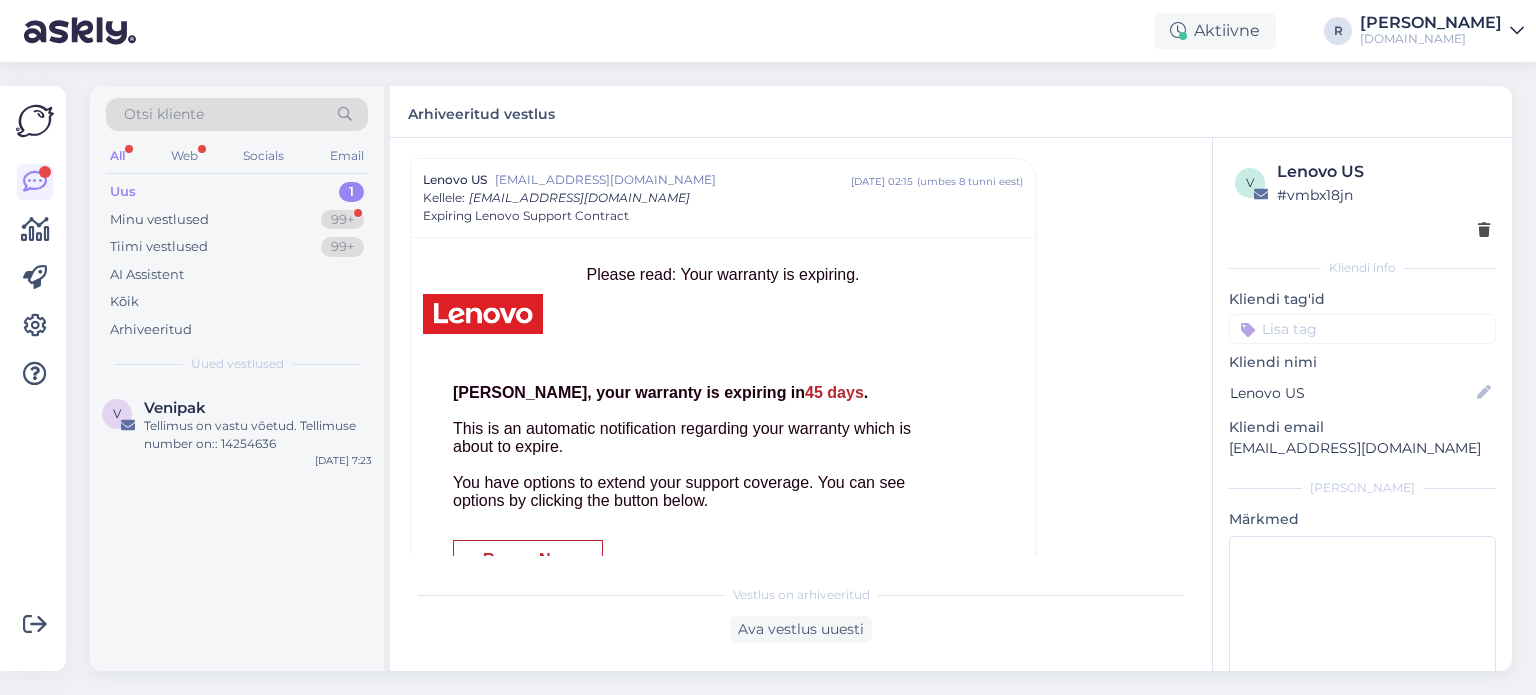 scroll, scrollTop: 0, scrollLeft: 0, axis: both 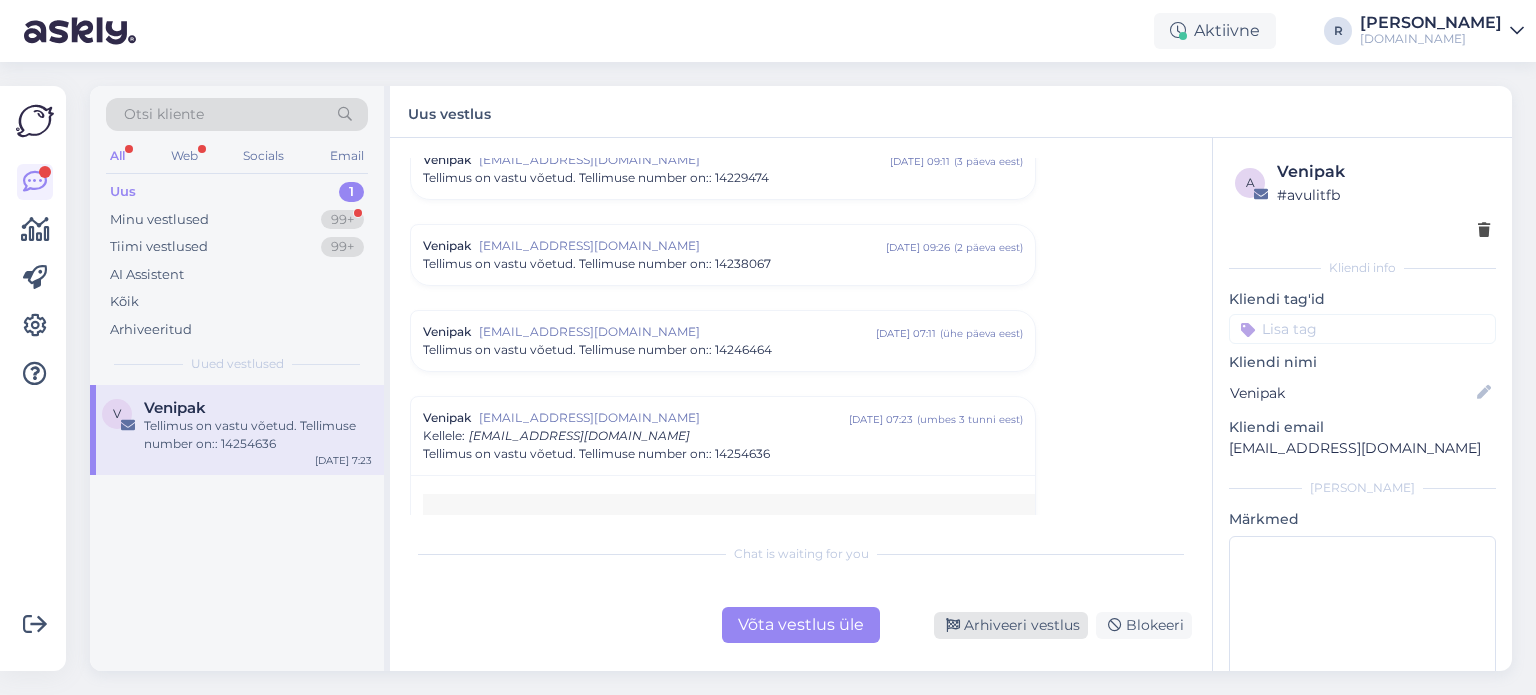 click on "Arhiveeri vestlus" at bounding box center (1011, 625) 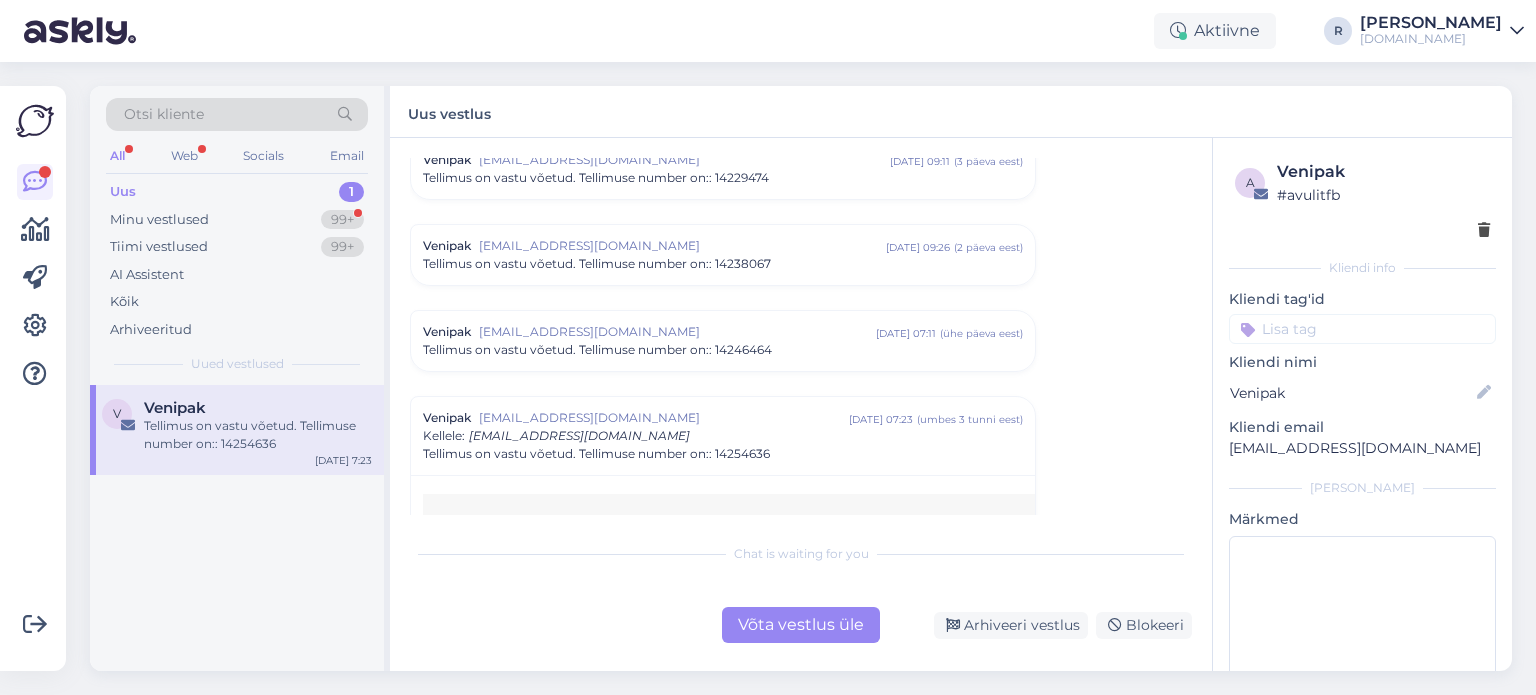 scroll, scrollTop: 5104, scrollLeft: 0, axis: vertical 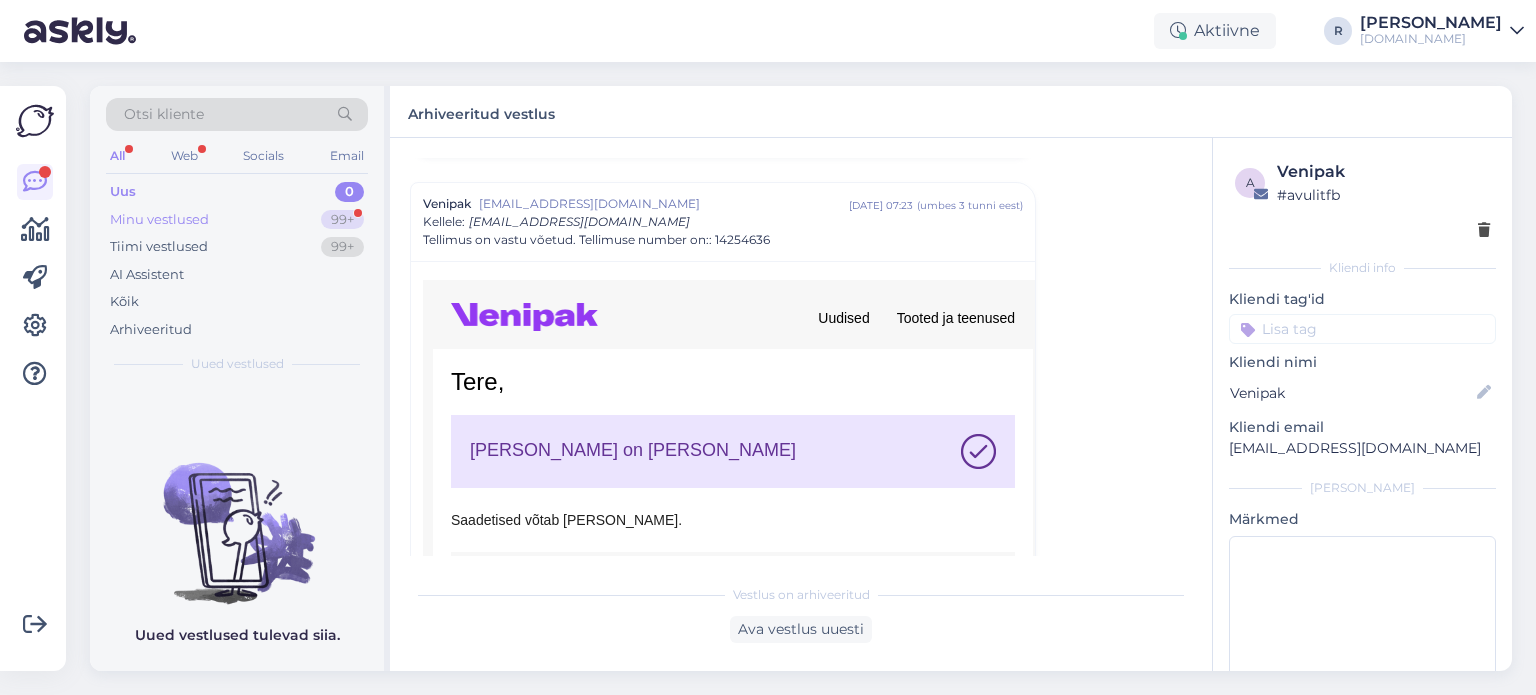click on "Minu vestlused 99+" at bounding box center (237, 220) 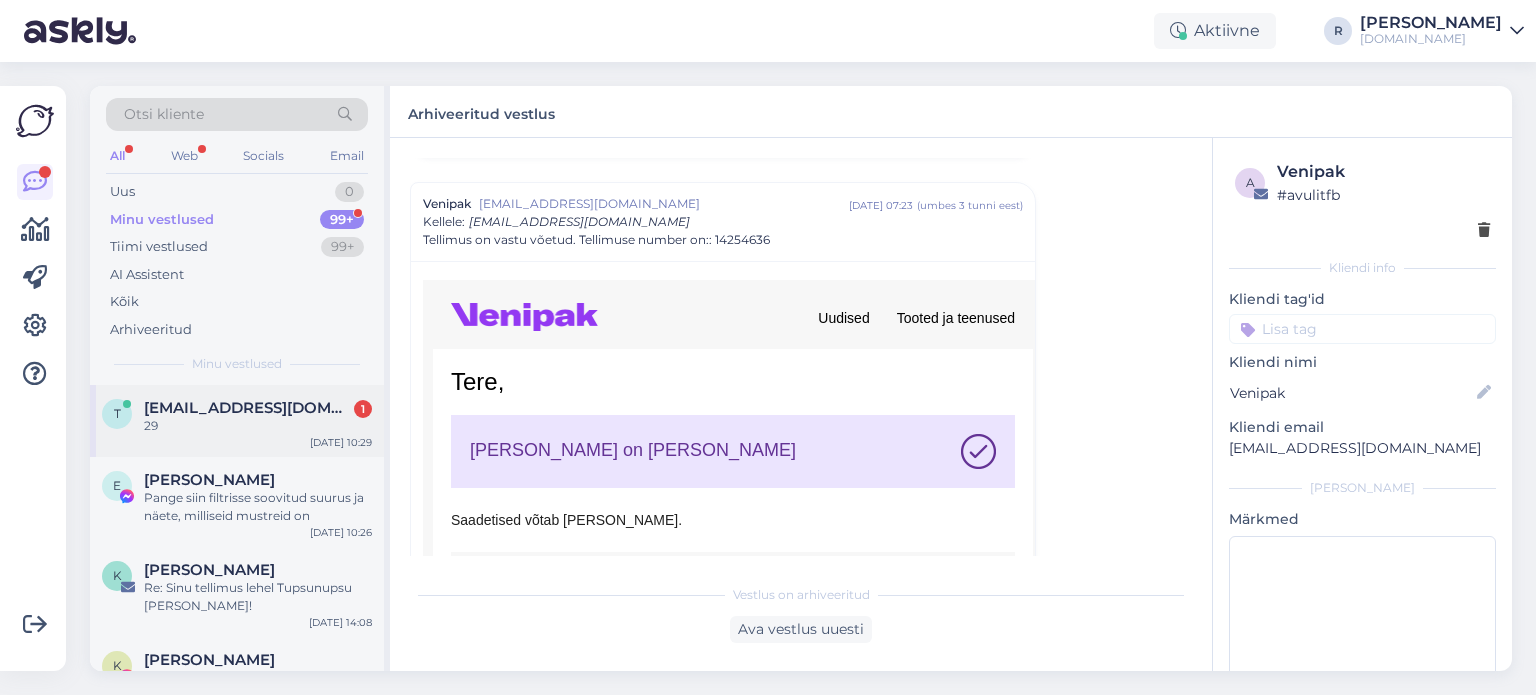 click on "29" at bounding box center (258, 426) 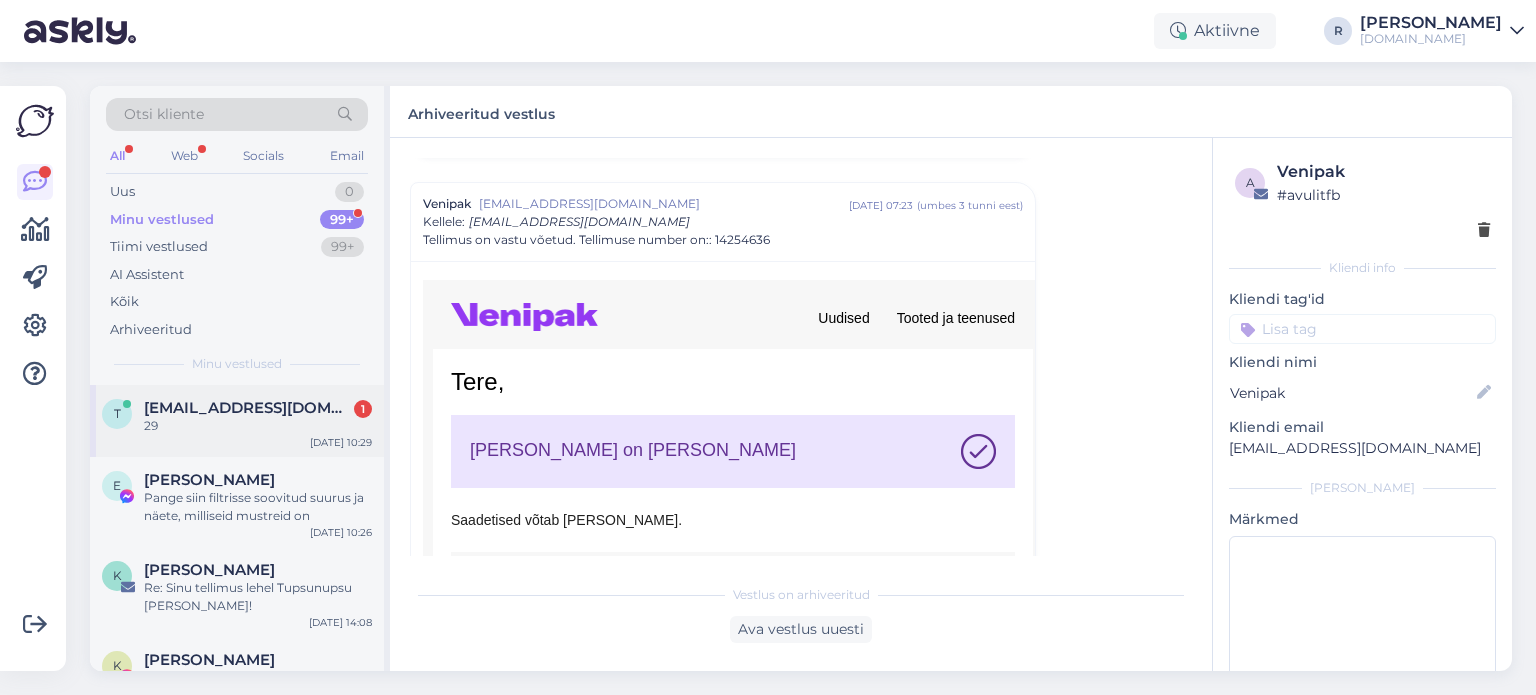 scroll, scrollTop: 438, scrollLeft: 0, axis: vertical 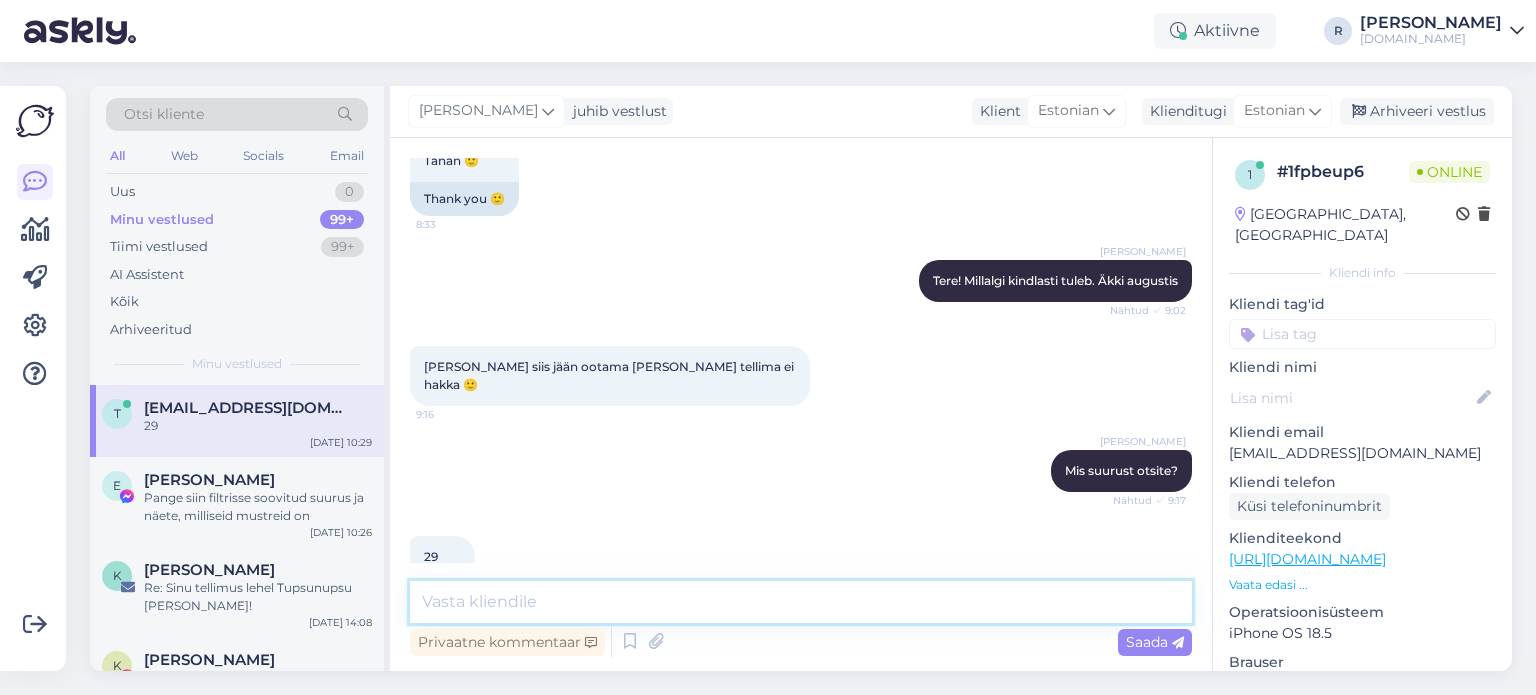 click at bounding box center (801, 602) 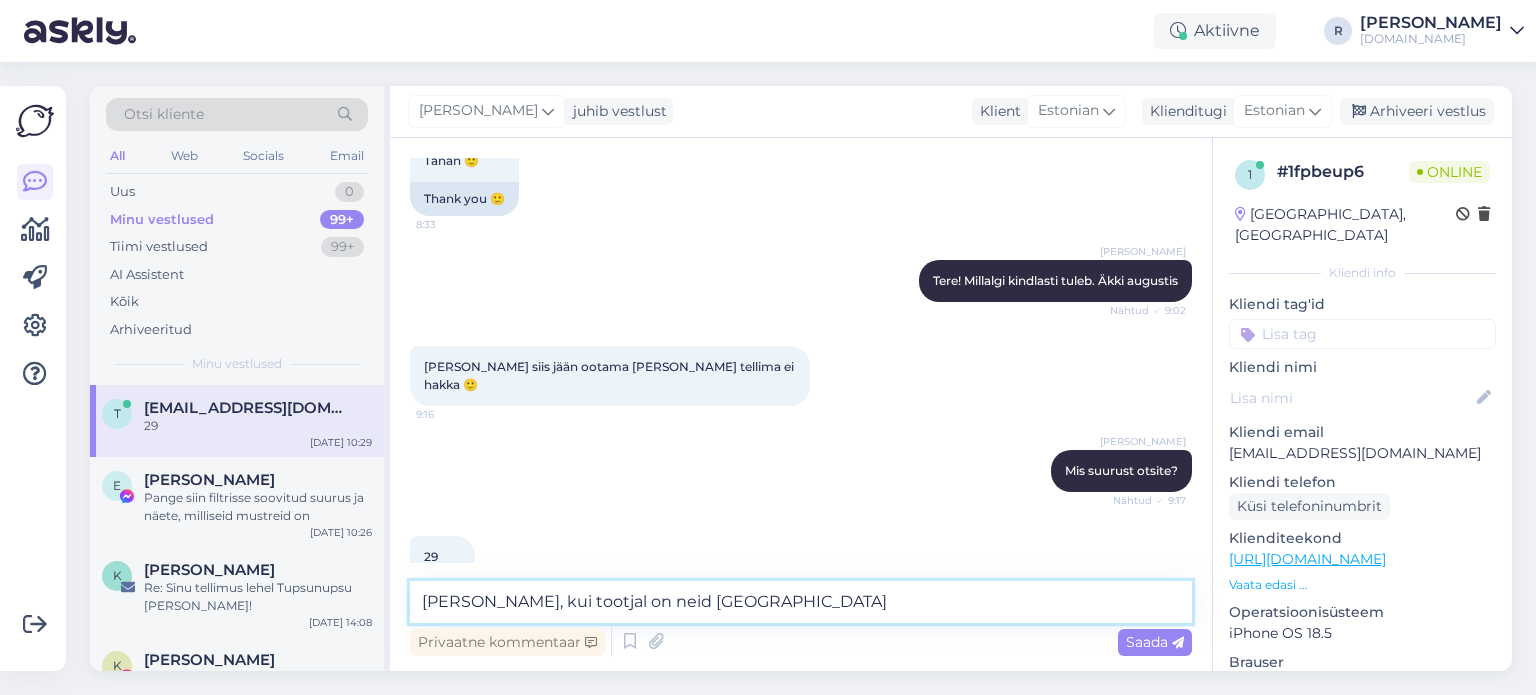type on "Katsun tellida, kui tootjal on neid laos." 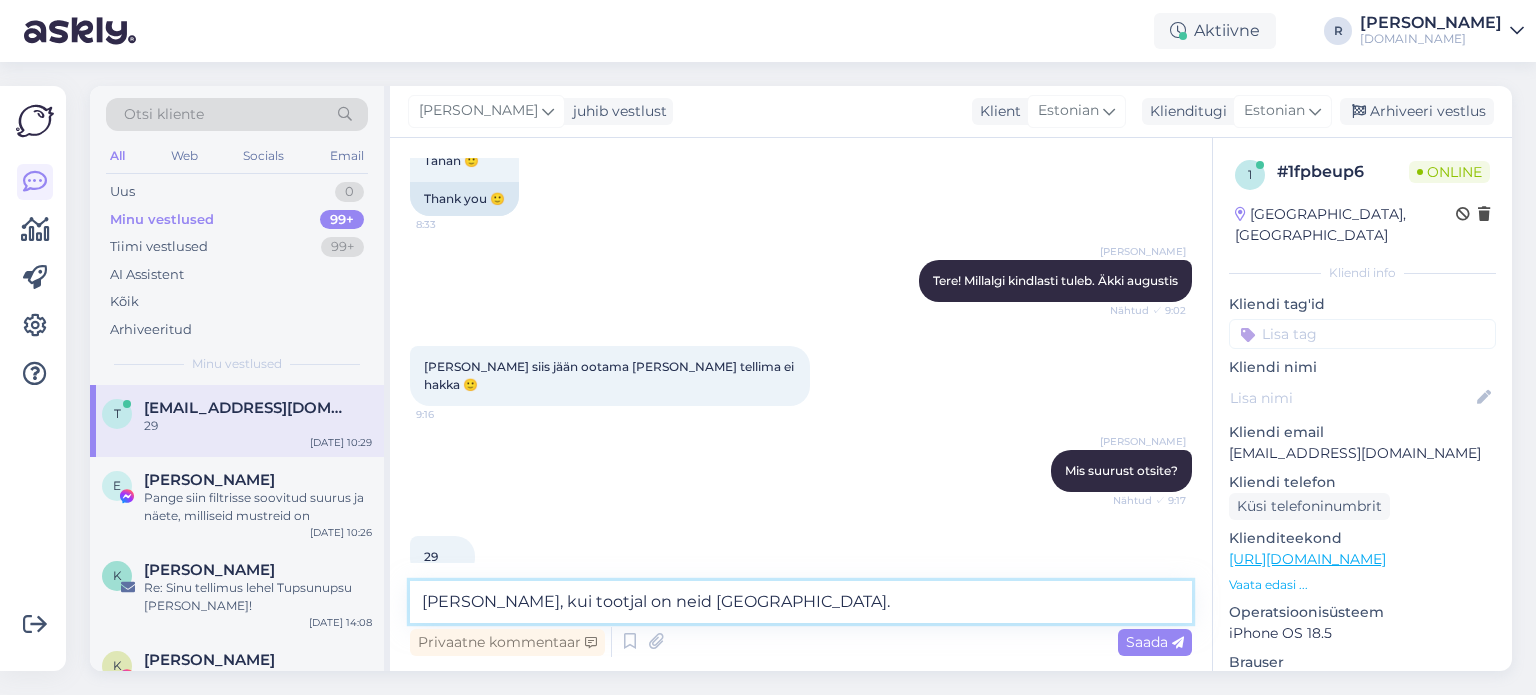 type 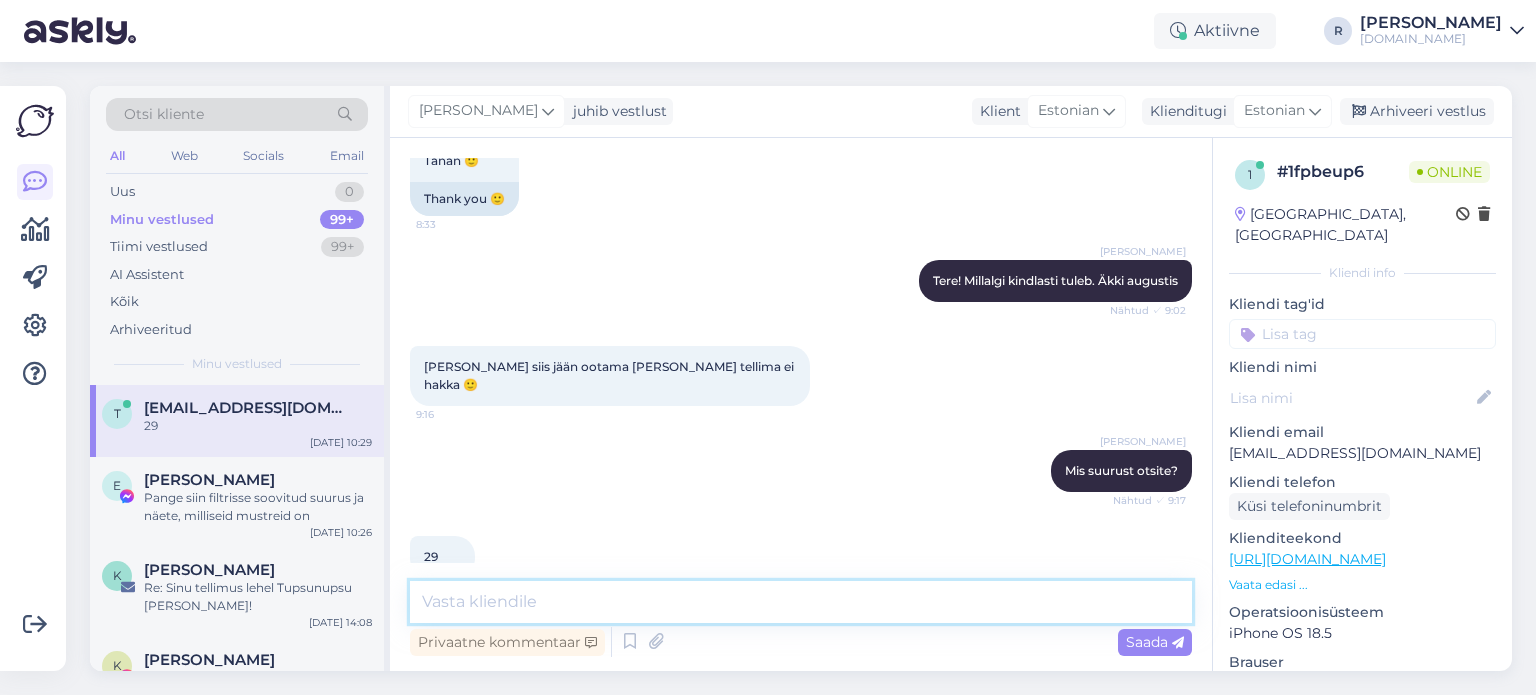 scroll, scrollTop: 524, scrollLeft: 0, axis: vertical 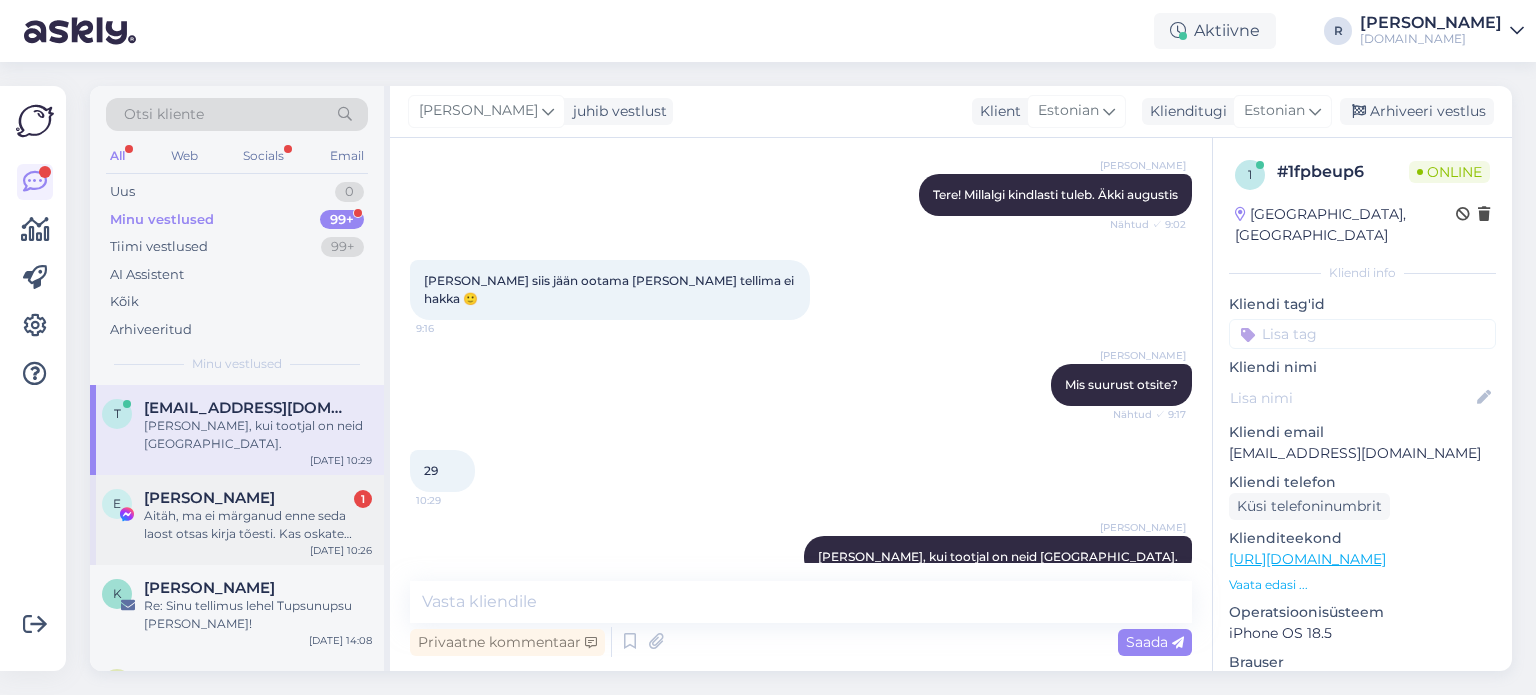 click on "Aitäh, ma ei märganud enne seda laost otsas kirja tõesti. Kas oskate öelda millal juurde tuleb? :)" at bounding box center [258, 525] 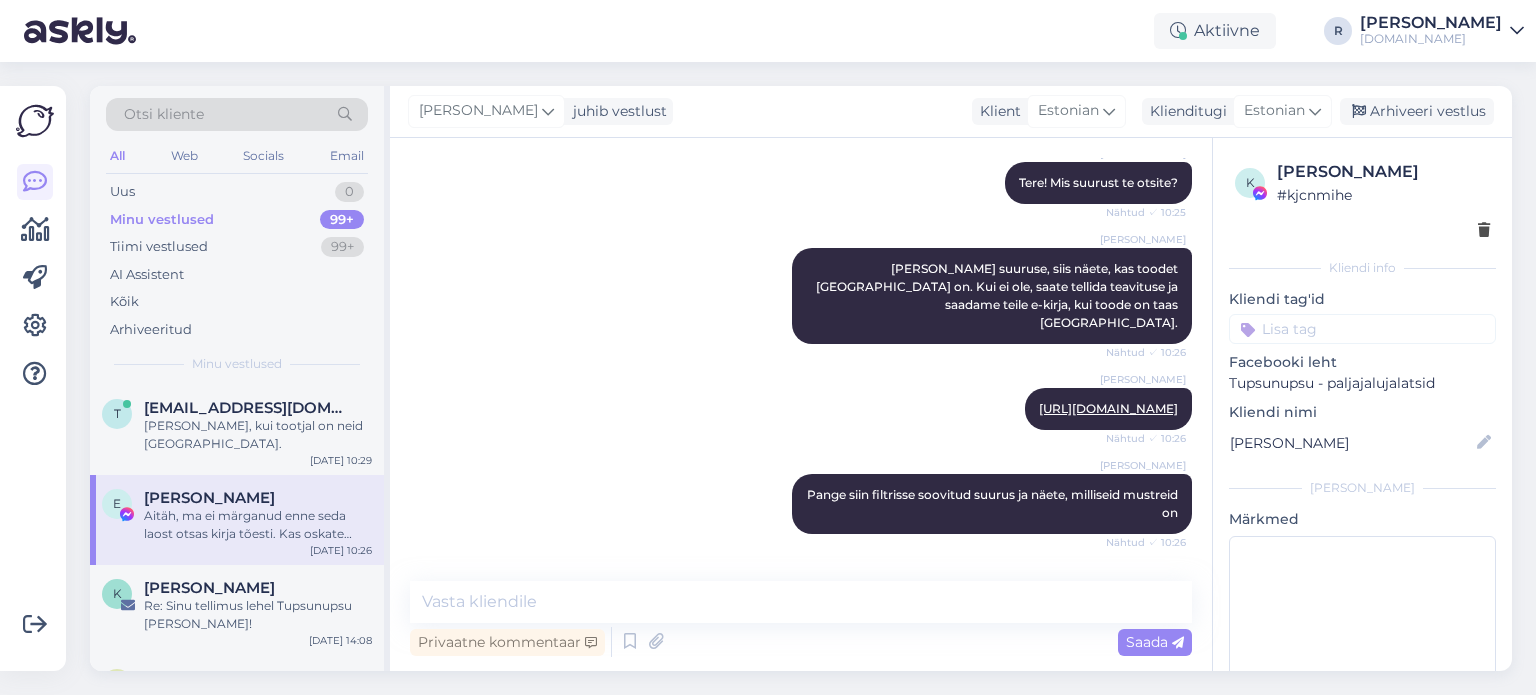 scroll, scrollTop: 602, scrollLeft: 0, axis: vertical 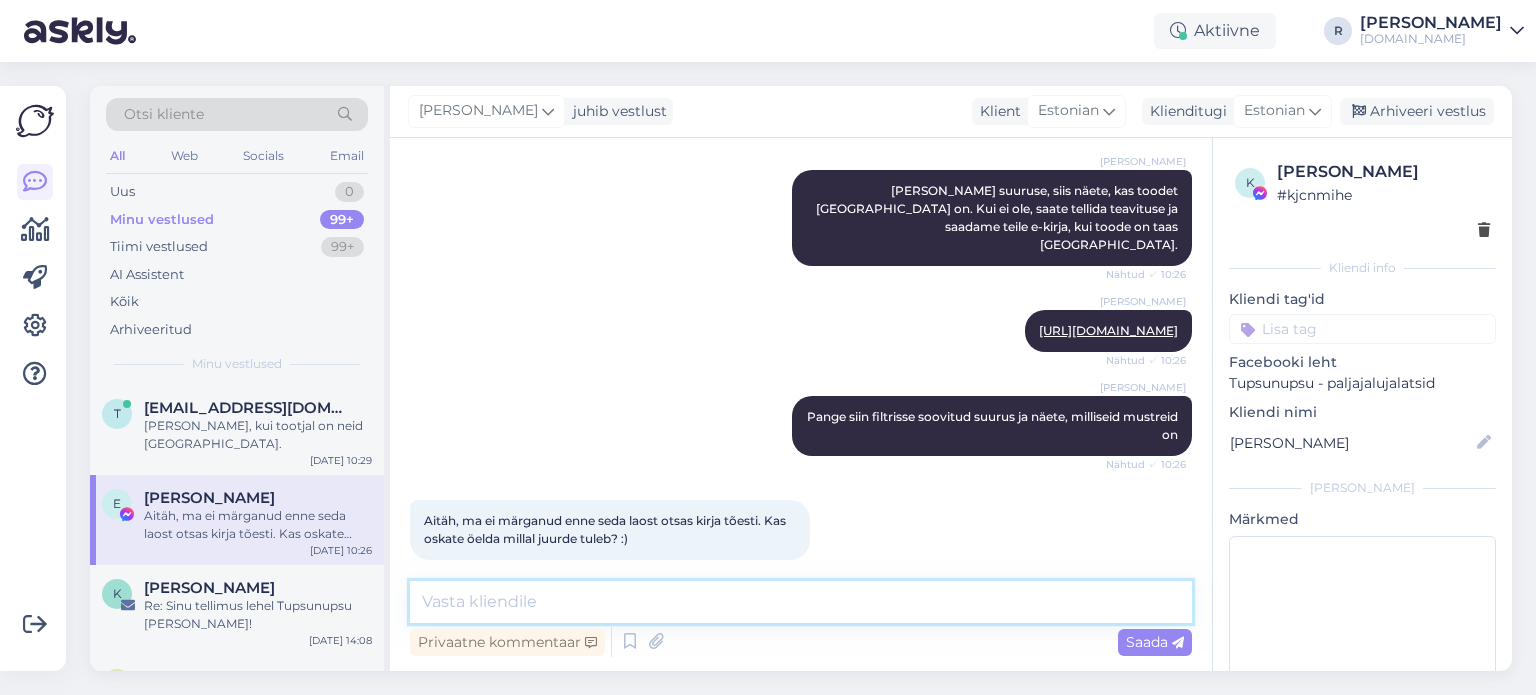 click at bounding box center (801, 602) 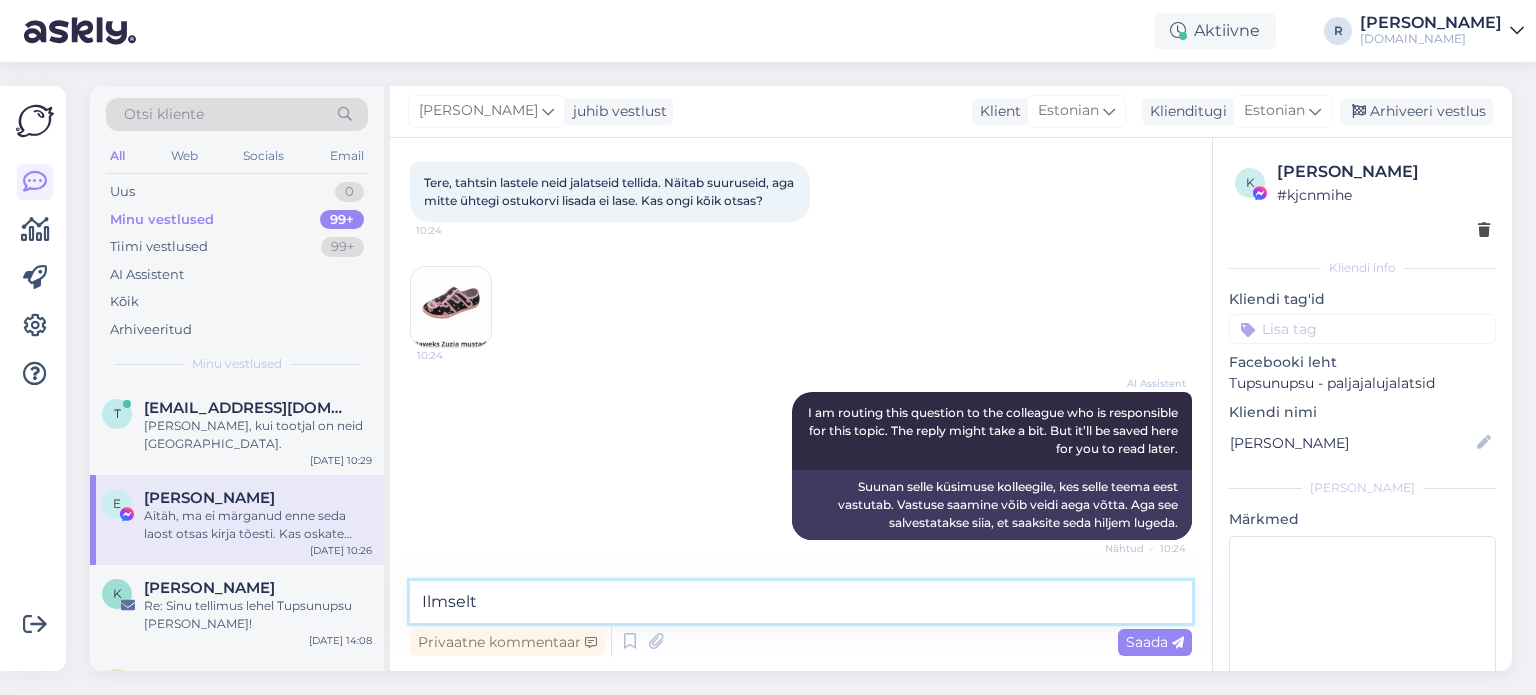 scroll, scrollTop: 602, scrollLeft: 0, axis: vertical 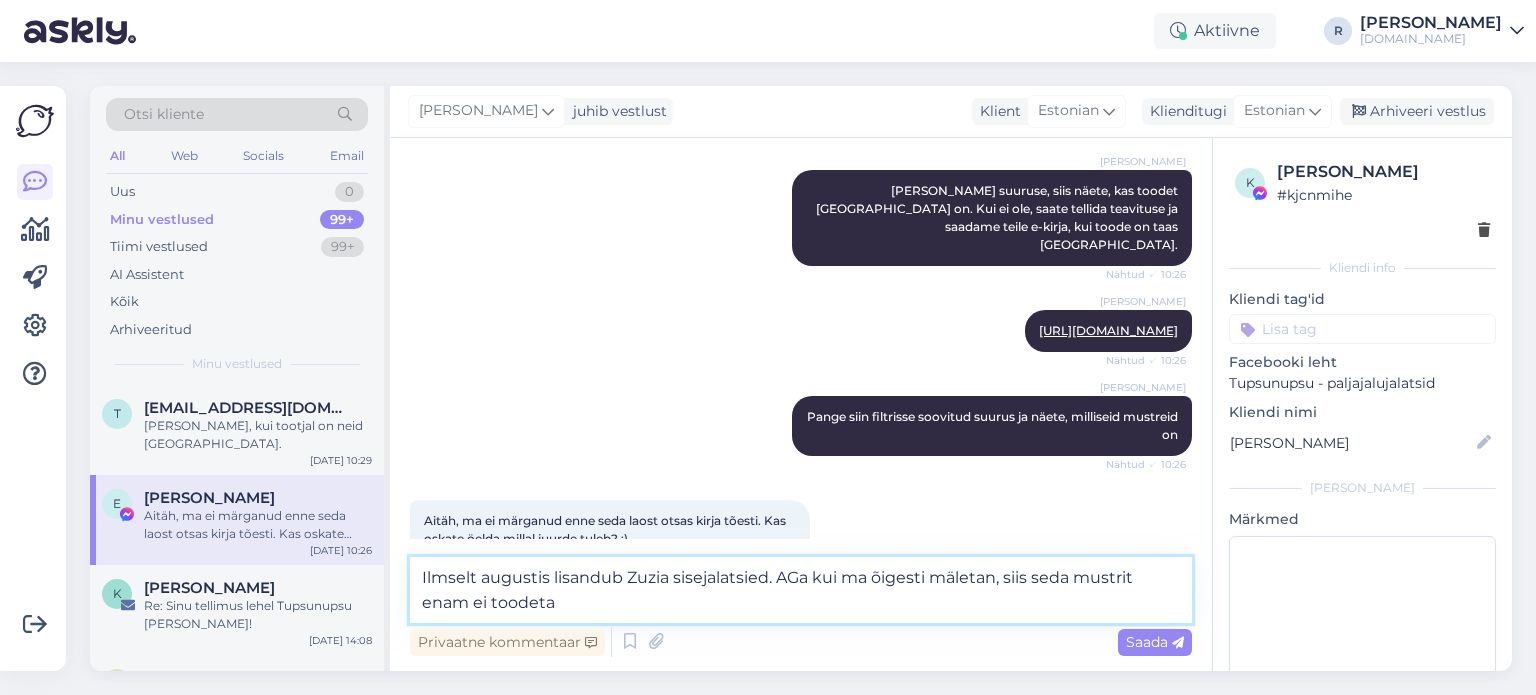 type on "Ilmselt augustis lisandub Zuzia sisejalatsied. AGa kui ma õigesti mäletan, siis seda mustrit enam ei toodeta." 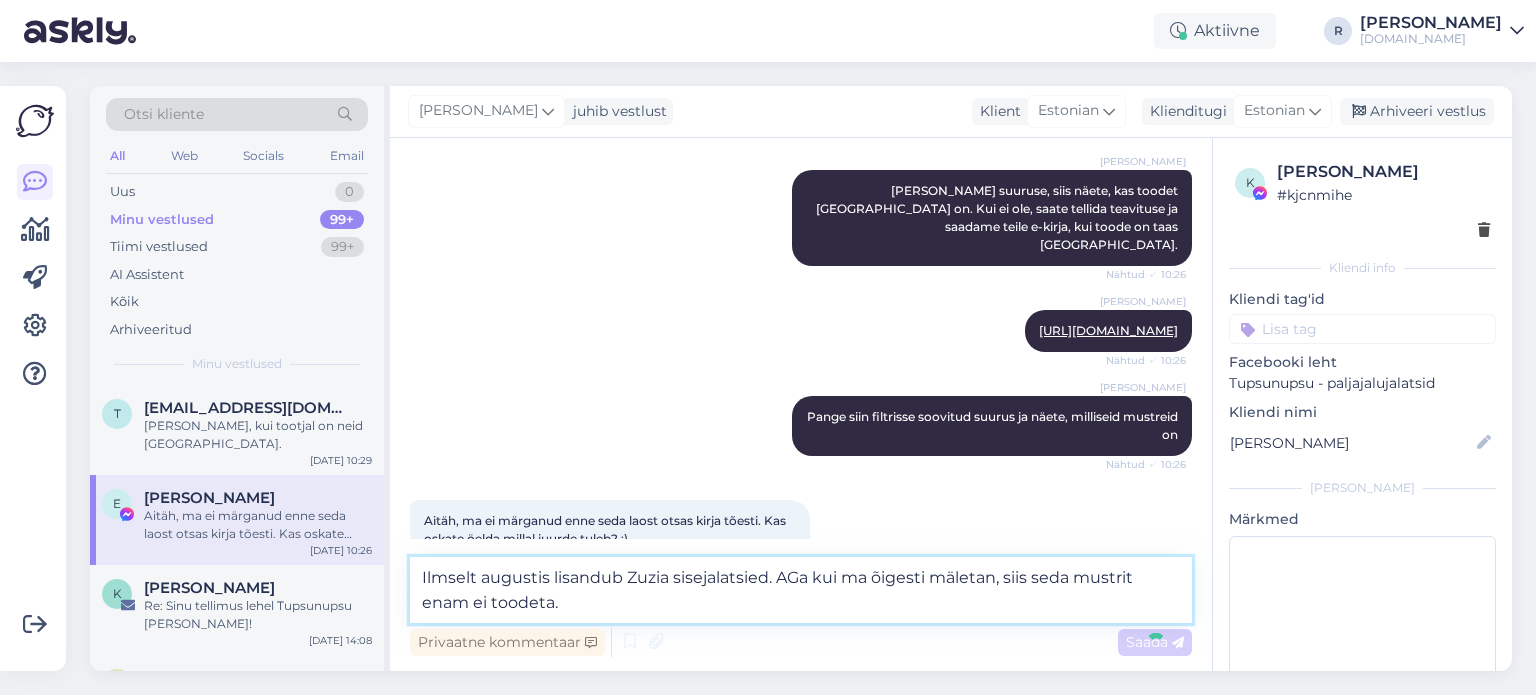 type 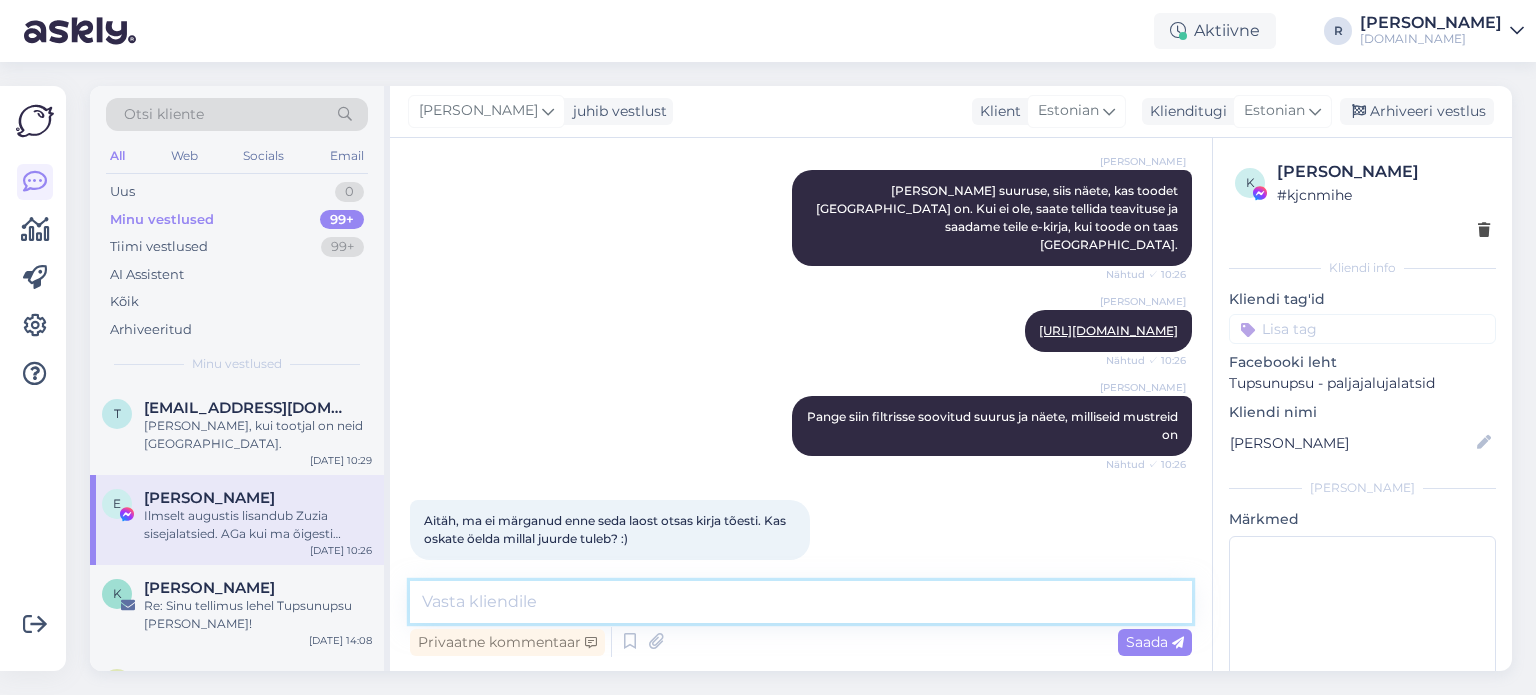 scroll, scrollTop: 706, scrollLeft: 0, axis: vertical 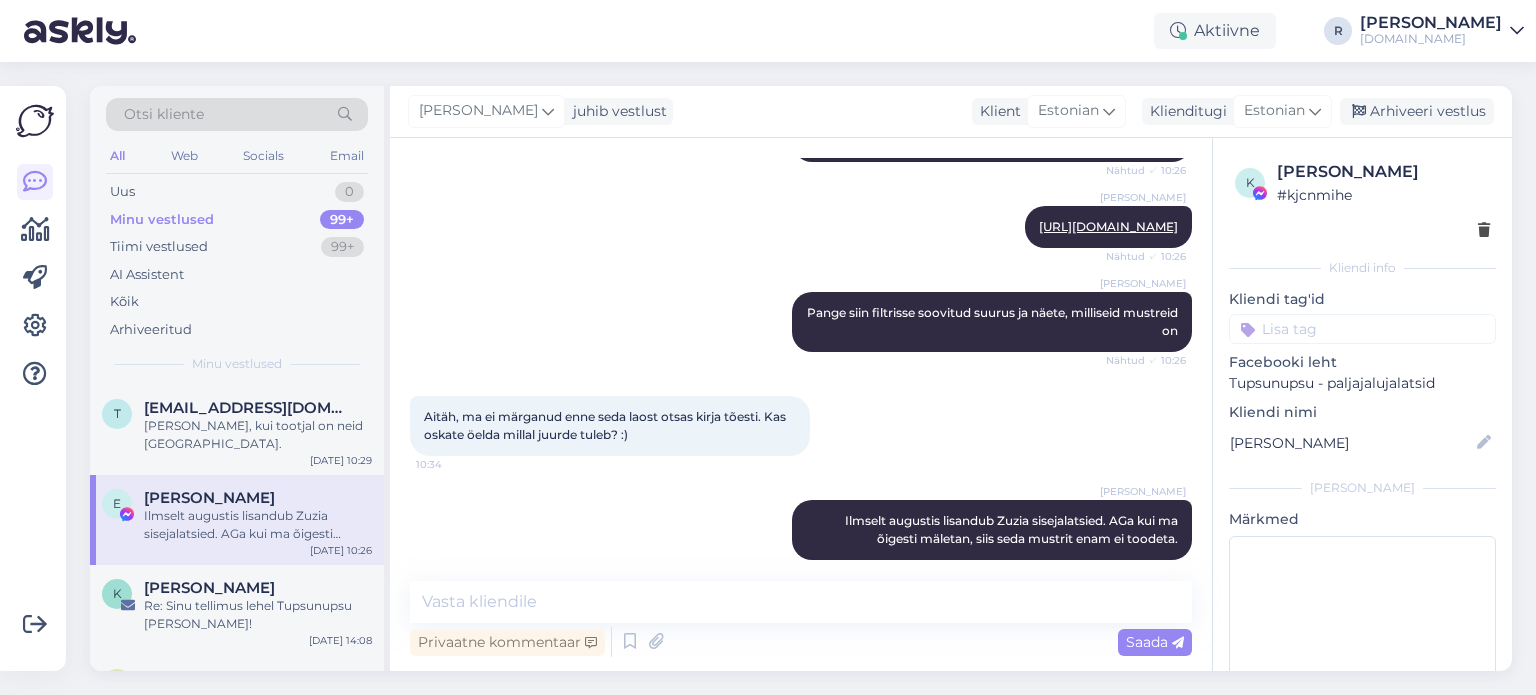 click at bounding box center (1362, 329) 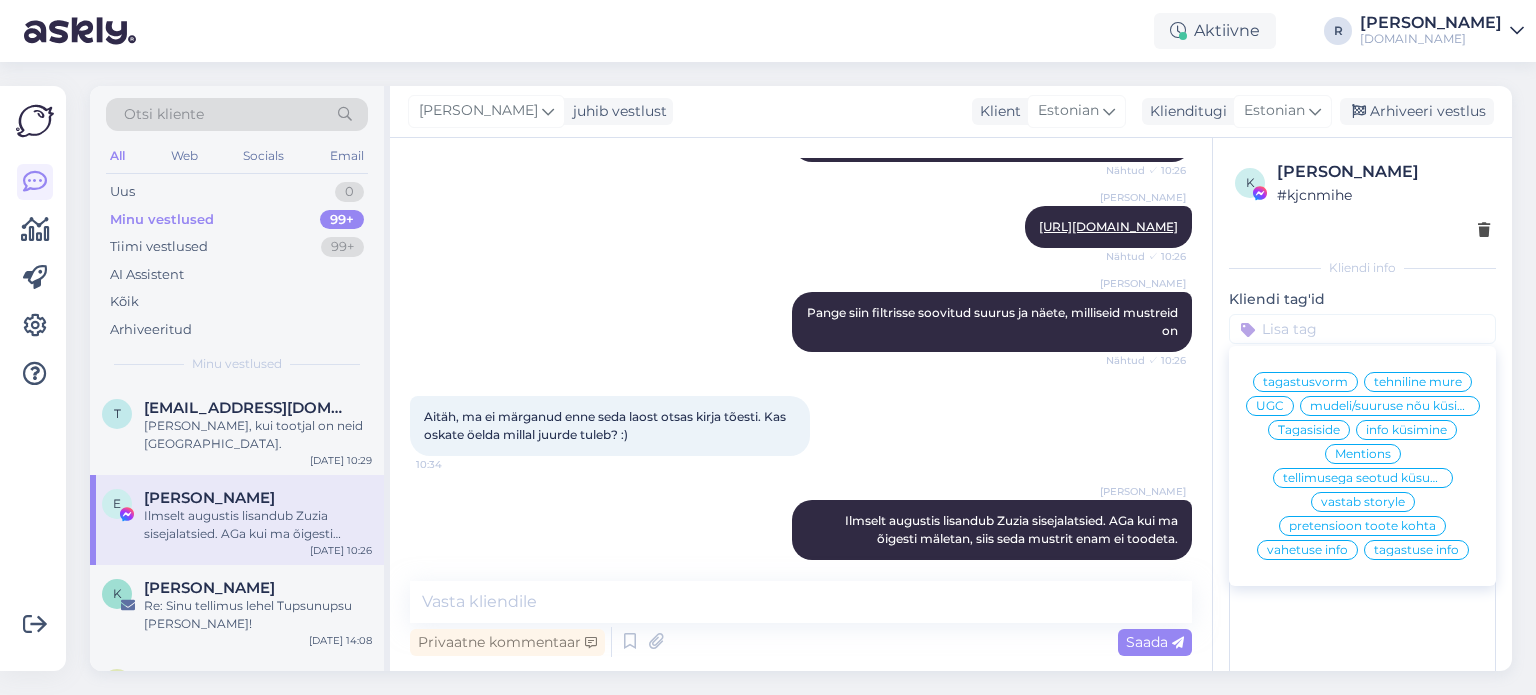 click on "info küsimine" at bounding box center (1406, 430) 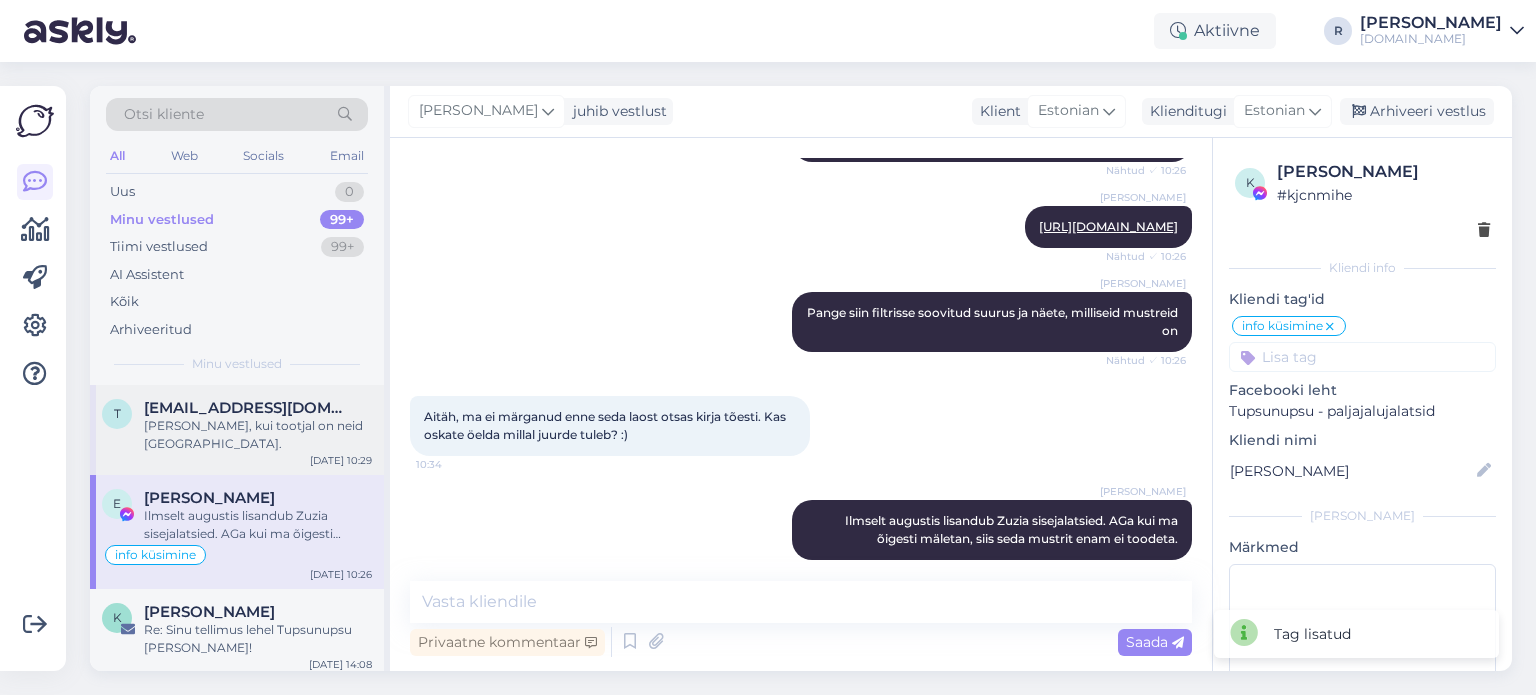 click on "t triintimberg@hotmail.com Katsun tellida, kui tootjal on neid laos. Jul 18 10:29" at bounding box center [237, 430] 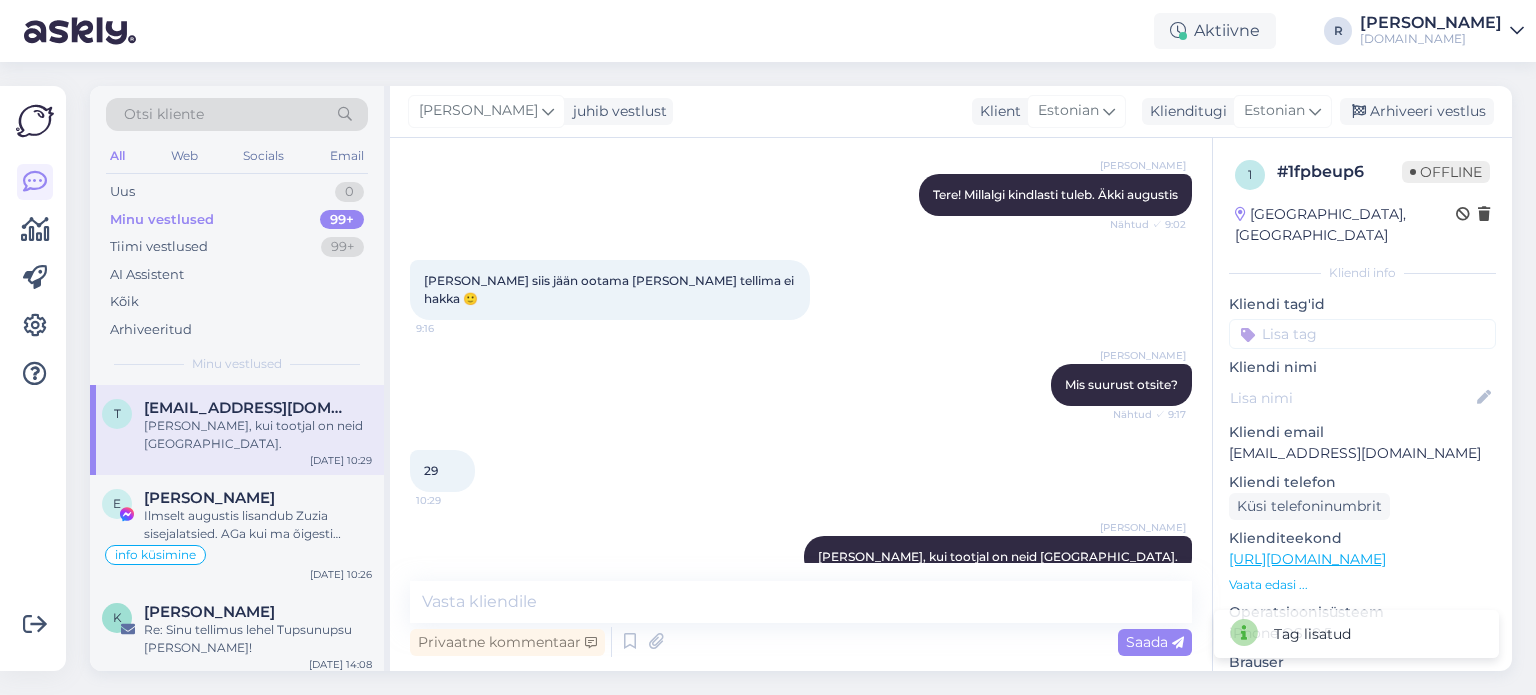 click on "1 # 1fpbeup6 Offline     Estonia, Tallinn Kliendi info Kliendi tag'id  tagastusvorm tehniline mure UGC mudeli/suuruse nõu küsimine Tagasiside info küsimine Mentions tellimusega seotud küsumus vastab storyle pretensioon toote kohta vahetuse info tagastuse info Kliendi nimi Kliendi email triintimberg@hotmail.com Kliendi telefon Küsi telefoninumbrit Klienditeekond https://www.tupsunupsu.ee/pood/laste-jalatsid/sisejalatsid/raweks-zuzia-sisejalatsid-vorgukangelane/?attribute_pa_suurus=25 Vaata edasi ... Operatsioonisüsteem iPhone OS 18.5 Brauser Safari 18.5 Lisa Märkmed" at bounding box center (1362, 559) 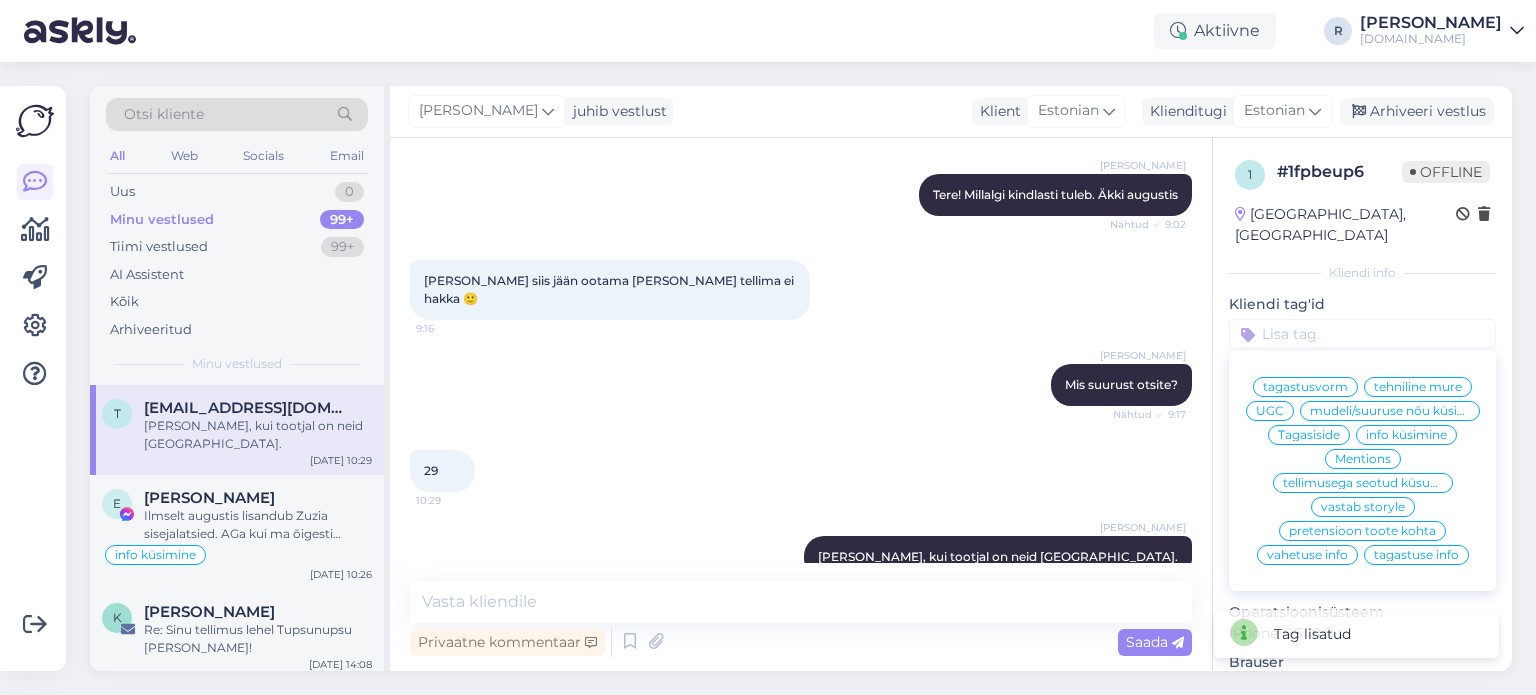 click on "info küsimine" at bounding box center (1406, 435) 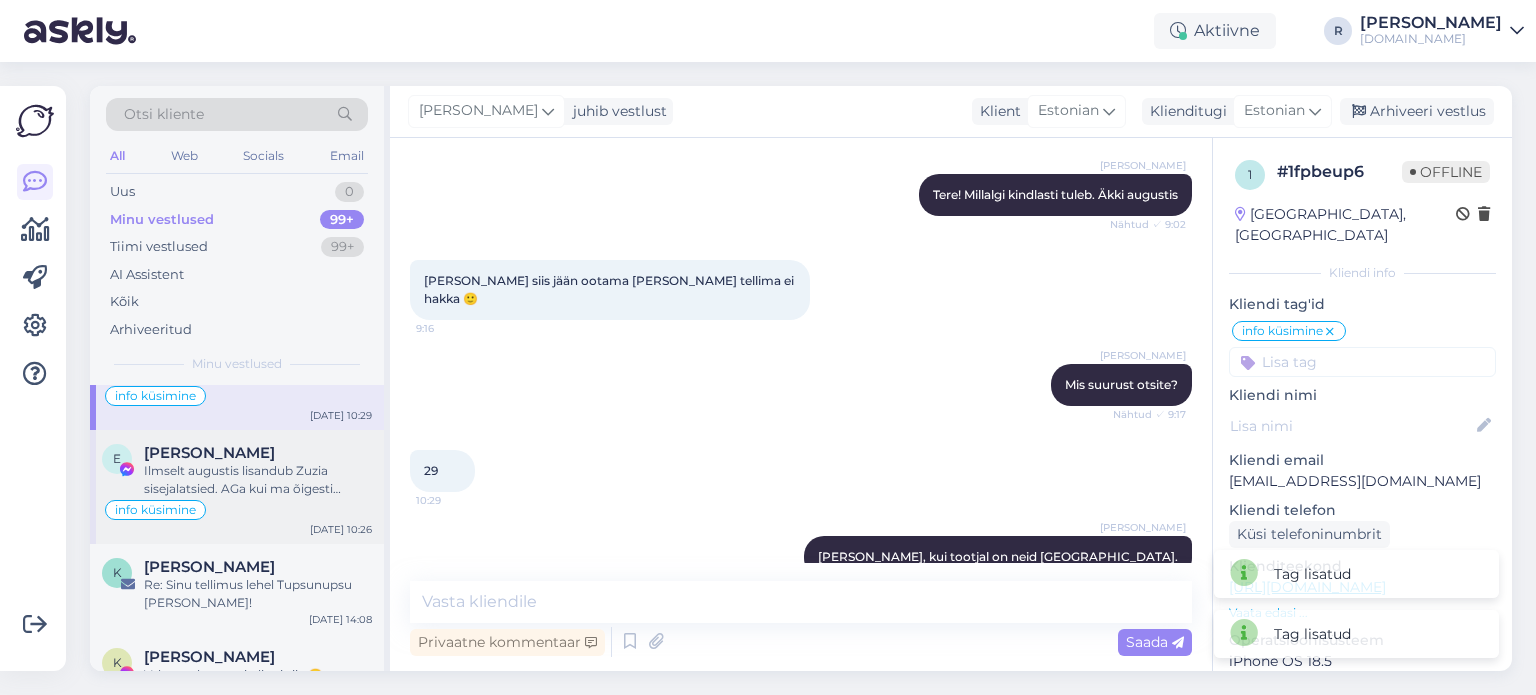 scroll, scrollTop: 100, scrollLeft: 0, axis: vertical 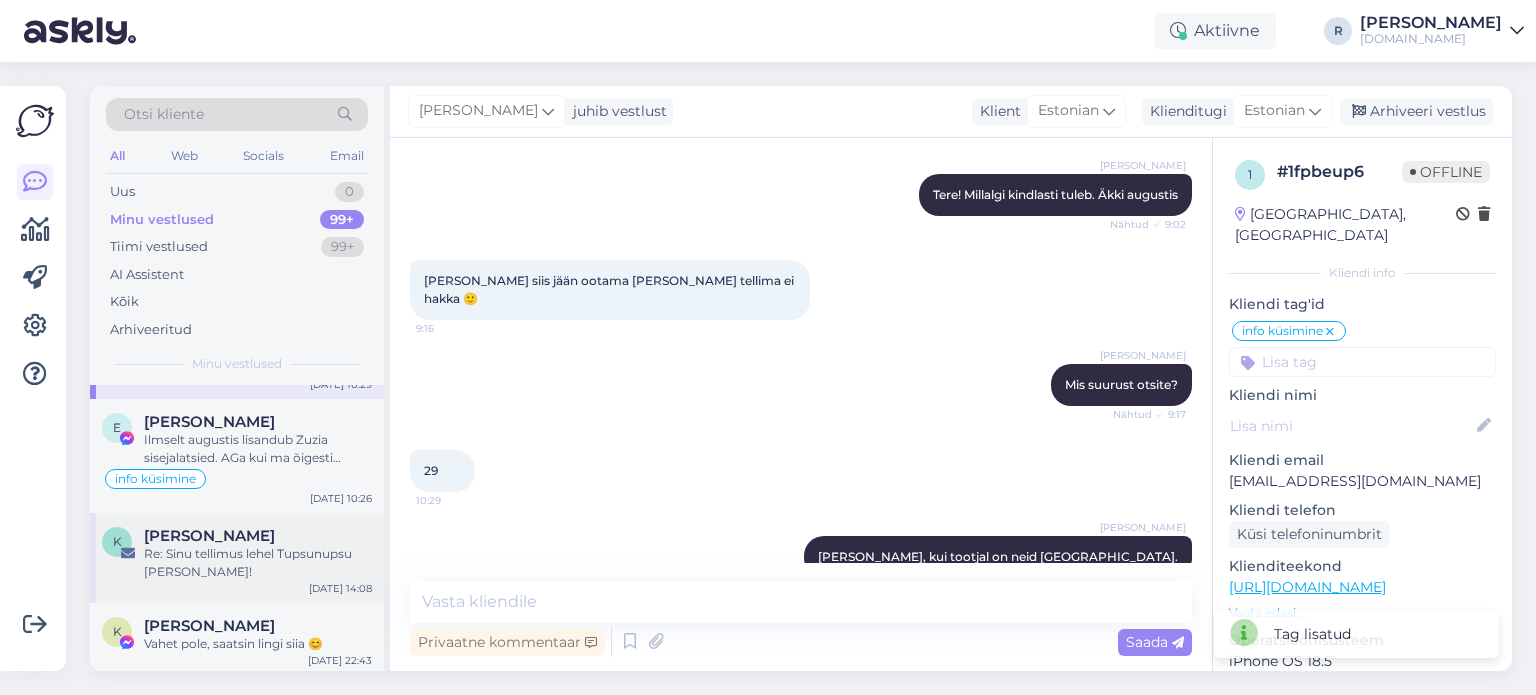 click on "Re: Sinu tellimus lehel Tupsunupsu saadi kätte!" at bounding box center [258, 563] 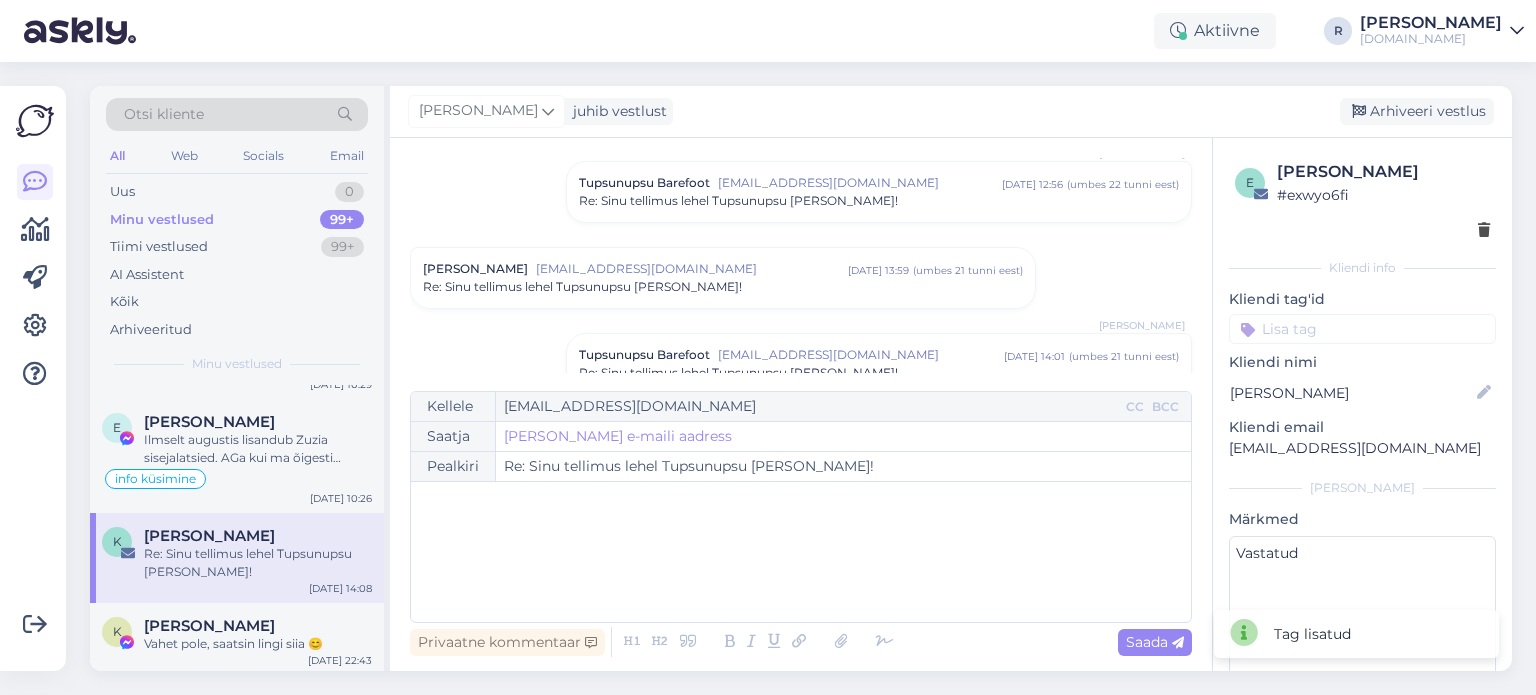 scroll, scrollTop: 708, scrollLeft: 0, axis: vertical 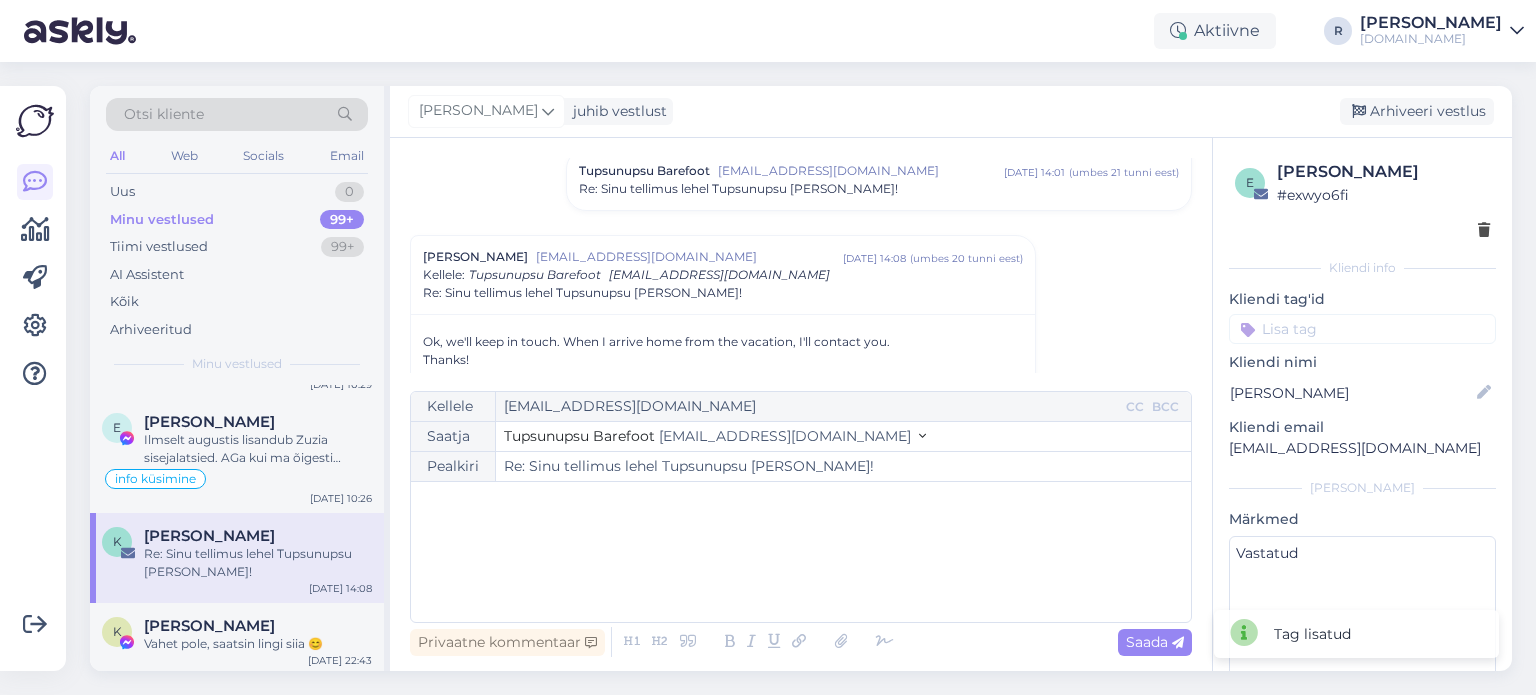 click at bounding box center [1362, 329] 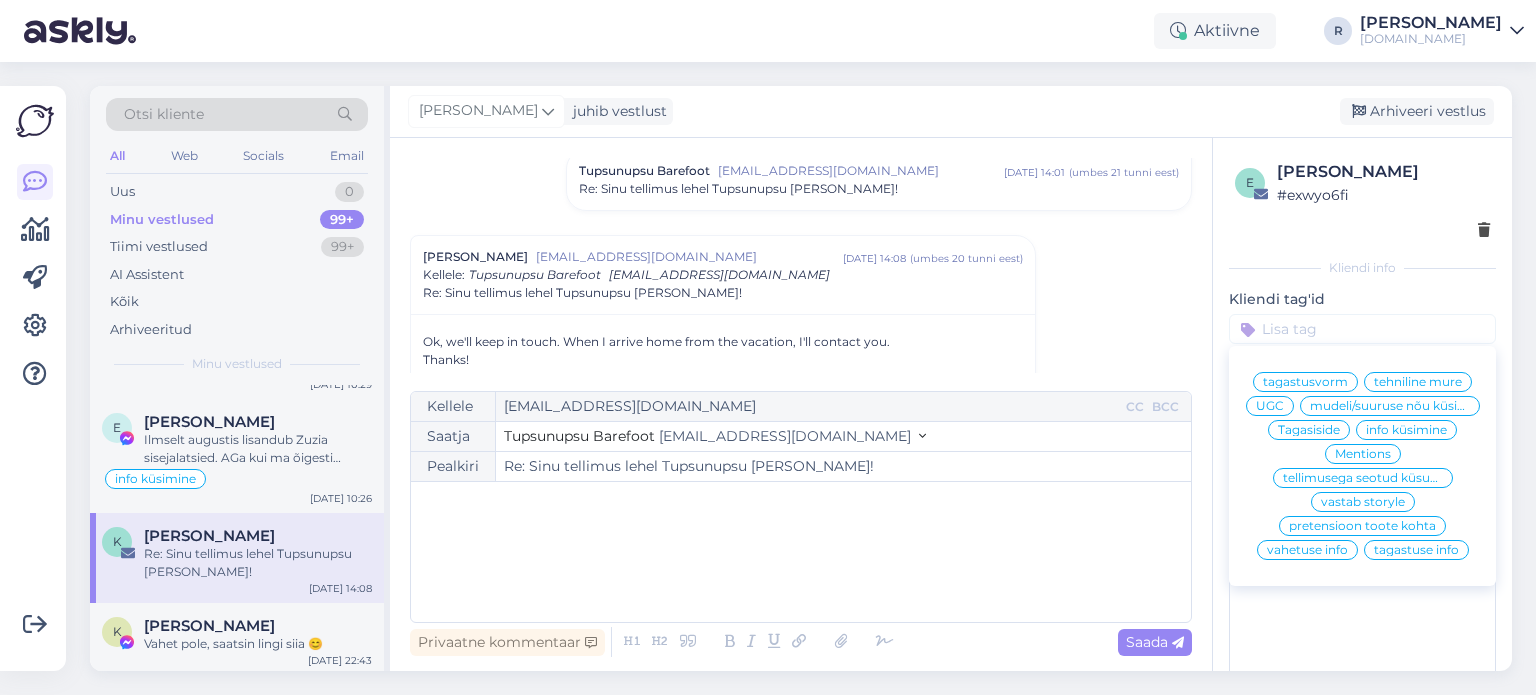 click on "pretensioon toote kohta" at bounding box center [1362, 526] 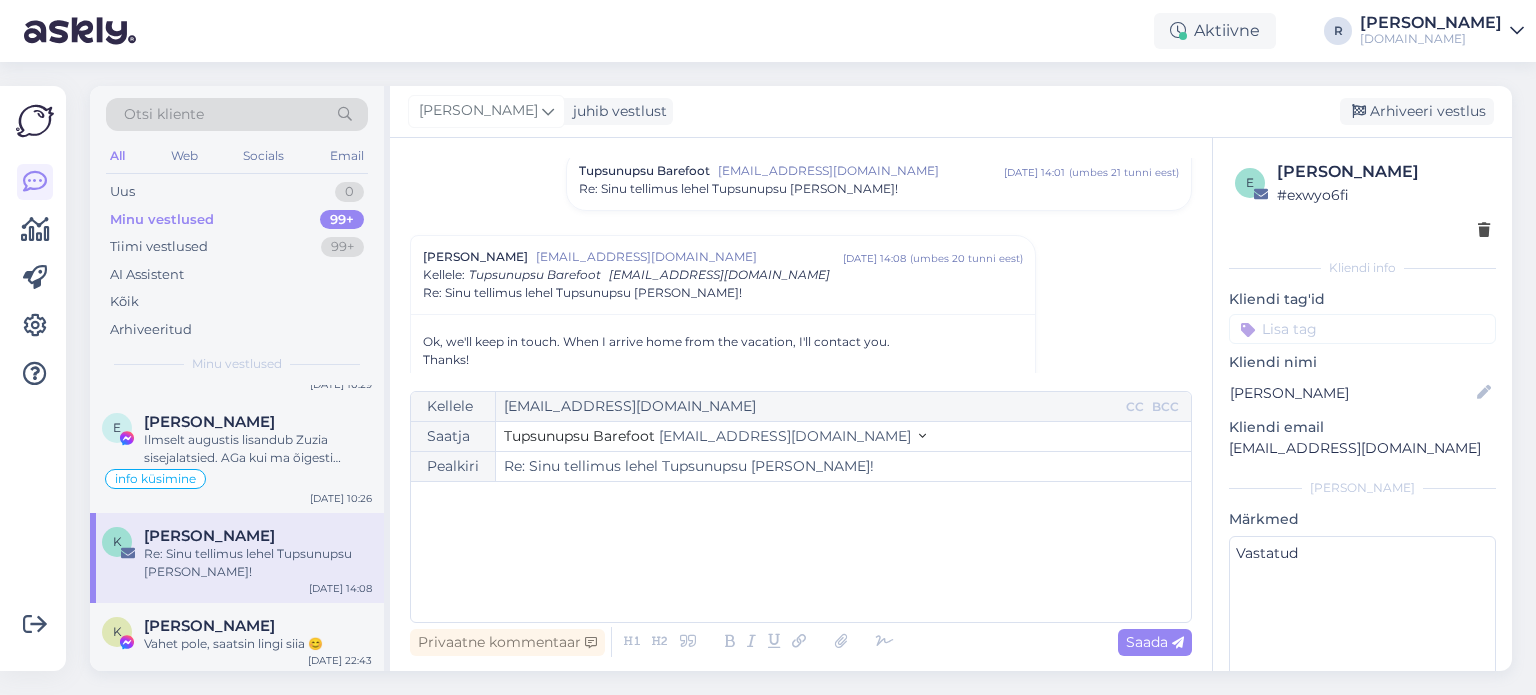 scroll, scrollTop: 780, scrollLeft: 0, axis: vertical 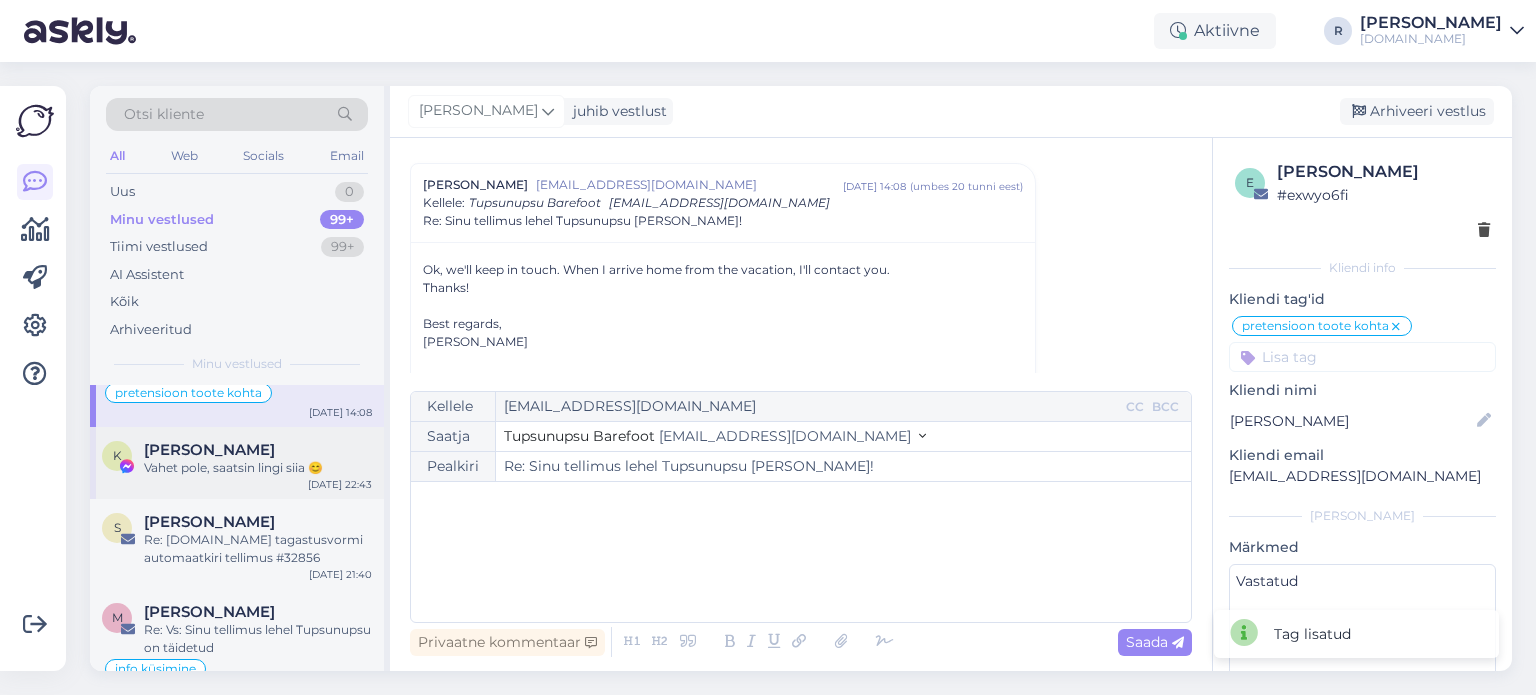 click on "Vahet pole, saatsin lingi siia 😊" at bounding box center (258, 468) 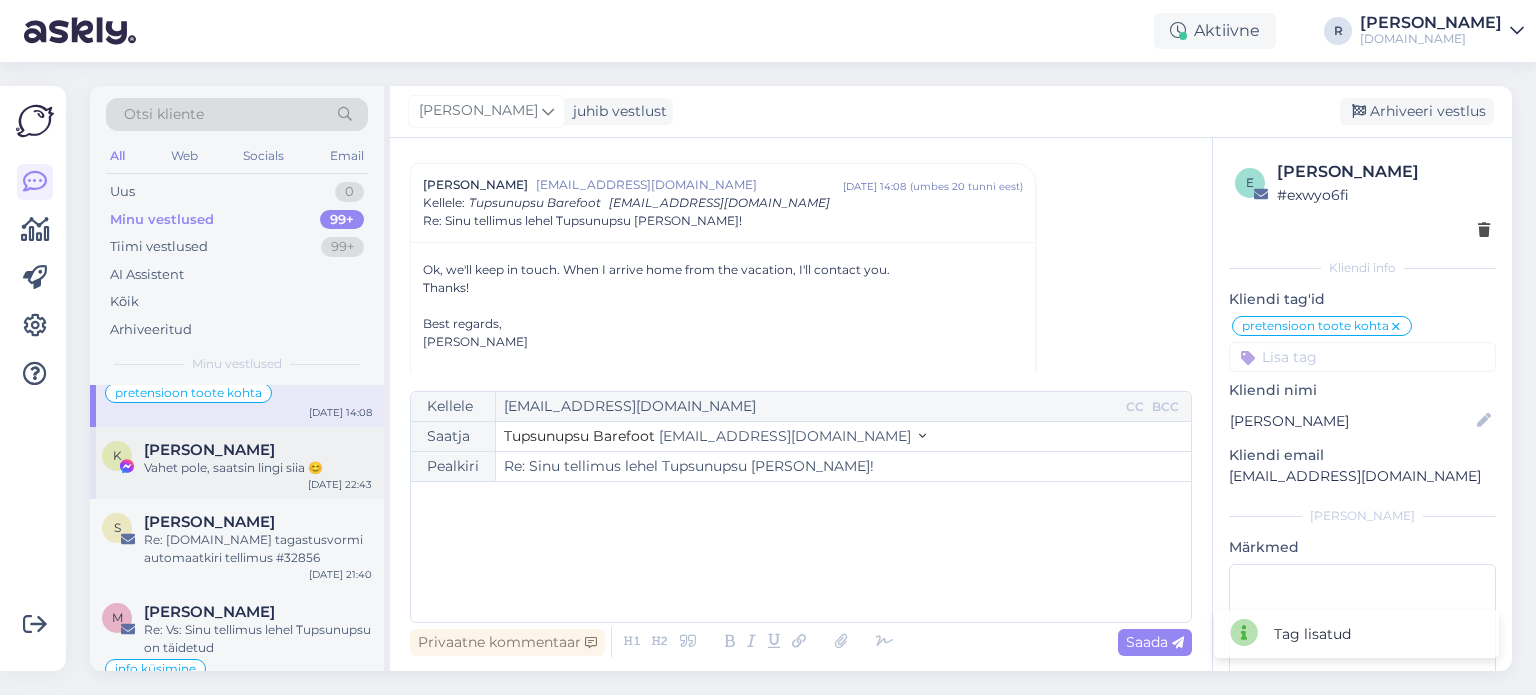 scroll, scrollTop: 387, scrollLeft: 0, axis: vertical 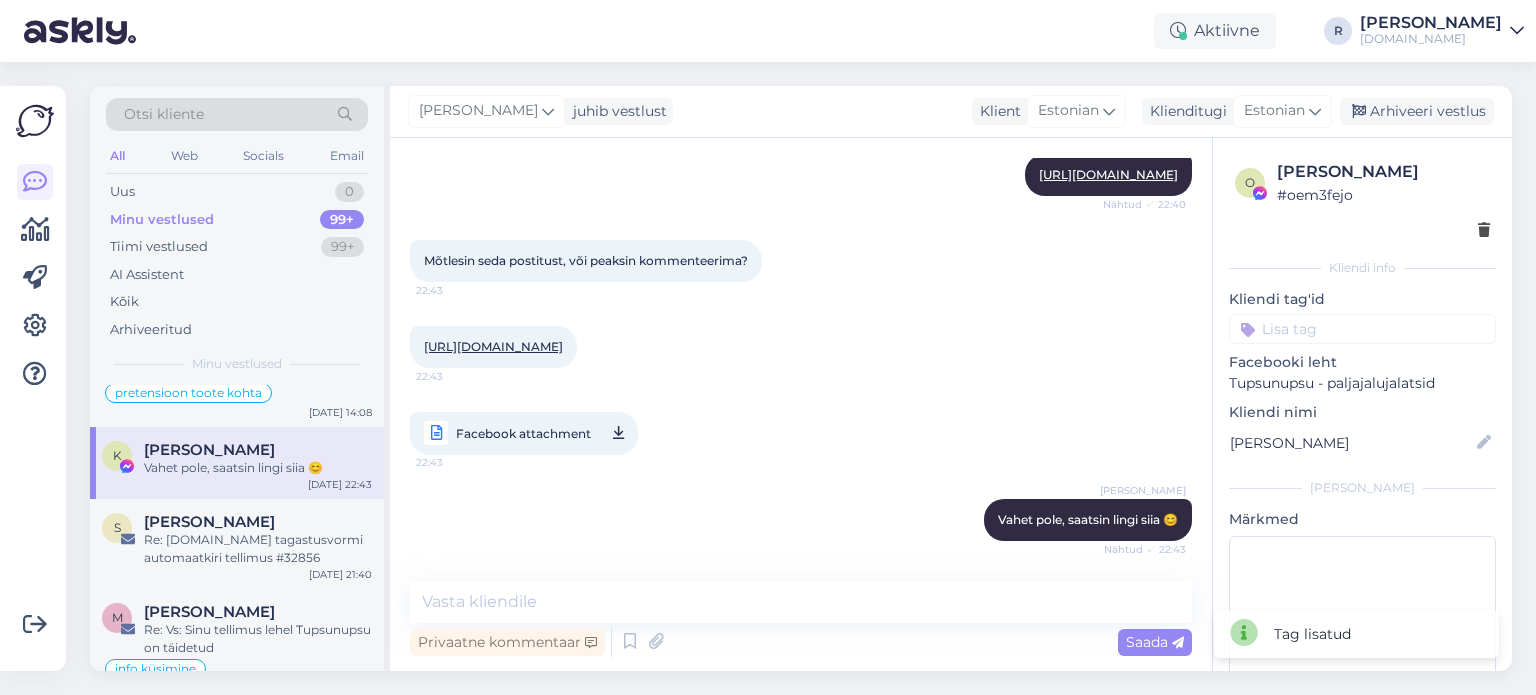 click at bounding box center [1362, 329] 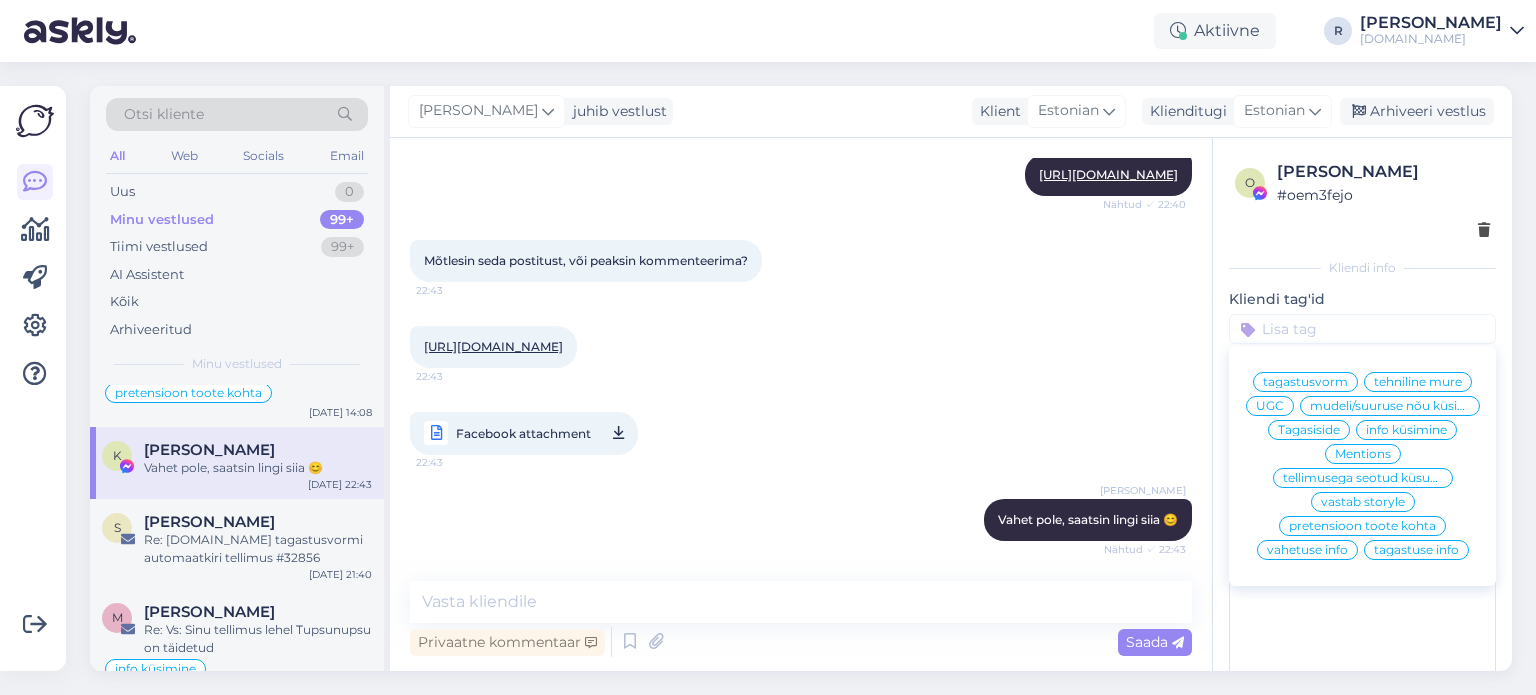 click on "vastab storyle" at bounding box center [1363, 502] 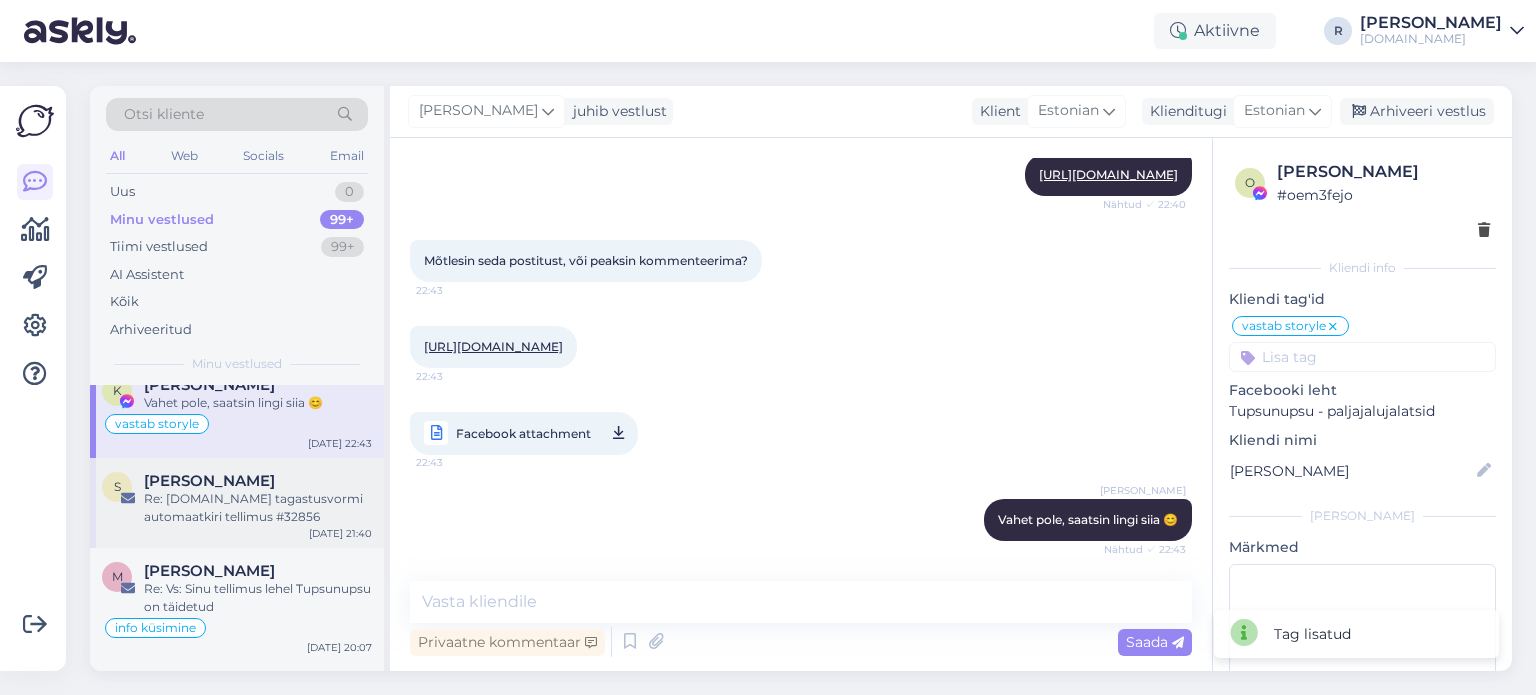 scroll, scrollTop: 400, scrollLeft: 0, axis: vertical 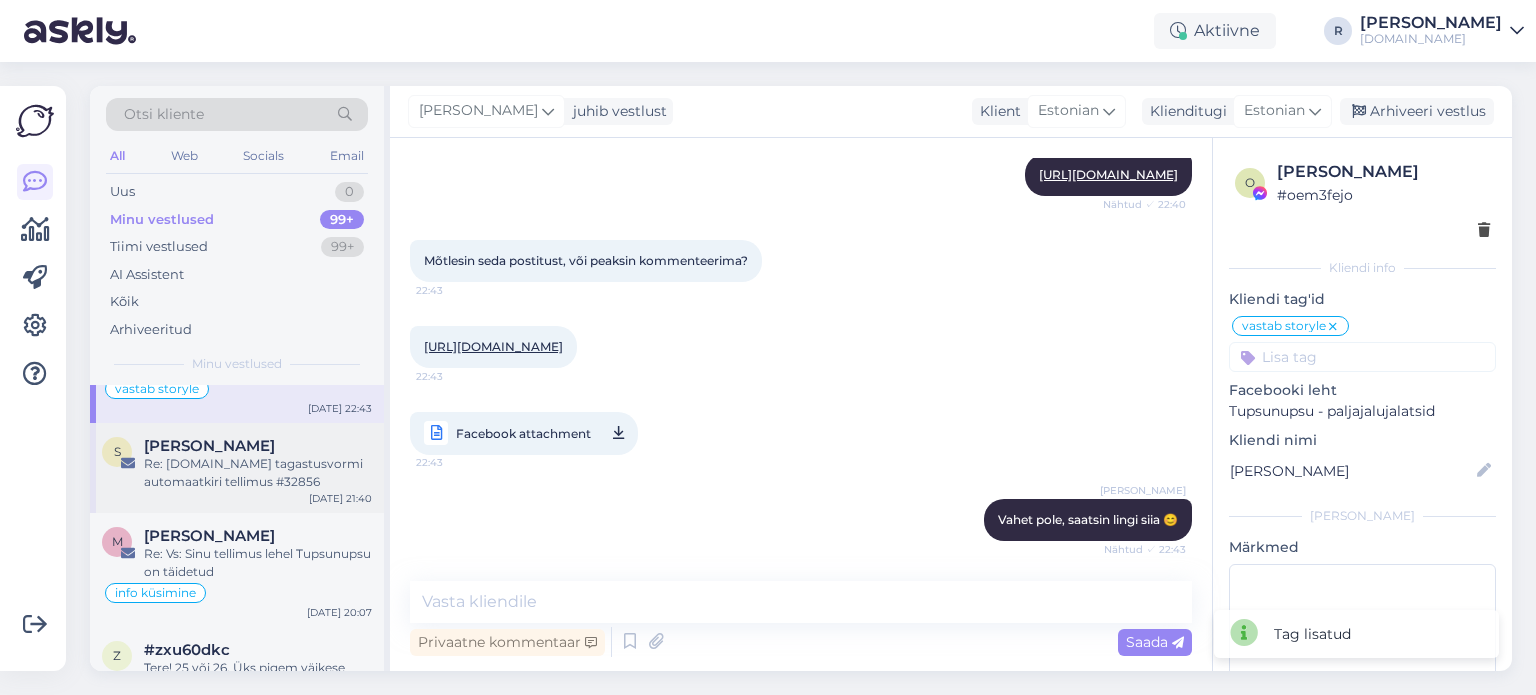 click on "S Siret Ollino Re: Tupsunupsu.ee tagastusvormi automaatkiri tellimus #32856 Jul 16 21:40" at bounding box center (237, 468) 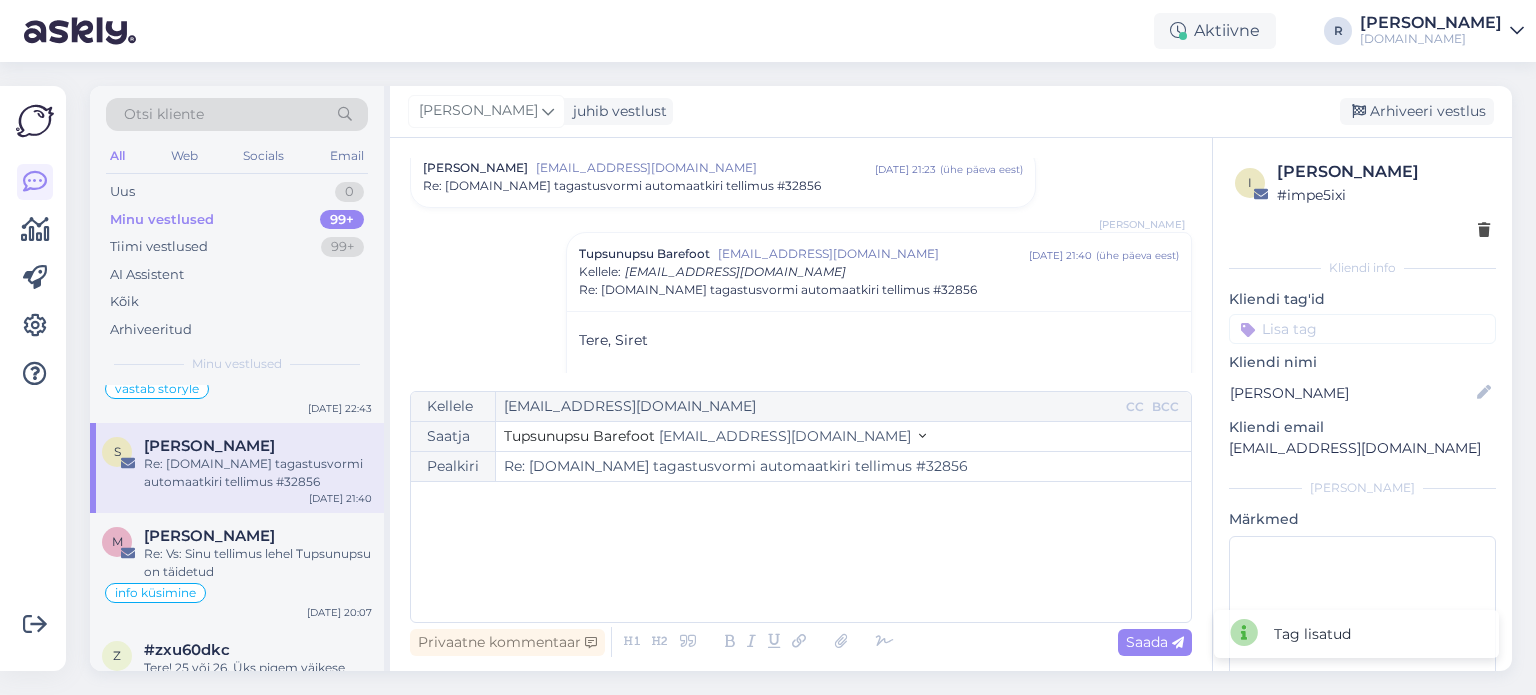 scroll, scrollTop: 338, scrollLeft: 0, axis: vertical 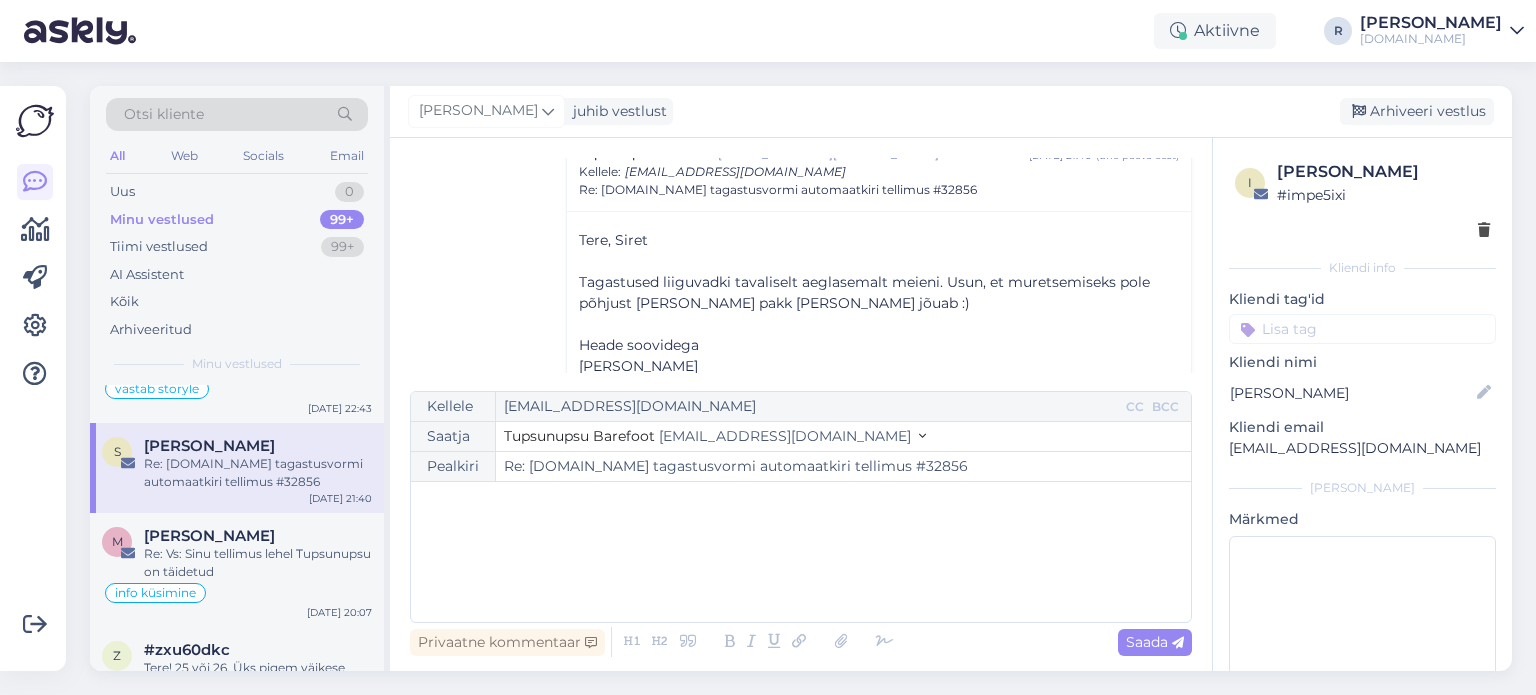 click at bounding box center (1362, 329) 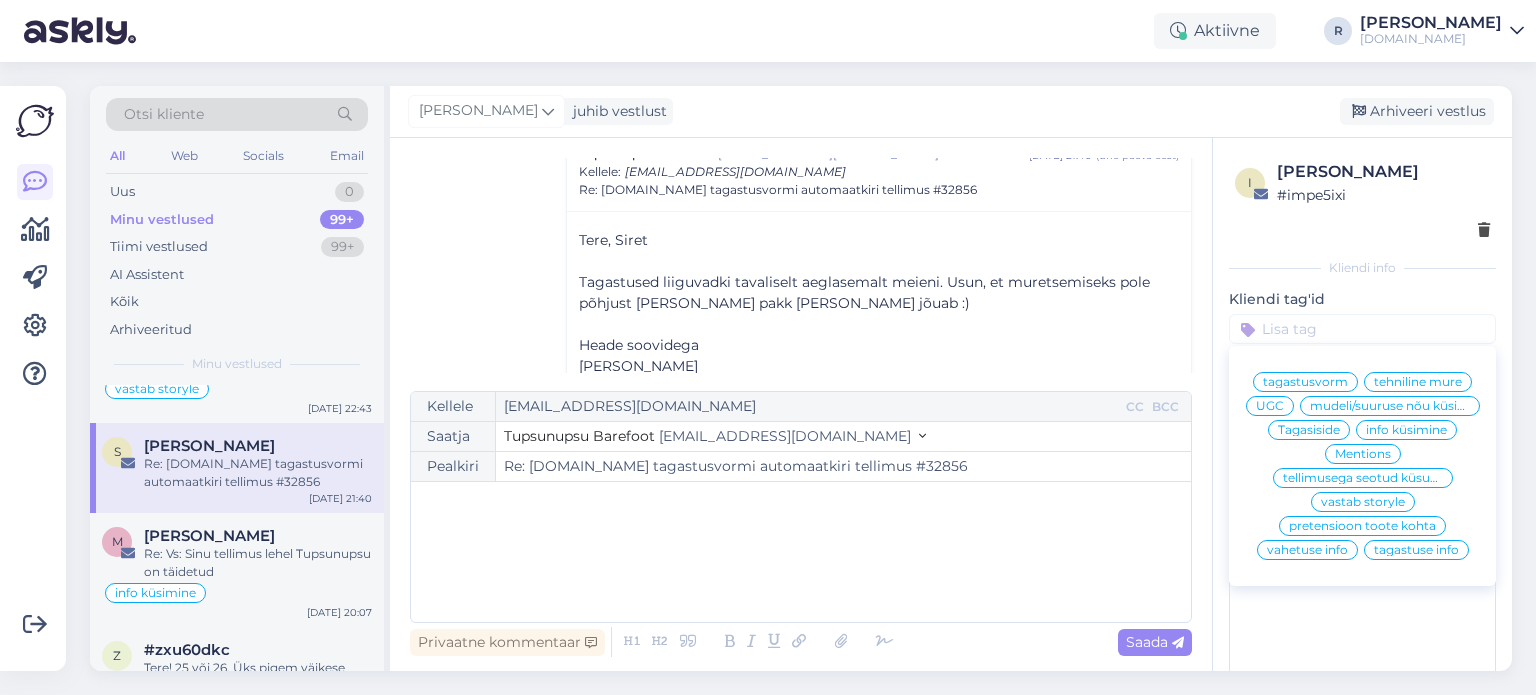 click on "tagastuse info" at bounding box center (1416, 550) 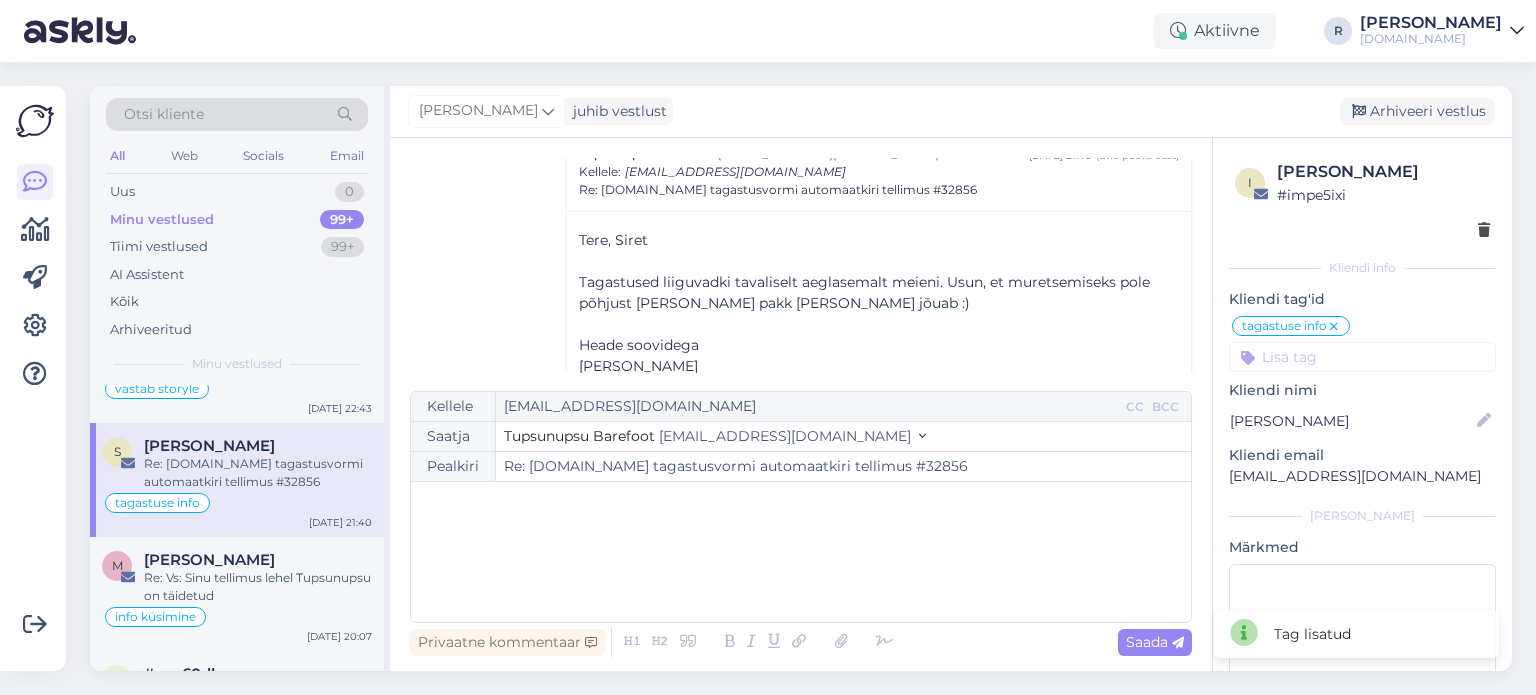 scroll, scrollTop: 311, scrollLeft: 0, axis: vertical 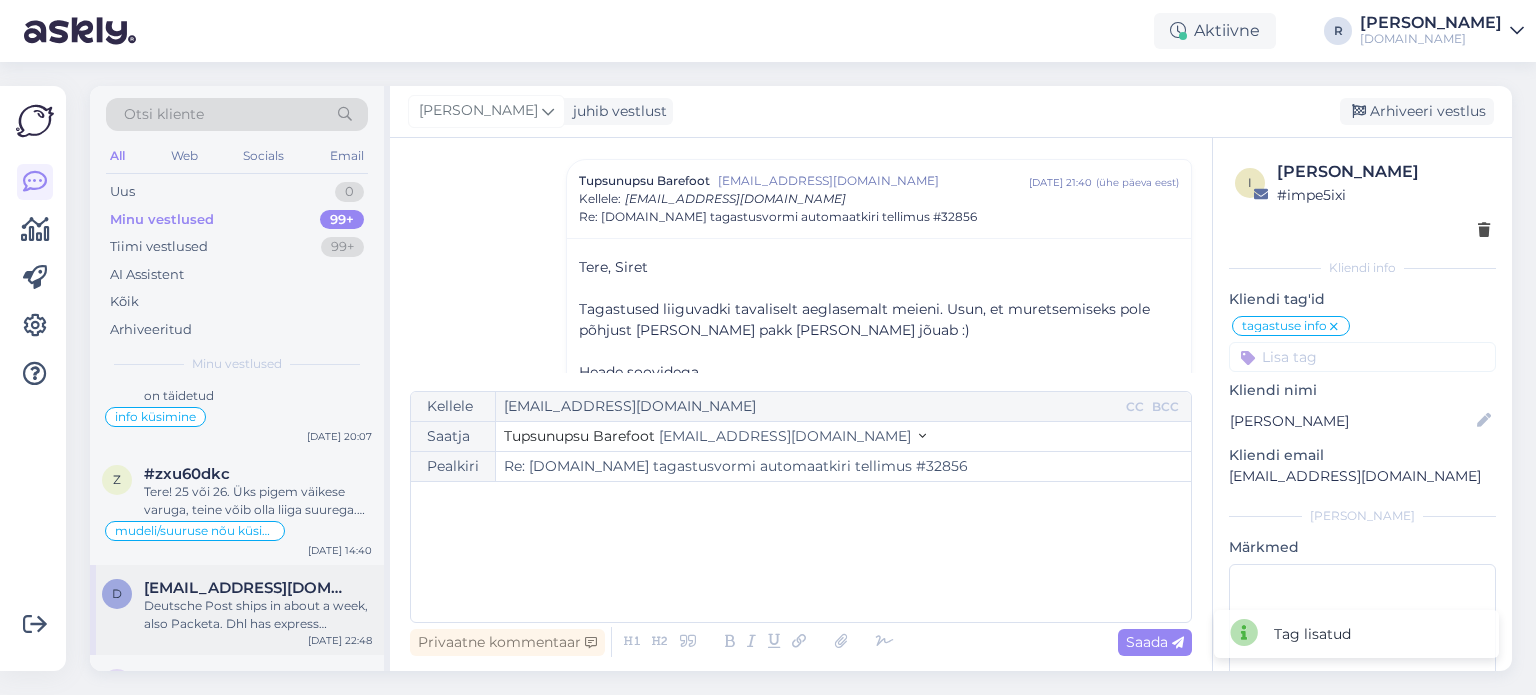 click on "Deutsche Post ships in about a week, also Packeta. Dhl has express  shipping but the rates are rather high." at bounding box center (258, 615) 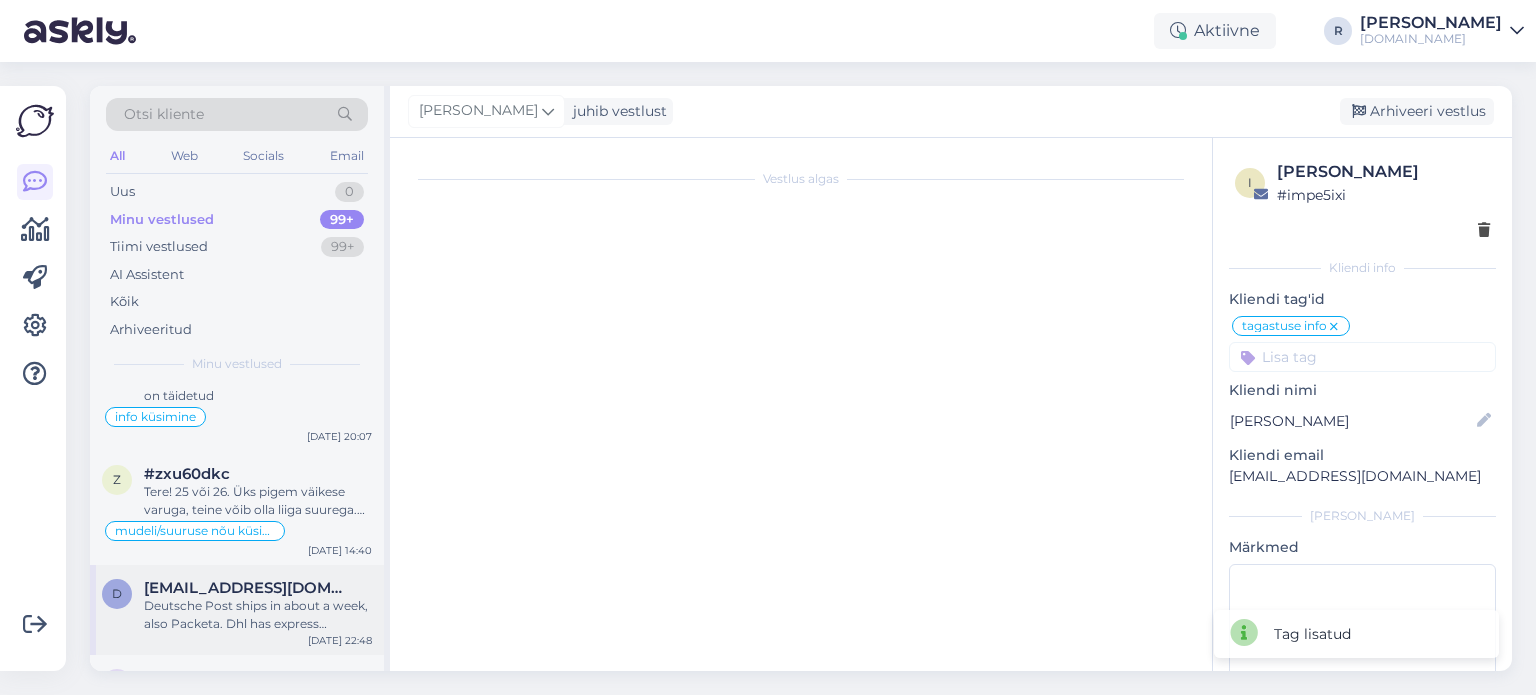 scroll, scrollTop: 596, scrollLeft: 0, axis: vertical 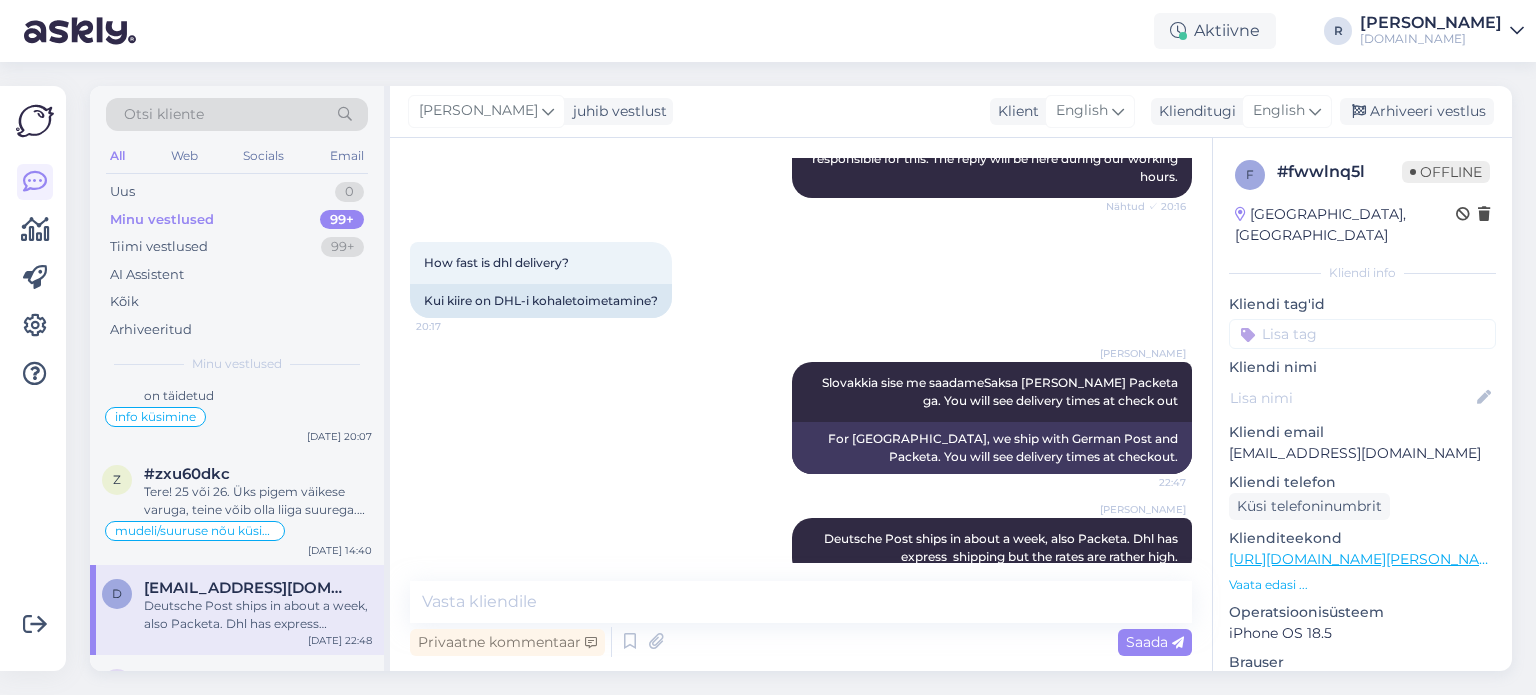 click at bounding box center [1362, 334] 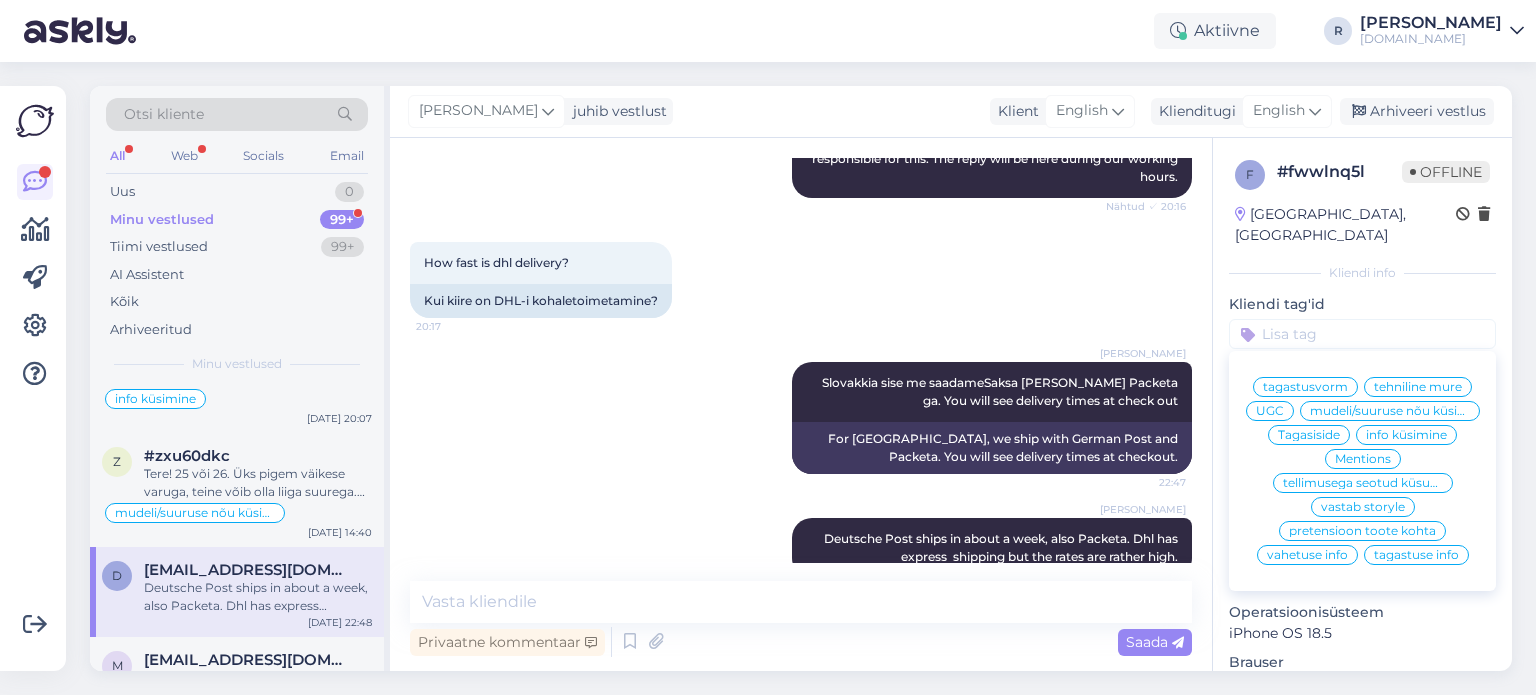 click on "info küsimine" at bounding box center (1406, 435) 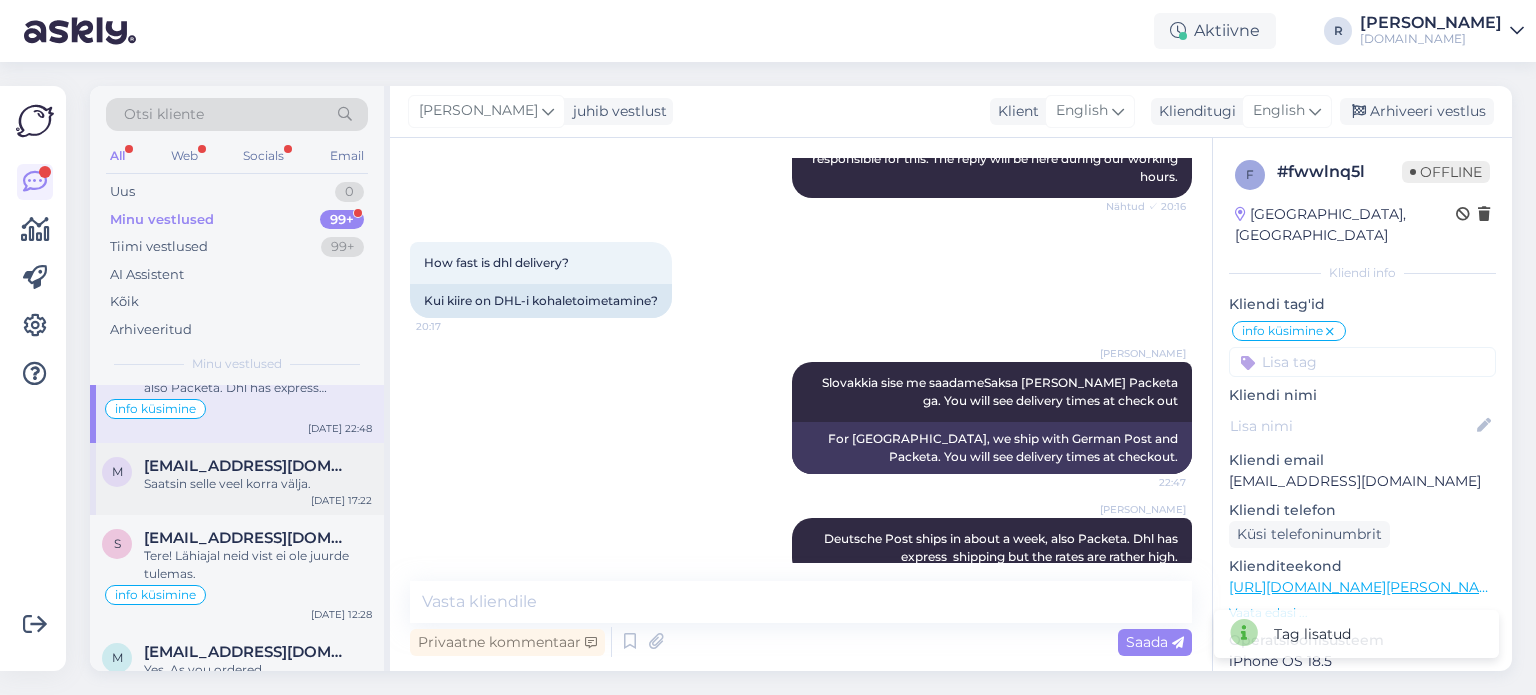 scroll, scrollTop: 781, scrollLeft: 0, axis: vertical 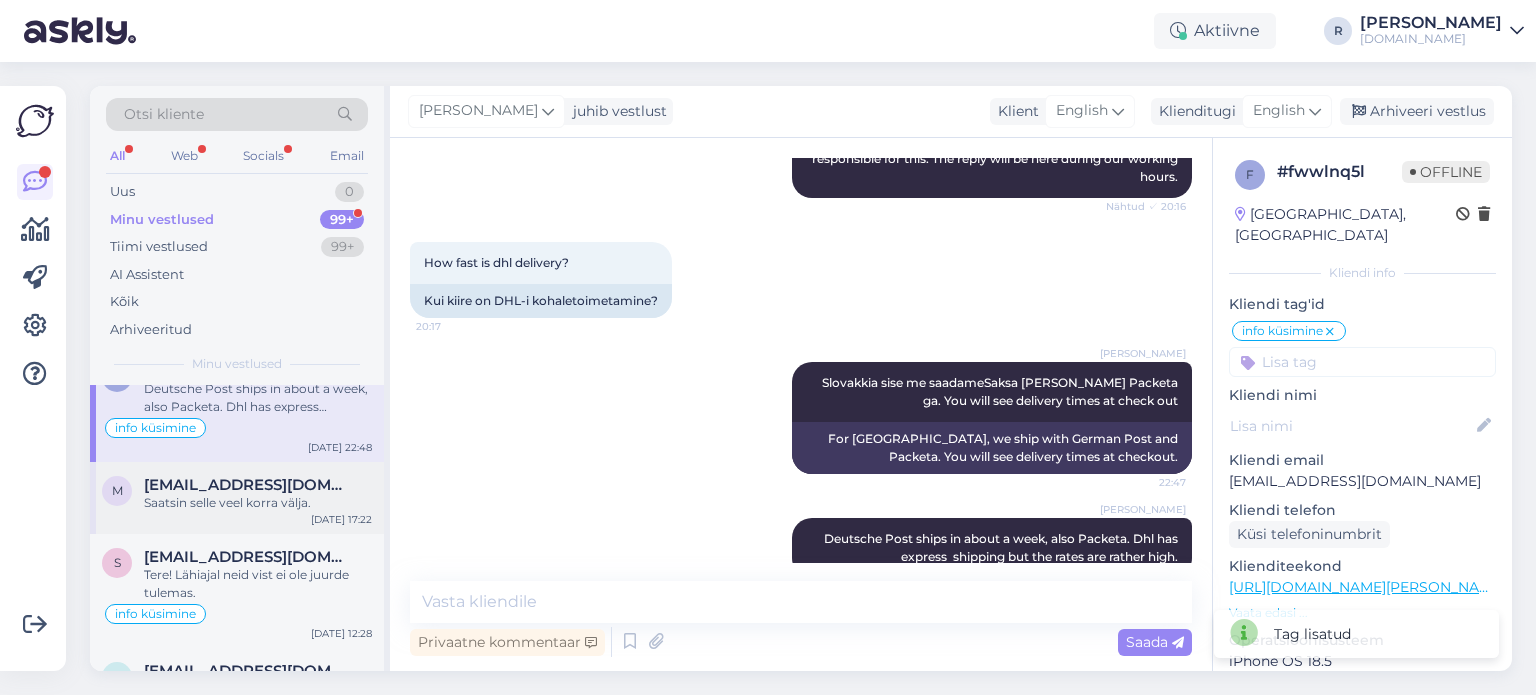 click on "Saatsin selle veel korra välja." at bounding box center (258, 503) 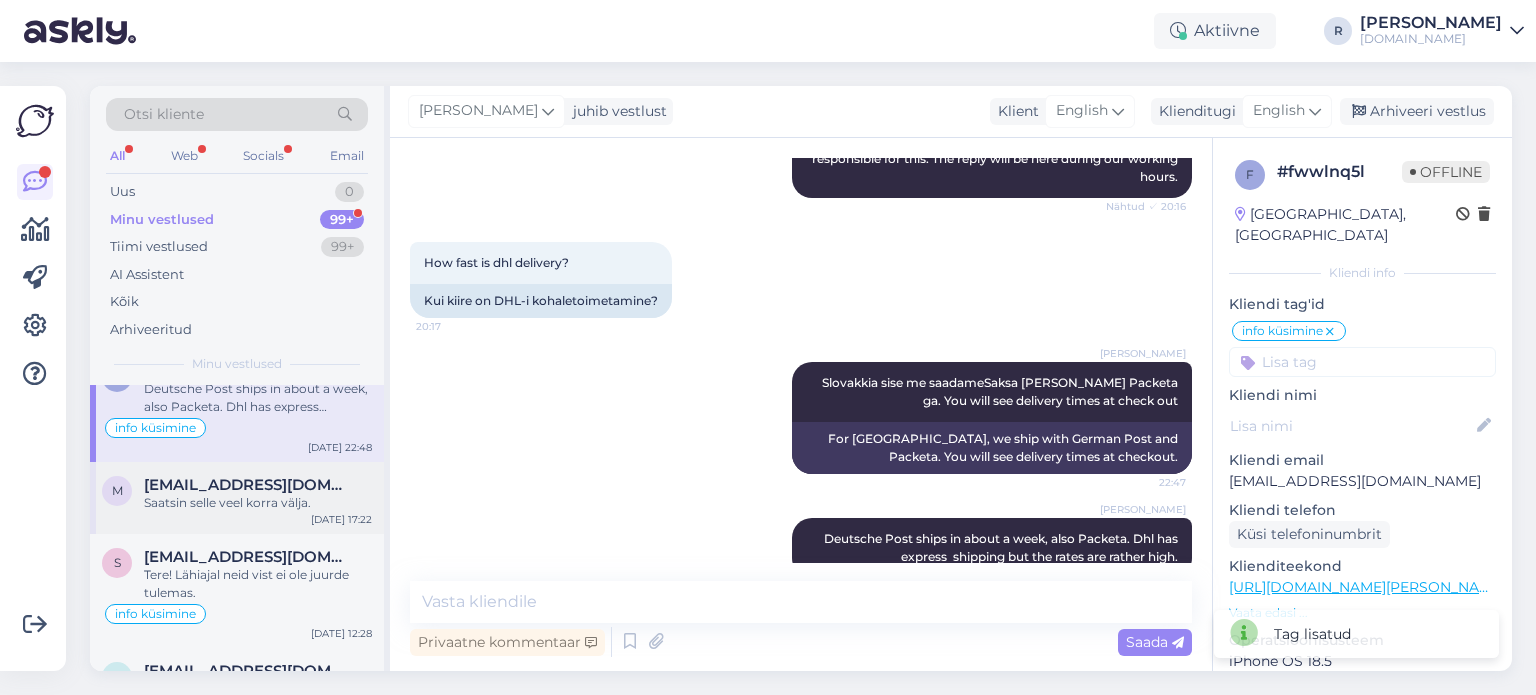 scroll, scrollTop: 236, scrollLeft: 0, axis: vertical 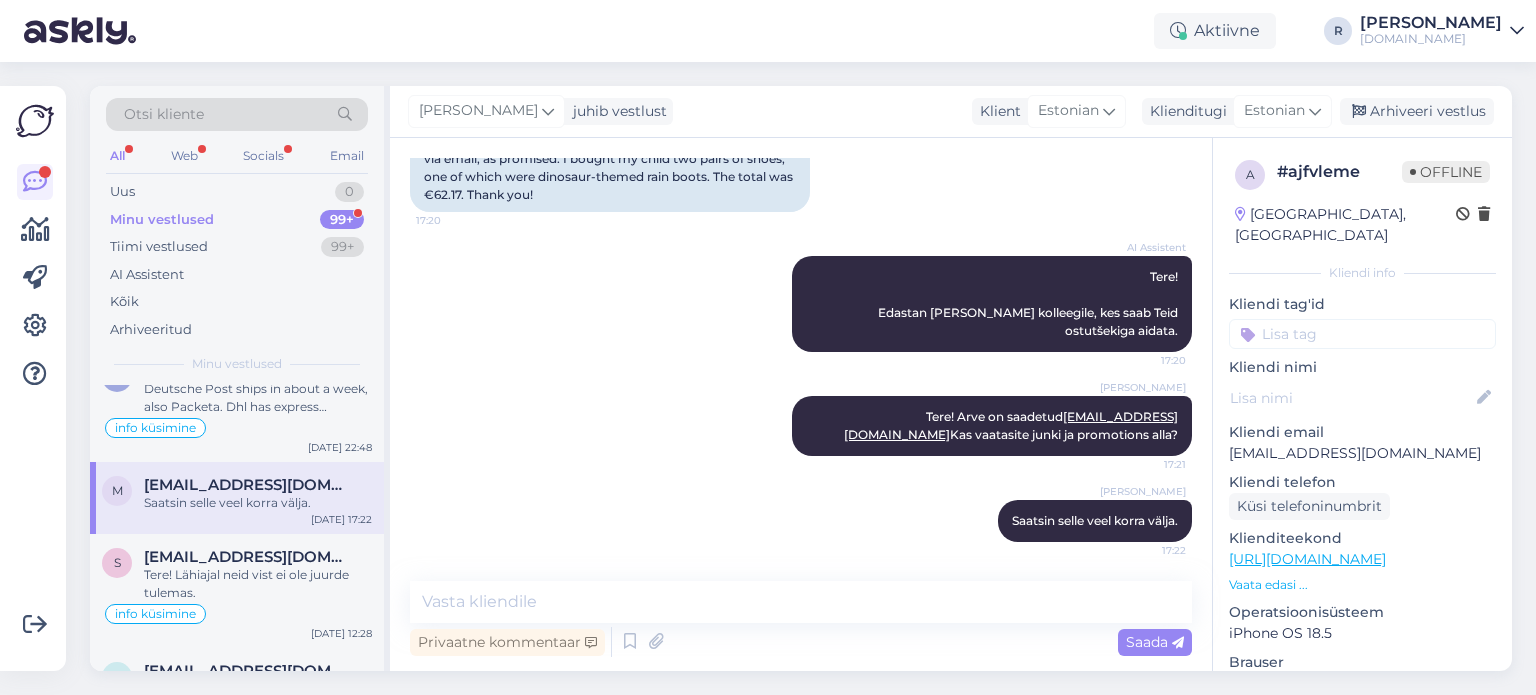 click at bounding box center [1362, 334] 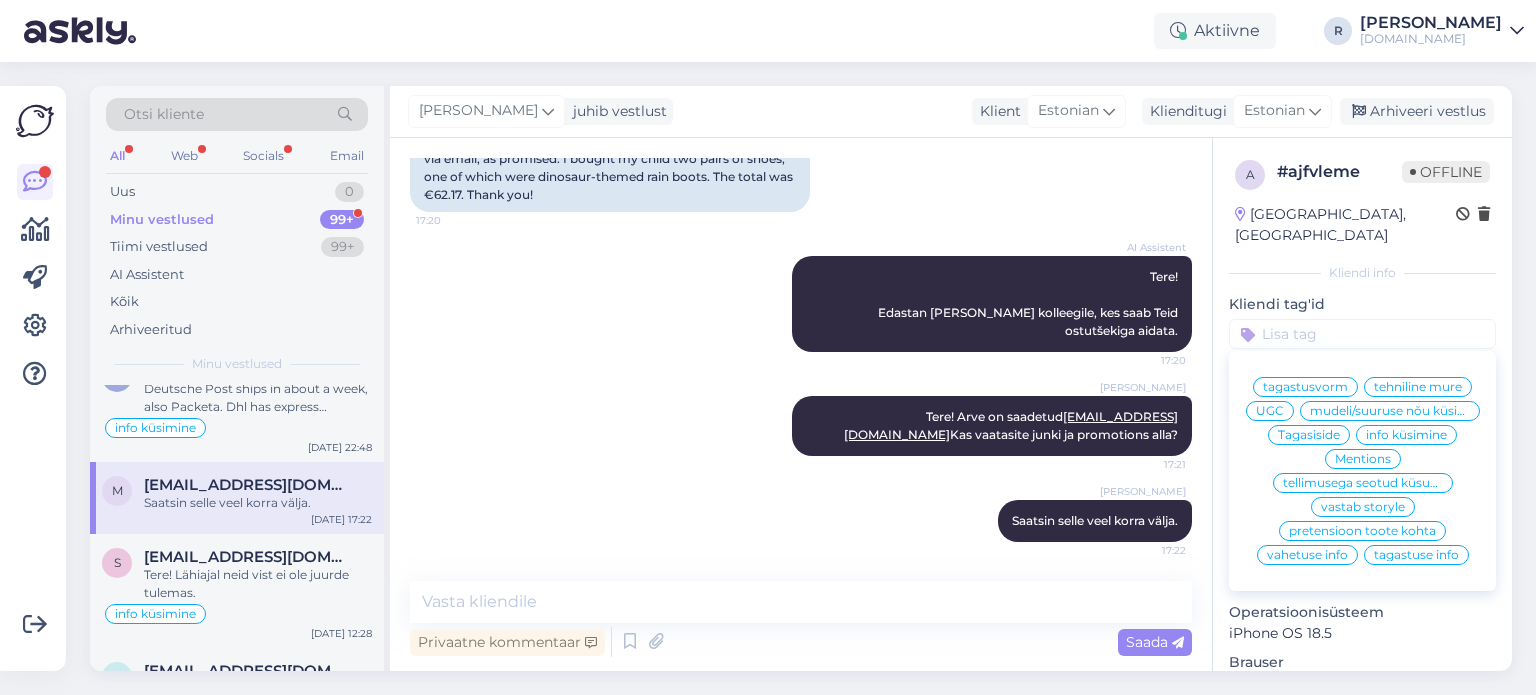click on "tellimusega seotud küsumus" at bounding box center (1363, 483) 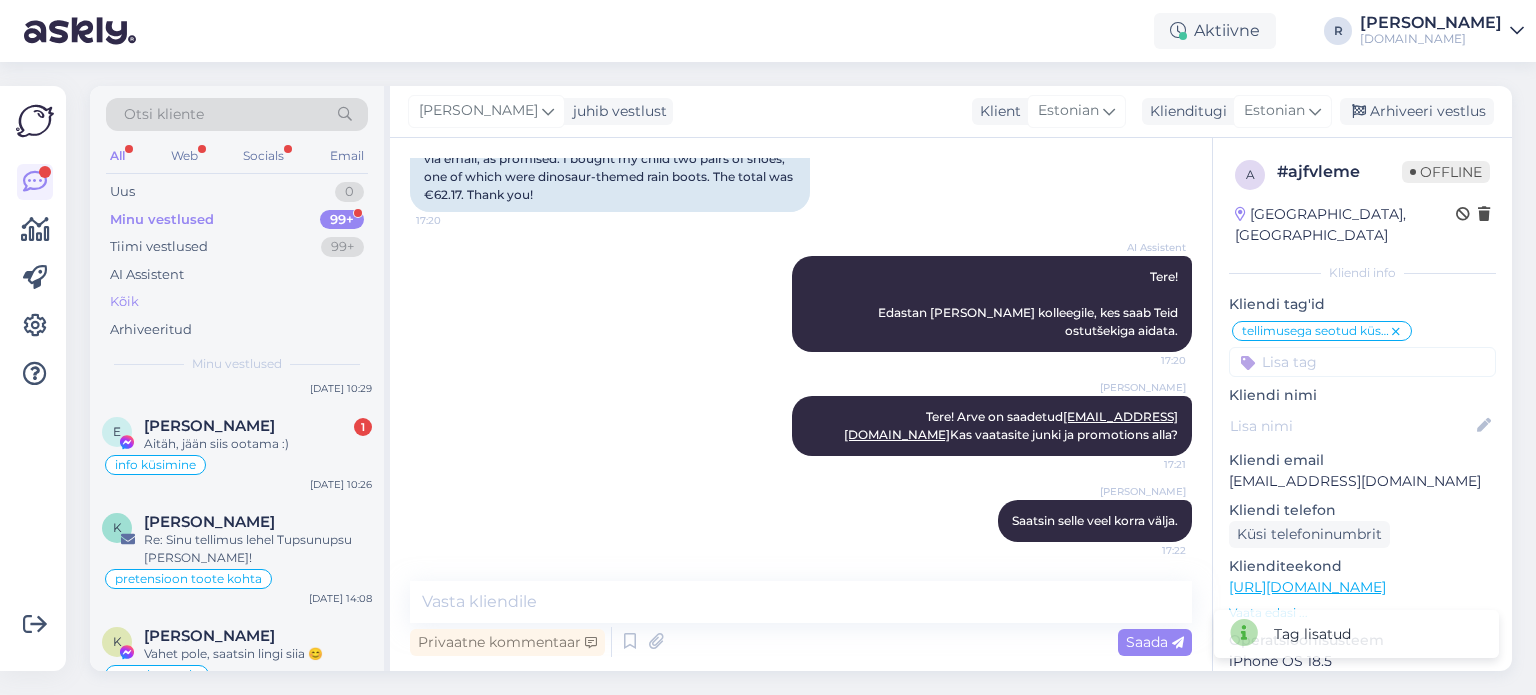 scroll, scrollTop: 0, scrollLeft: 0, axis: both 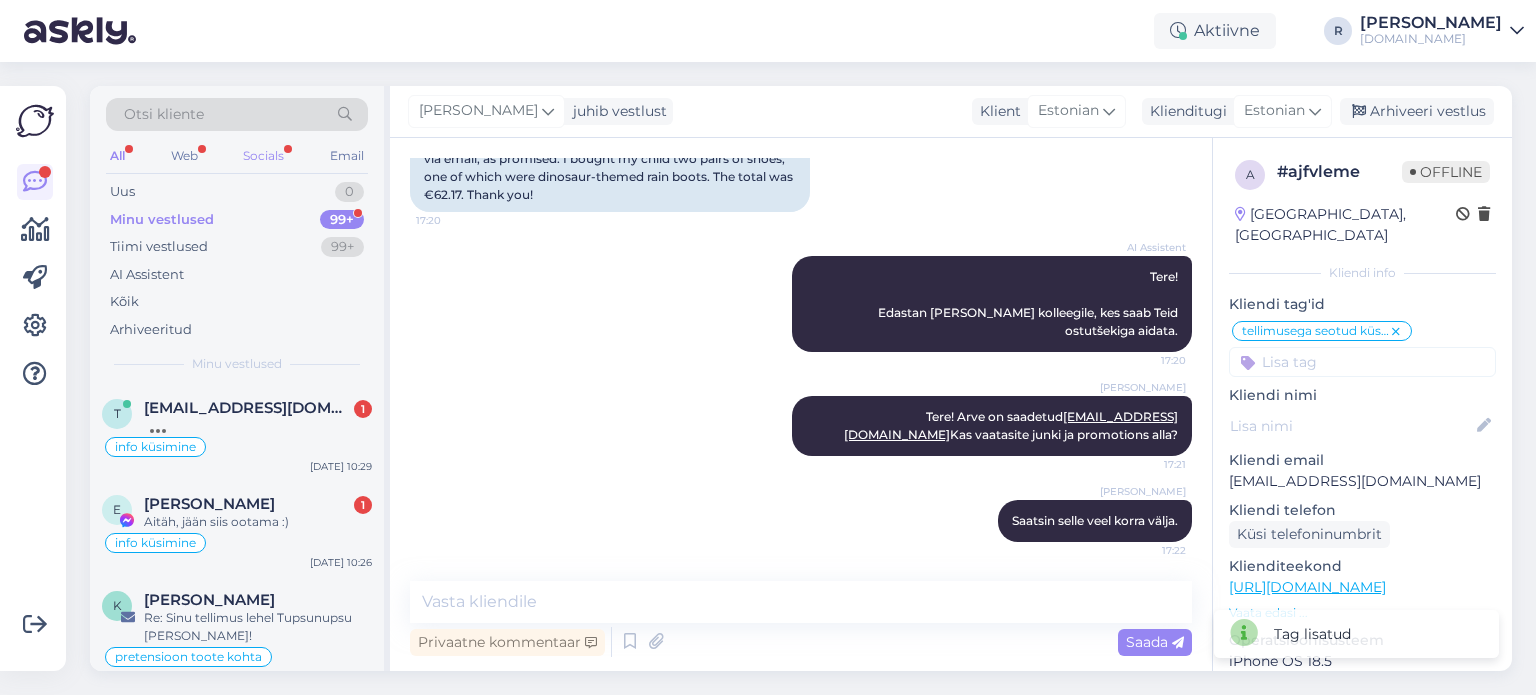 click on "Socials" at bounding box center [263, 156] 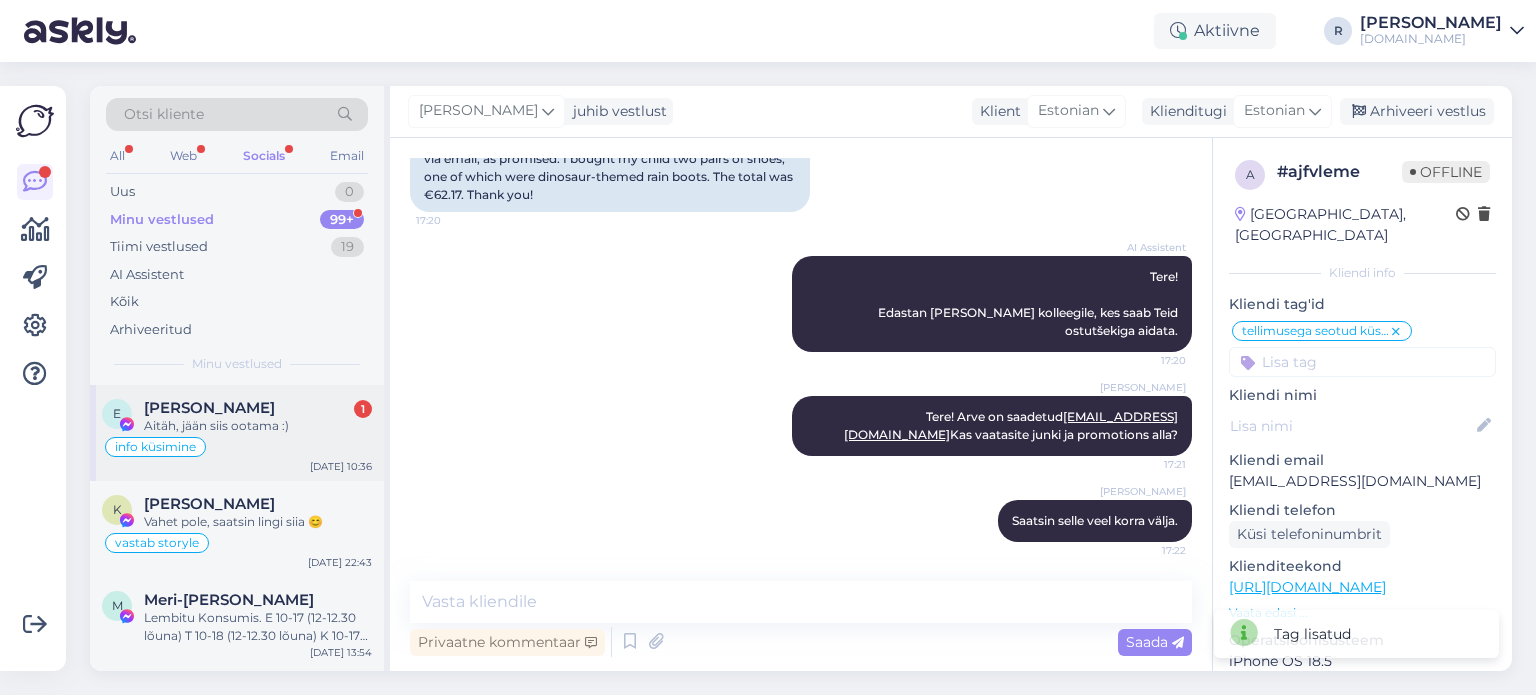 click on "Aitäh, jään siis ootama :)" at bounding box center (258, 426) 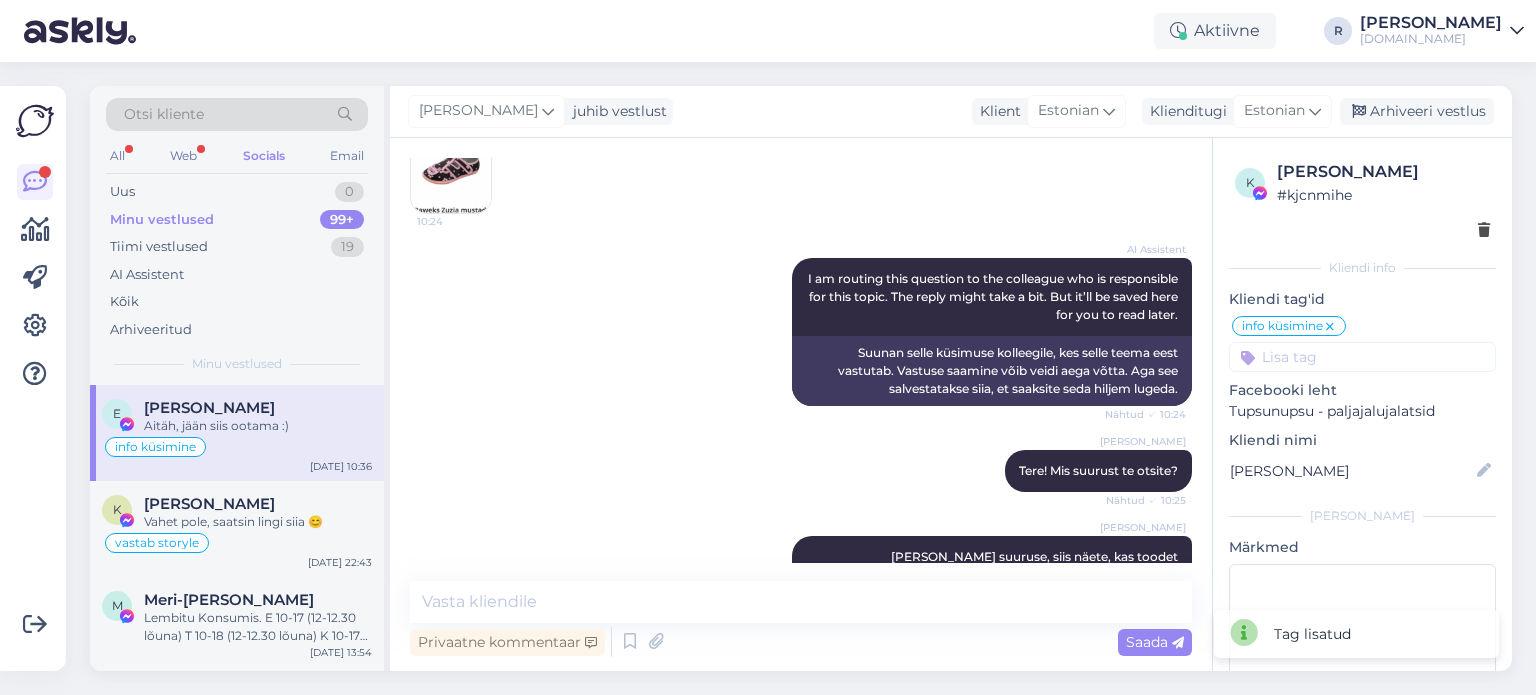 scroll, scrollTop: 792, scrollLeft: 0, axis: vertical 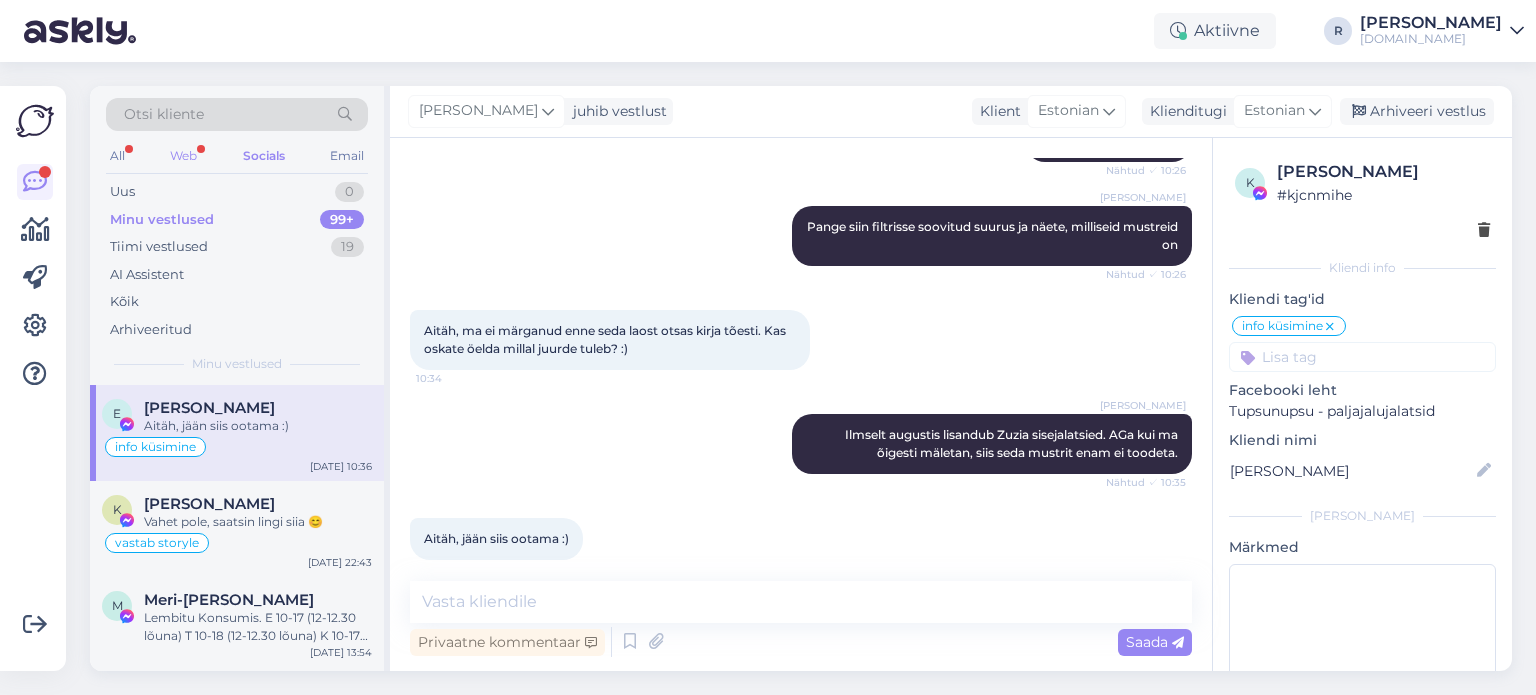 click on "Web" at bounding box center (183, 156) 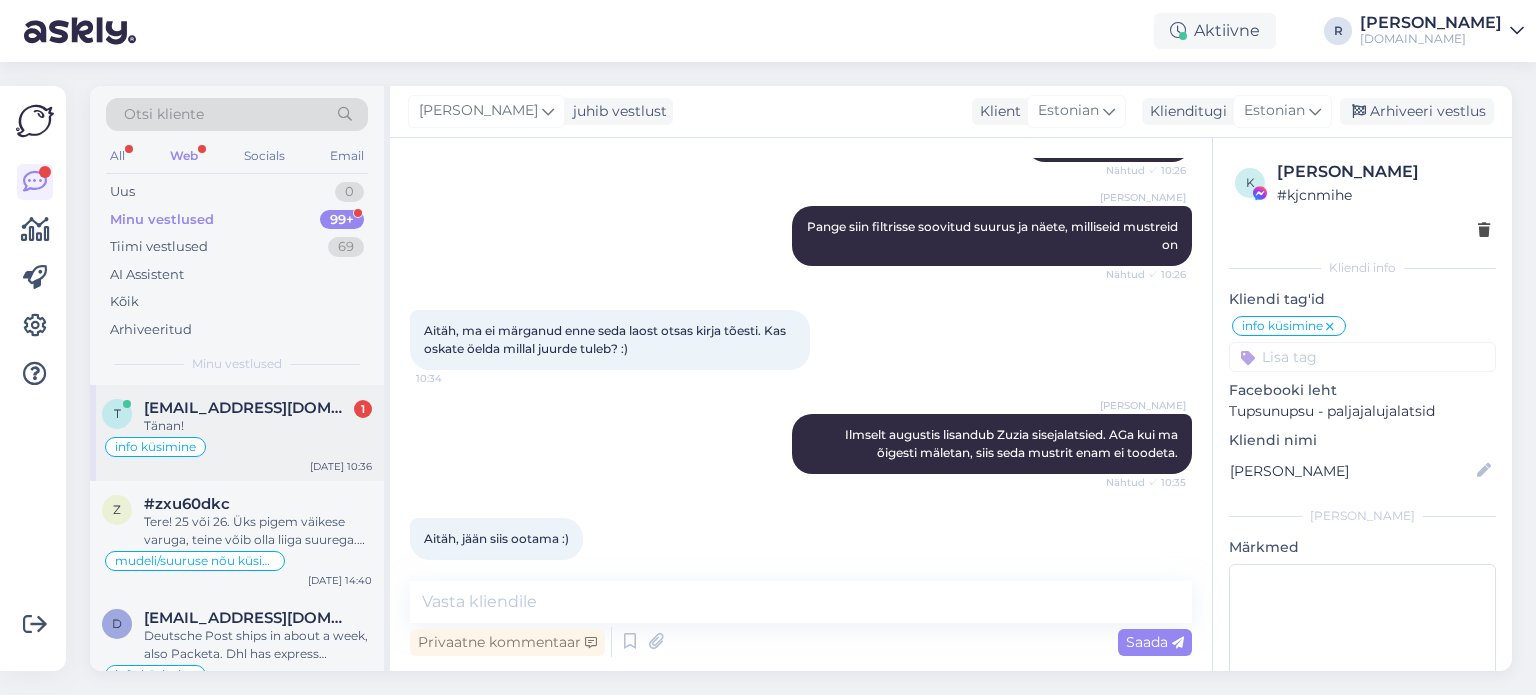 click on "triintimberg@hotmail.com" at bounding box center (248, 408) 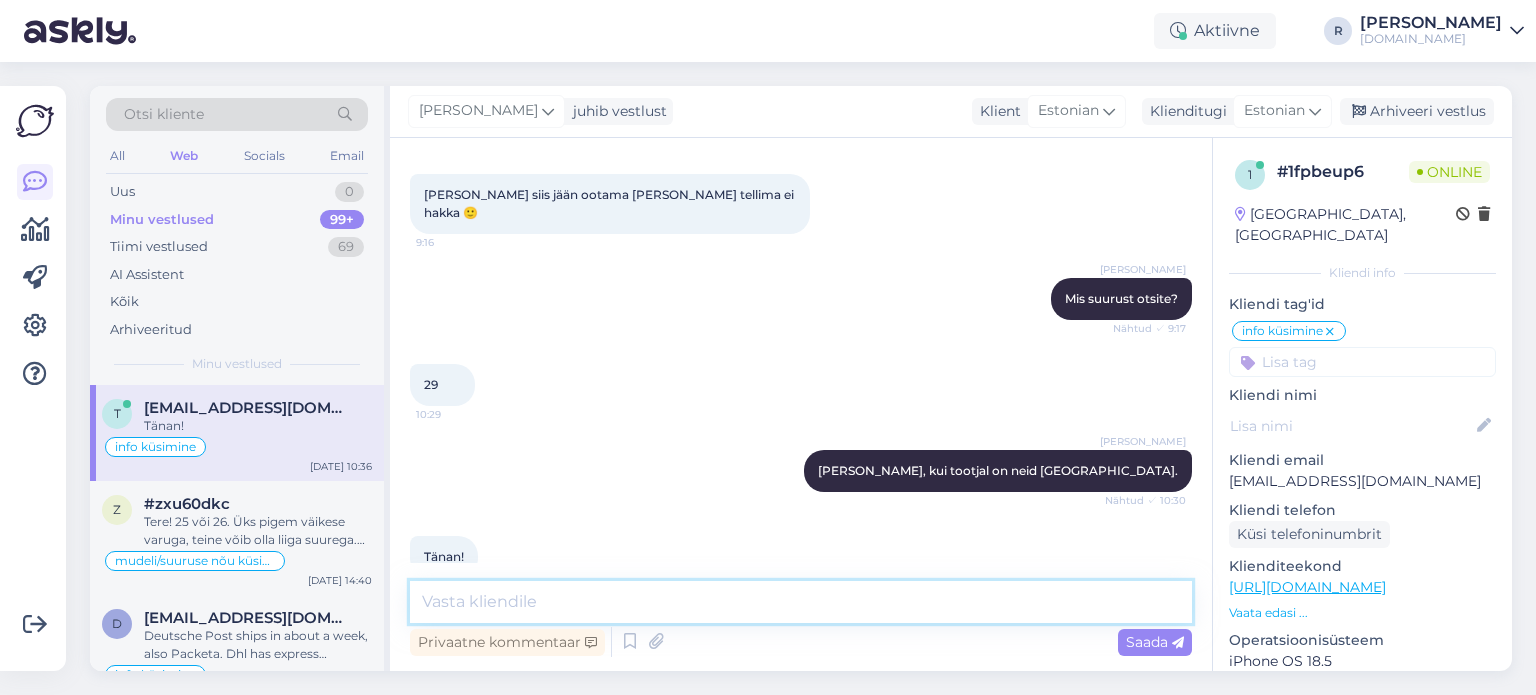 click at bounding box center [801, 602] 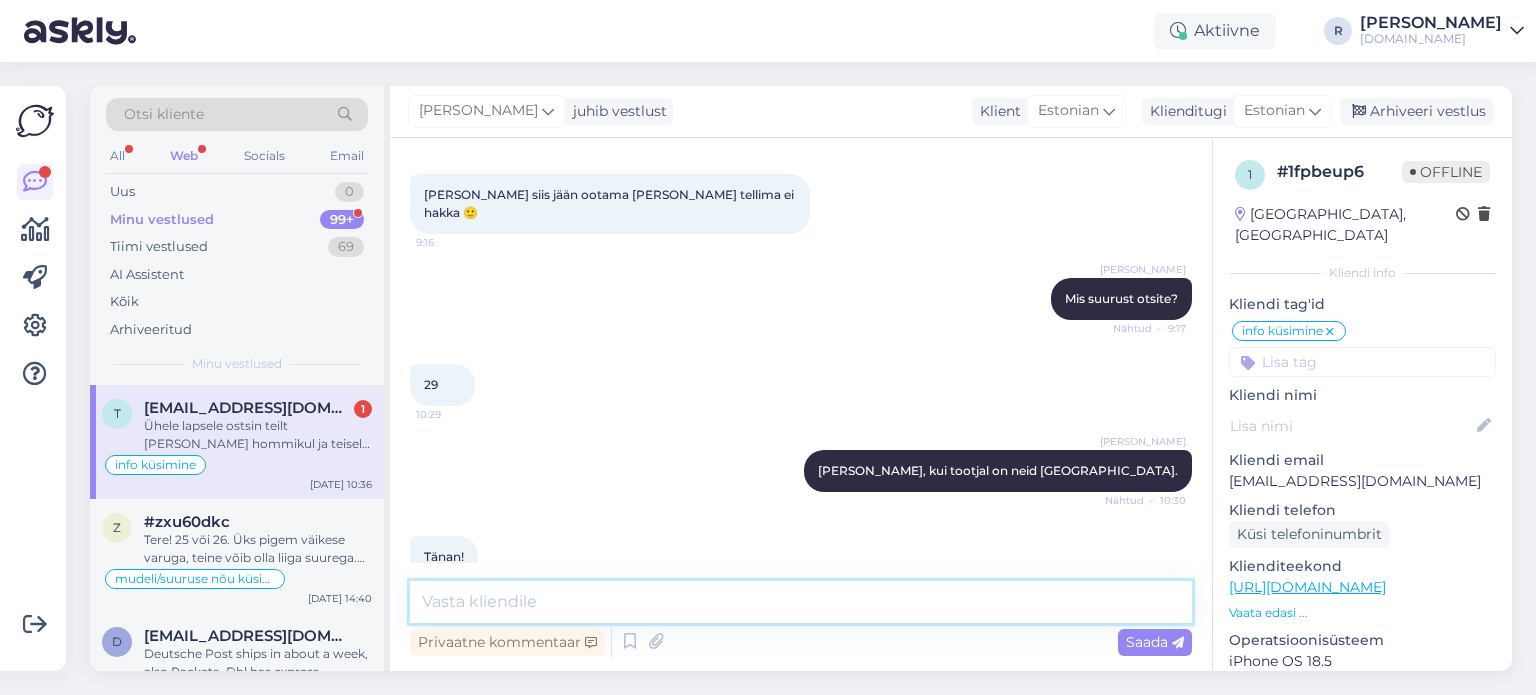 scroll, scrollTop: 696, scrollLeft: 0, axis: vertical 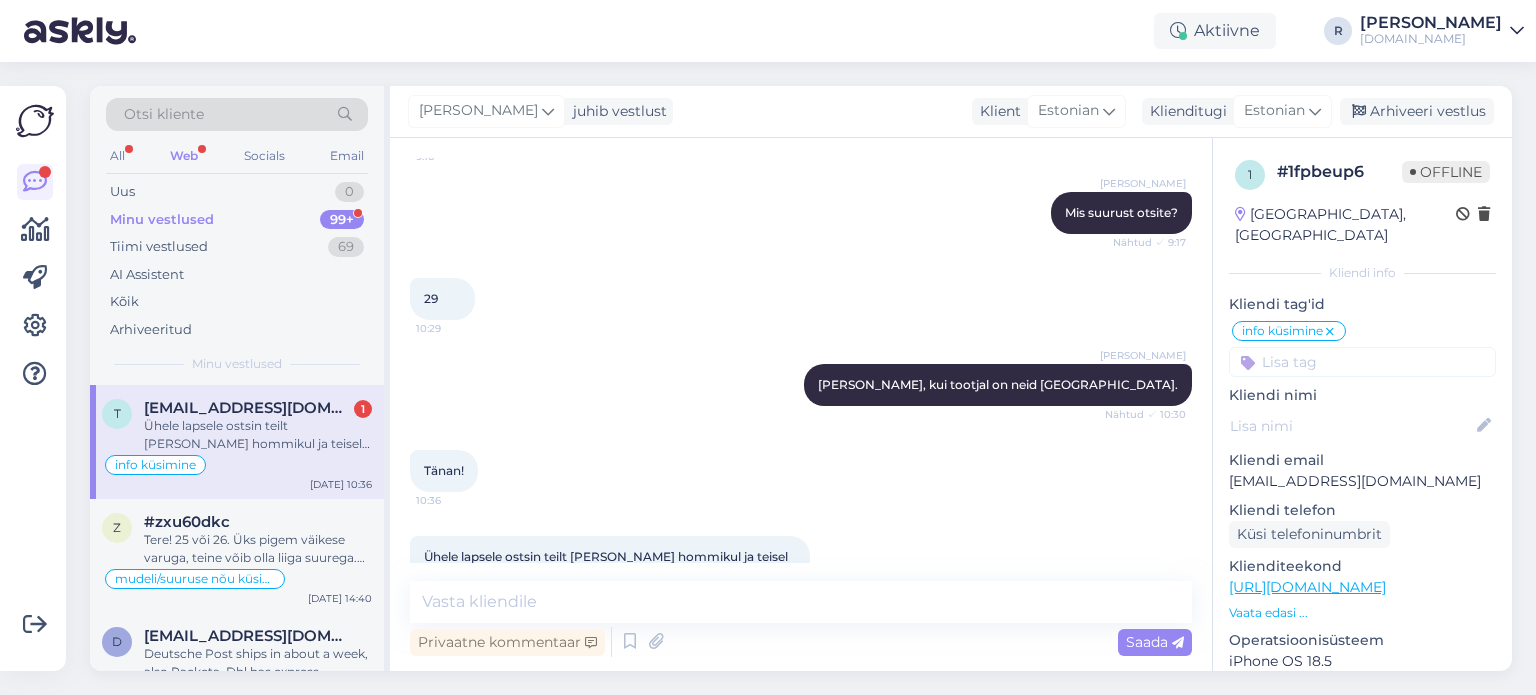 click on "Ühele lapsele ostsin teilt täna hommikul ja teisel ka ju vaja." at bounding box center [258, 435] 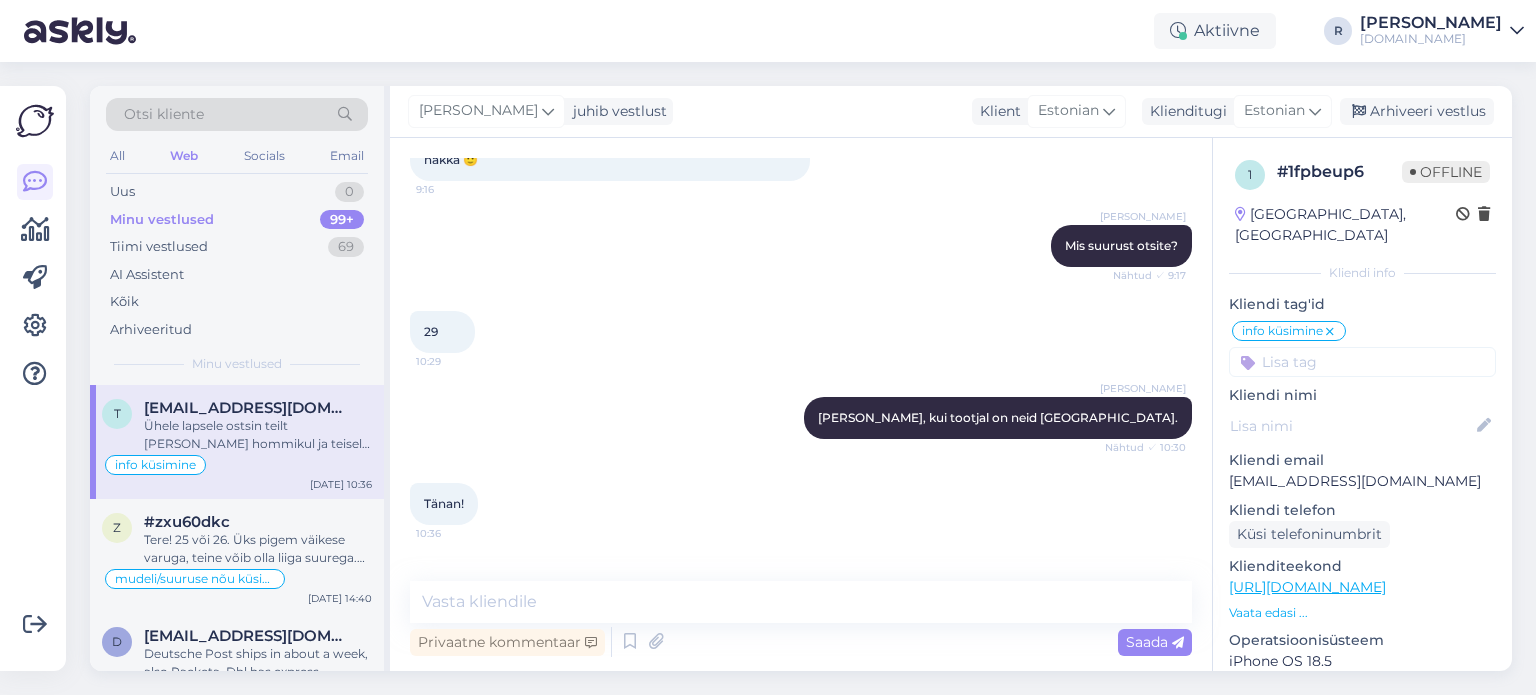 scroll, scrollTop: 696, scrollLeft: 0, axis: vertical 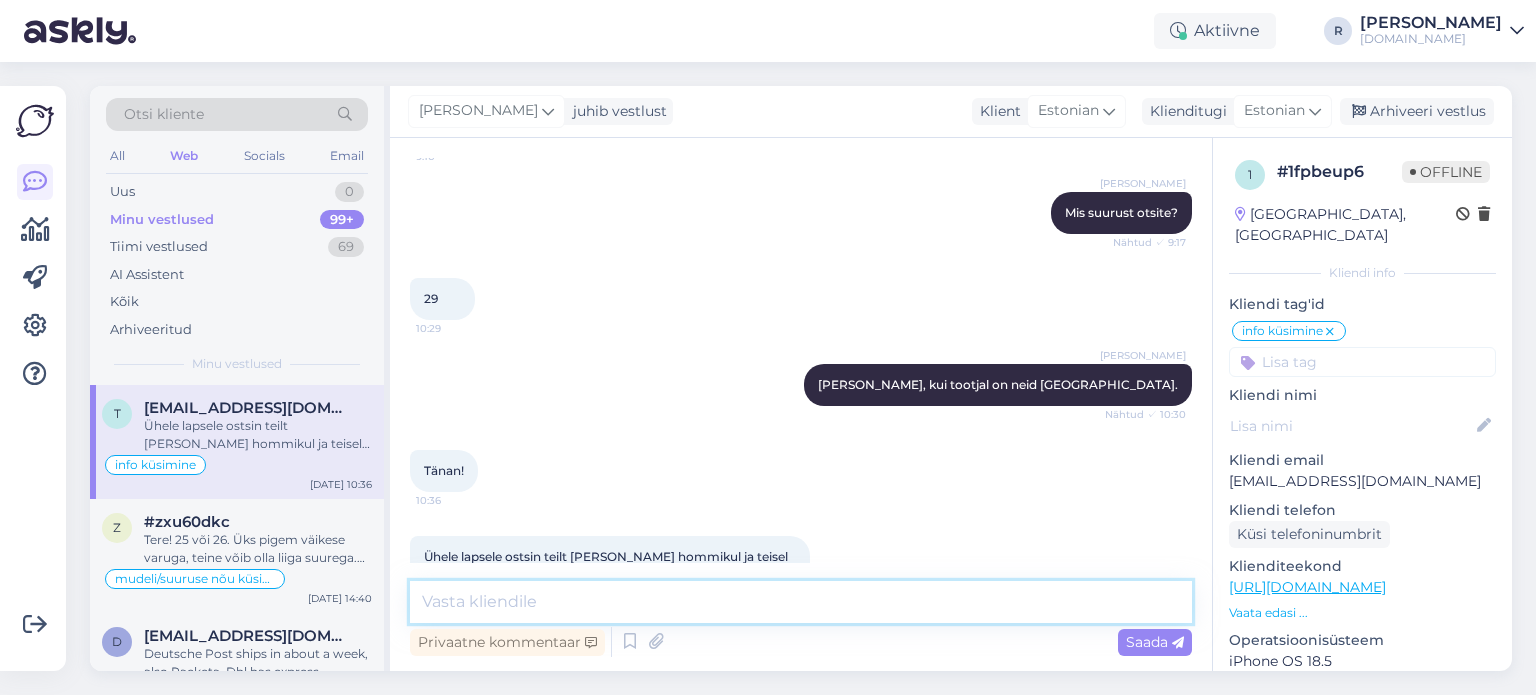 click at bounding box center (801, 602) 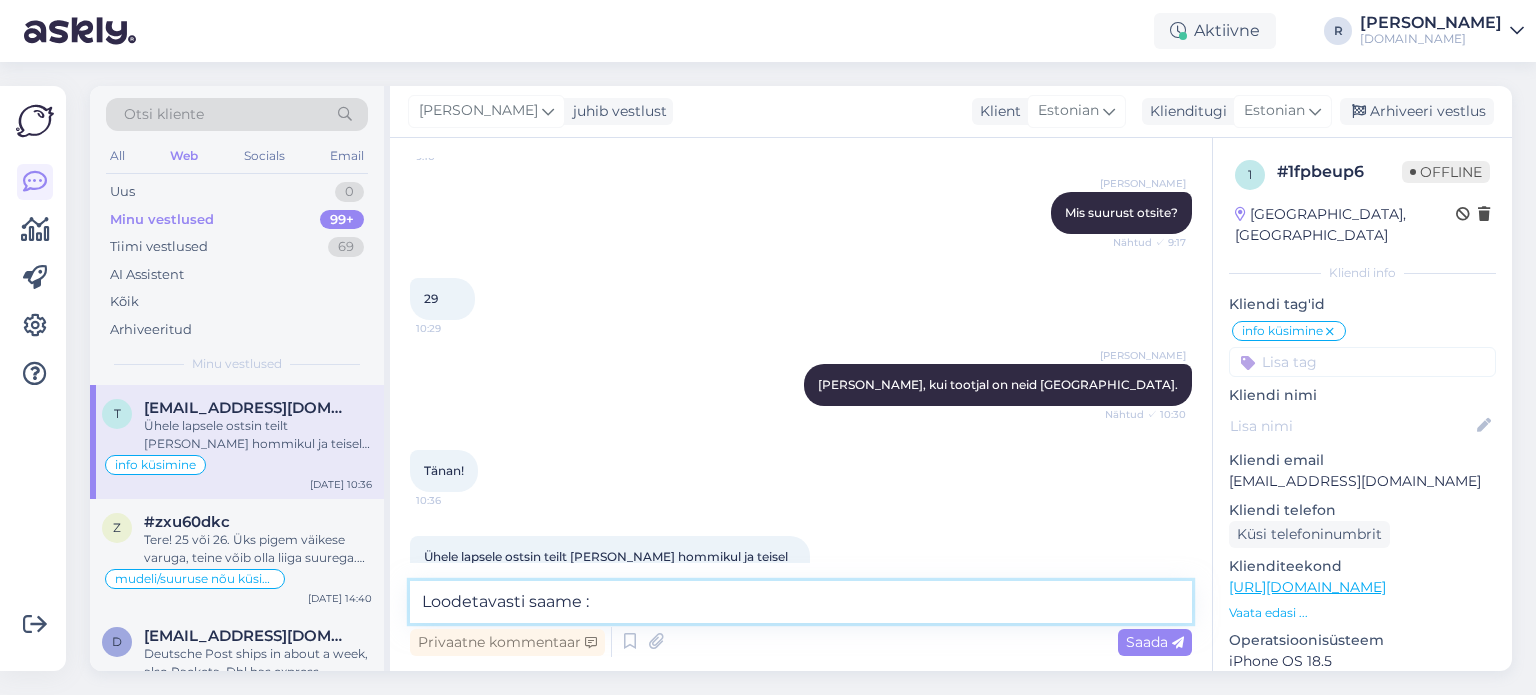 type on "Loodetavasti saame :)" 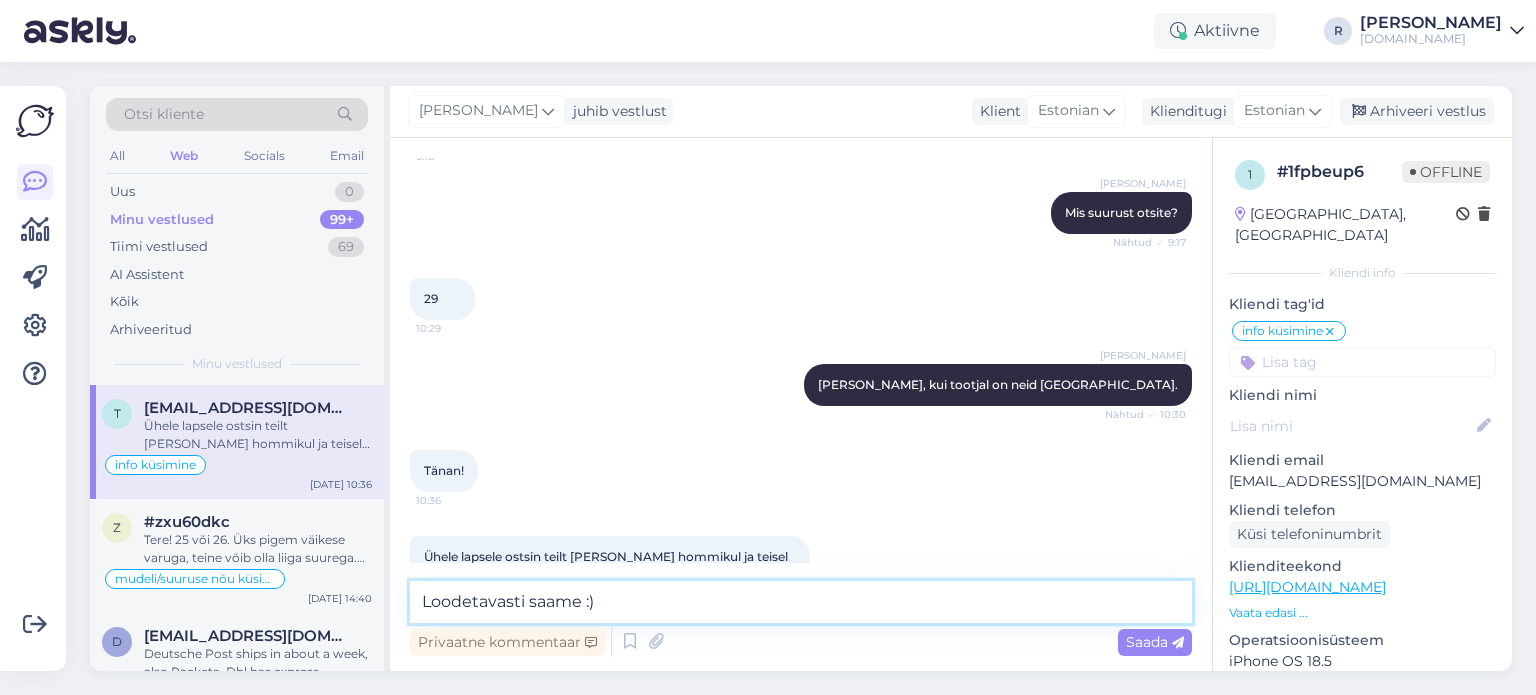 type 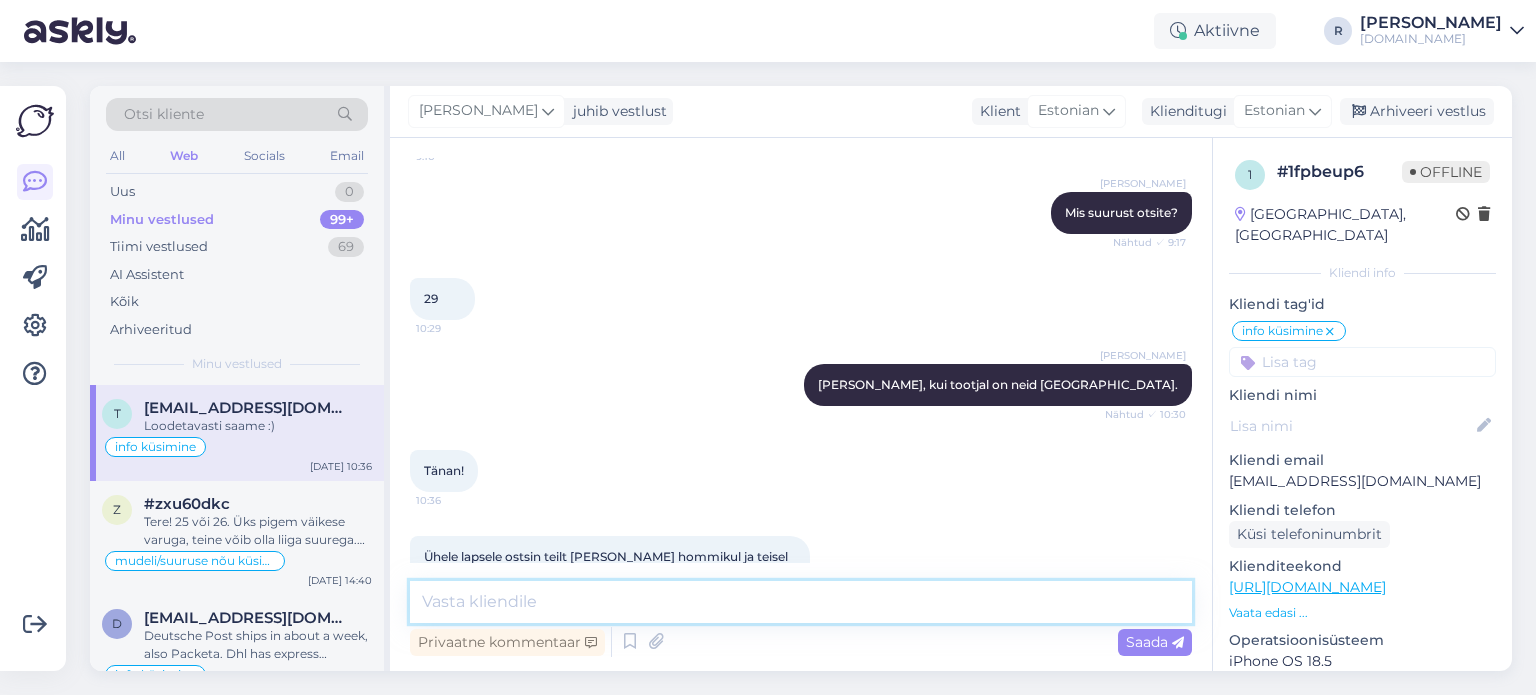 scroll, scrollTop: 782, scrollLeft: 0, axis: vertical 